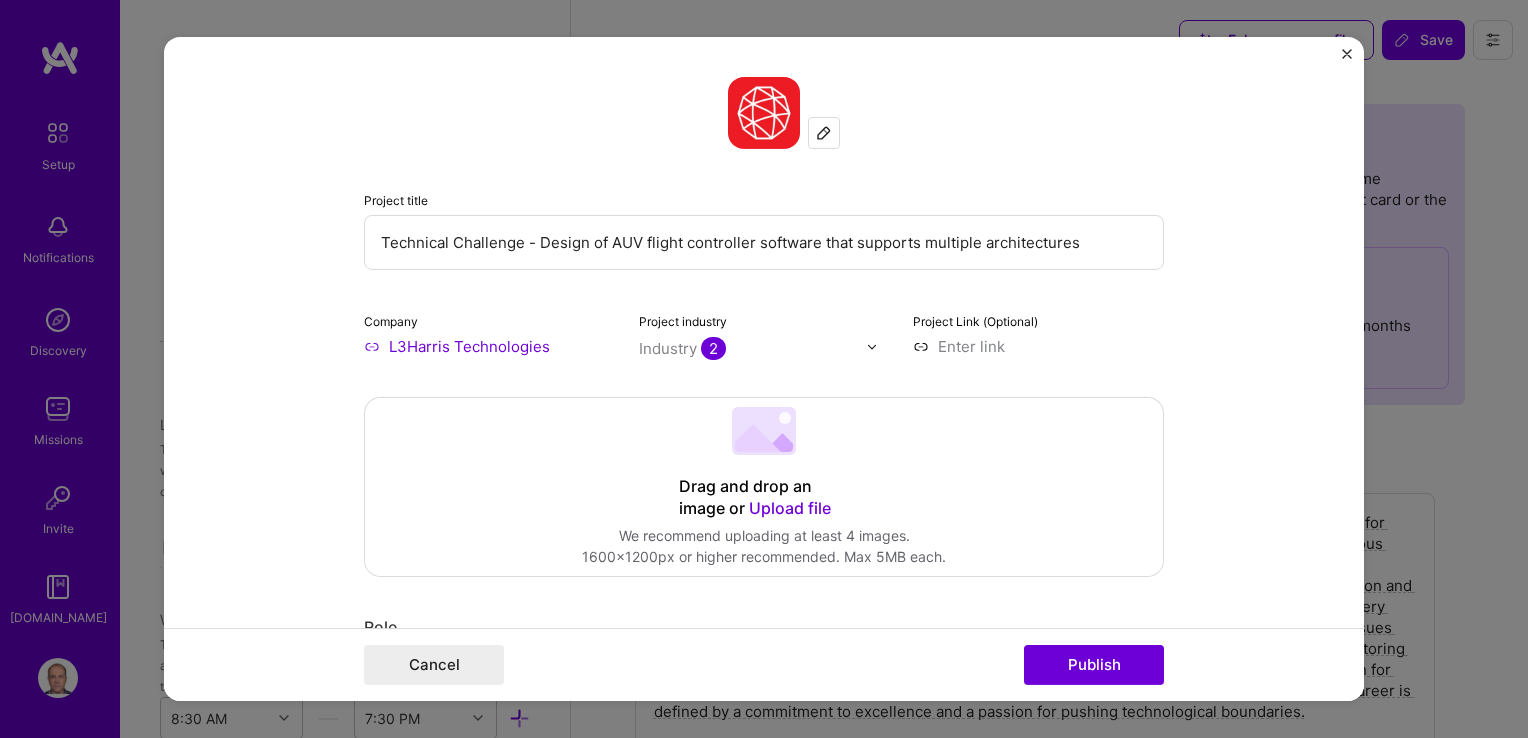 select on "US" 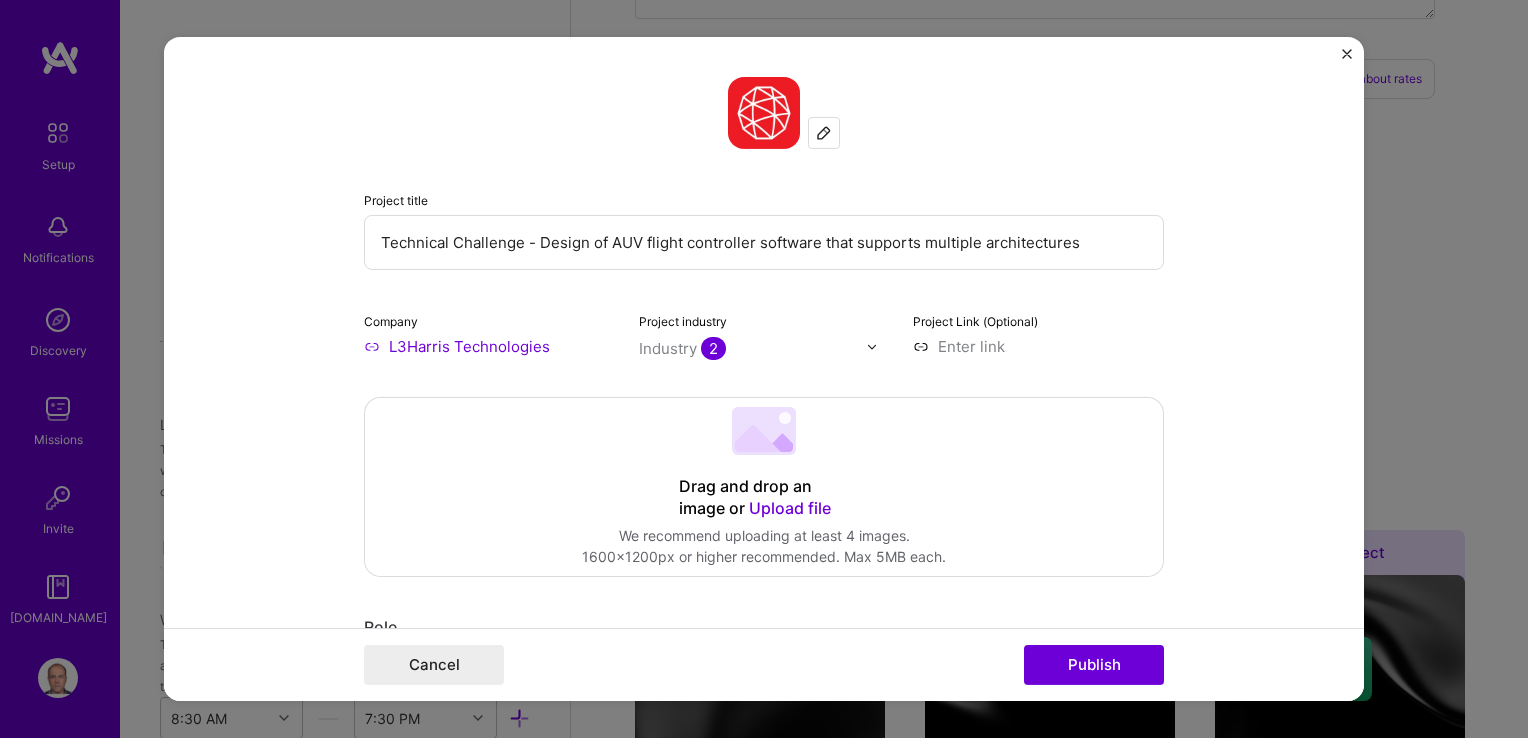 scroll, scrollTop: 917, scrollLeft: 0, axis: vertical 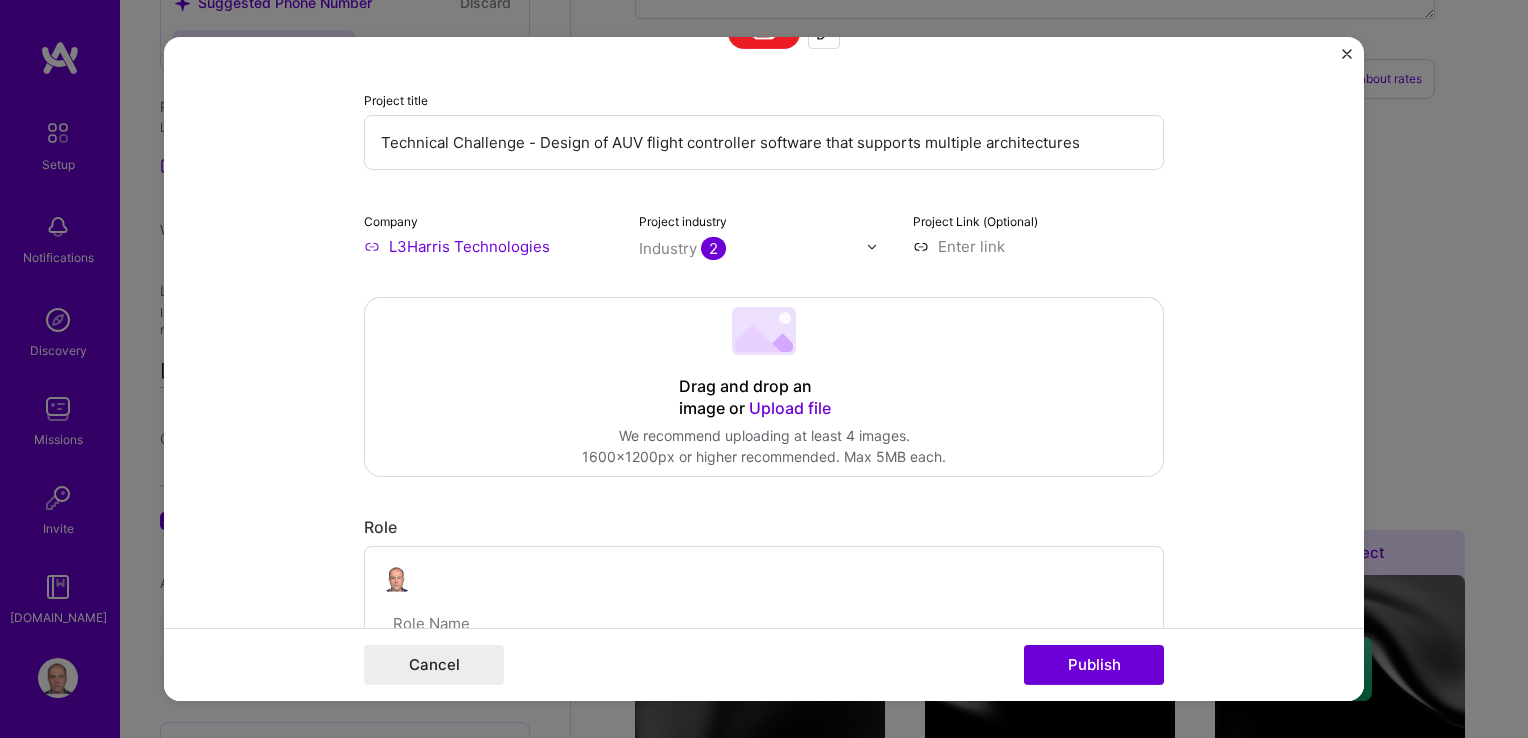 click on "Upload file" at bounding box center (790, 408) 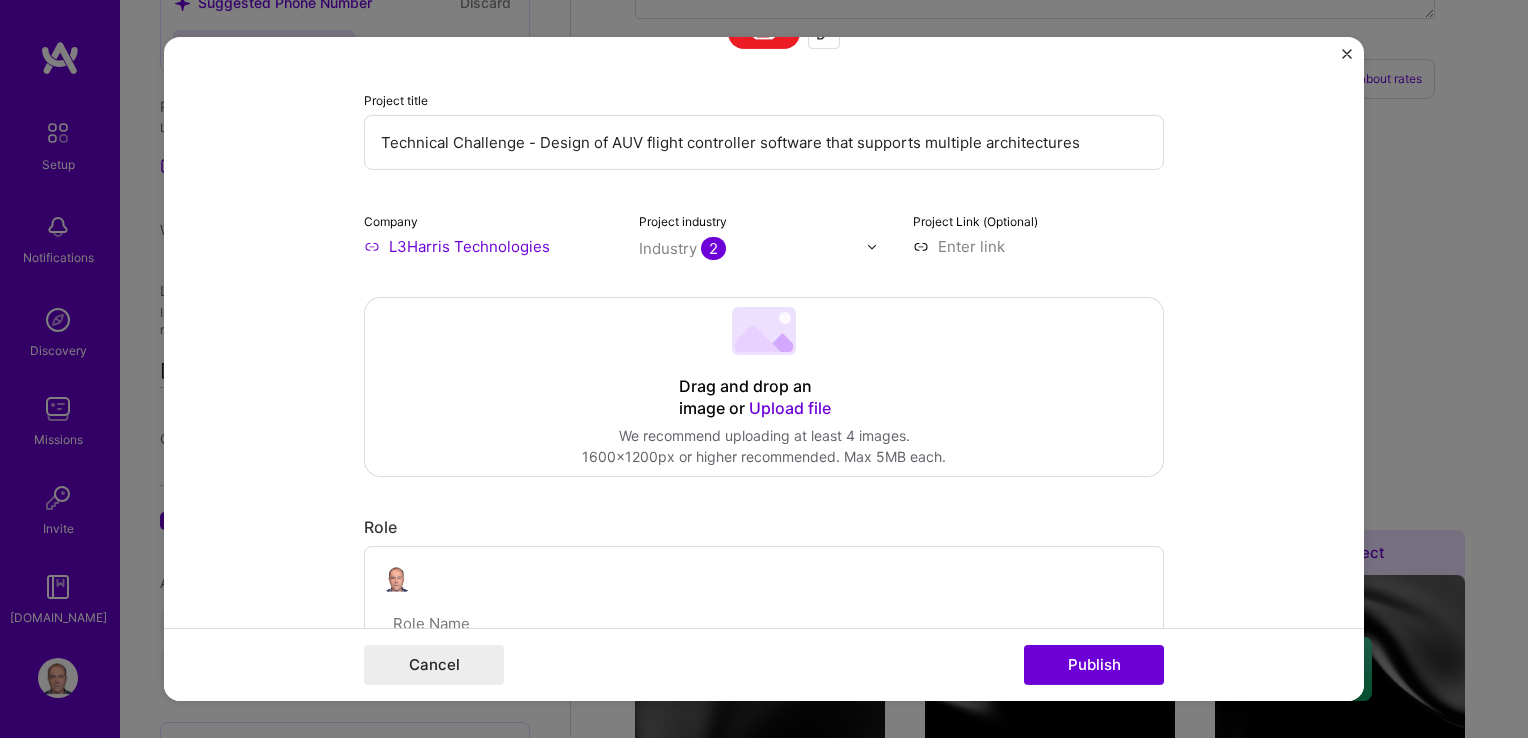 click on "Upload file" at bounding box center (790, 408) 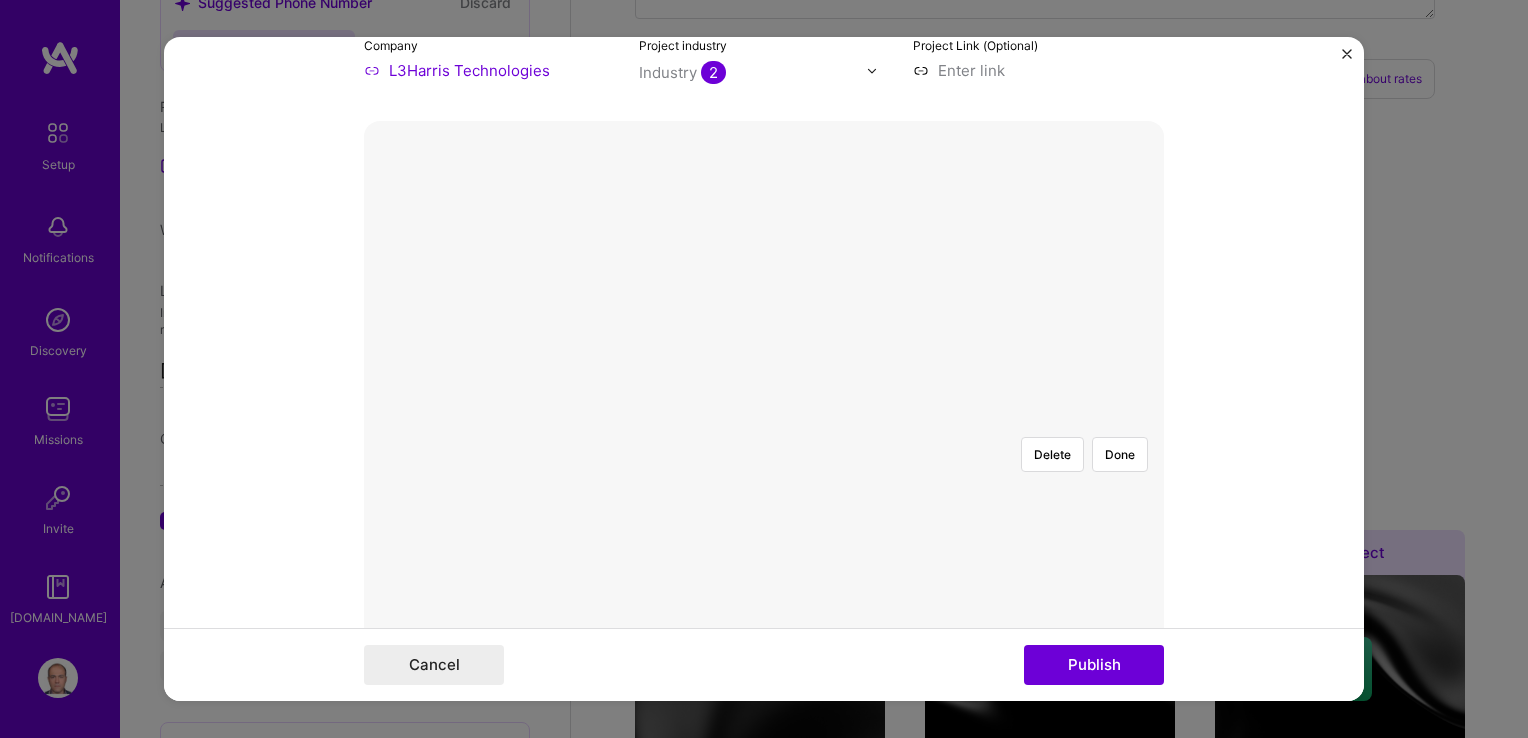 scroll, scrollTop: 300, scrollLeft: 0, axis: vertical 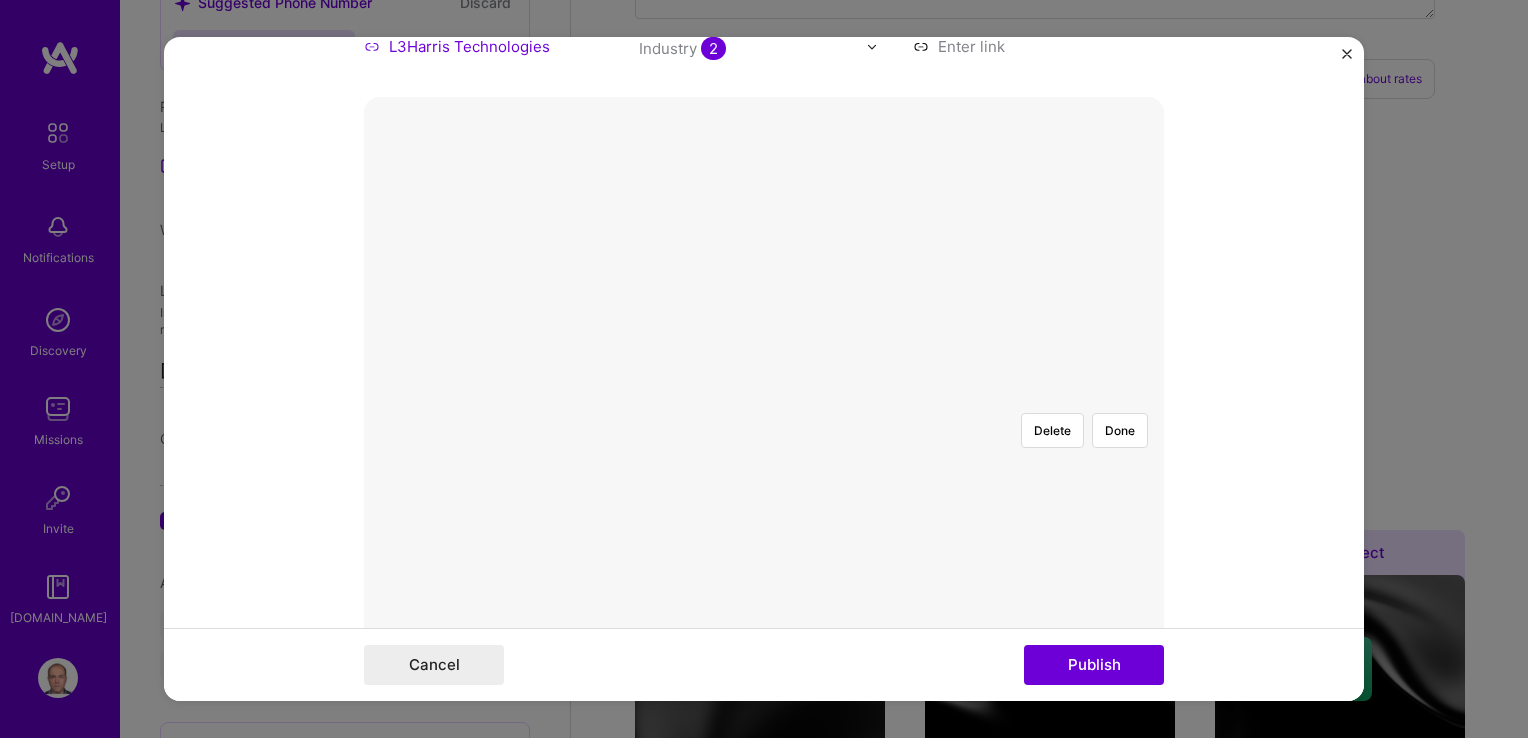 click at bounding box center (907, 505) 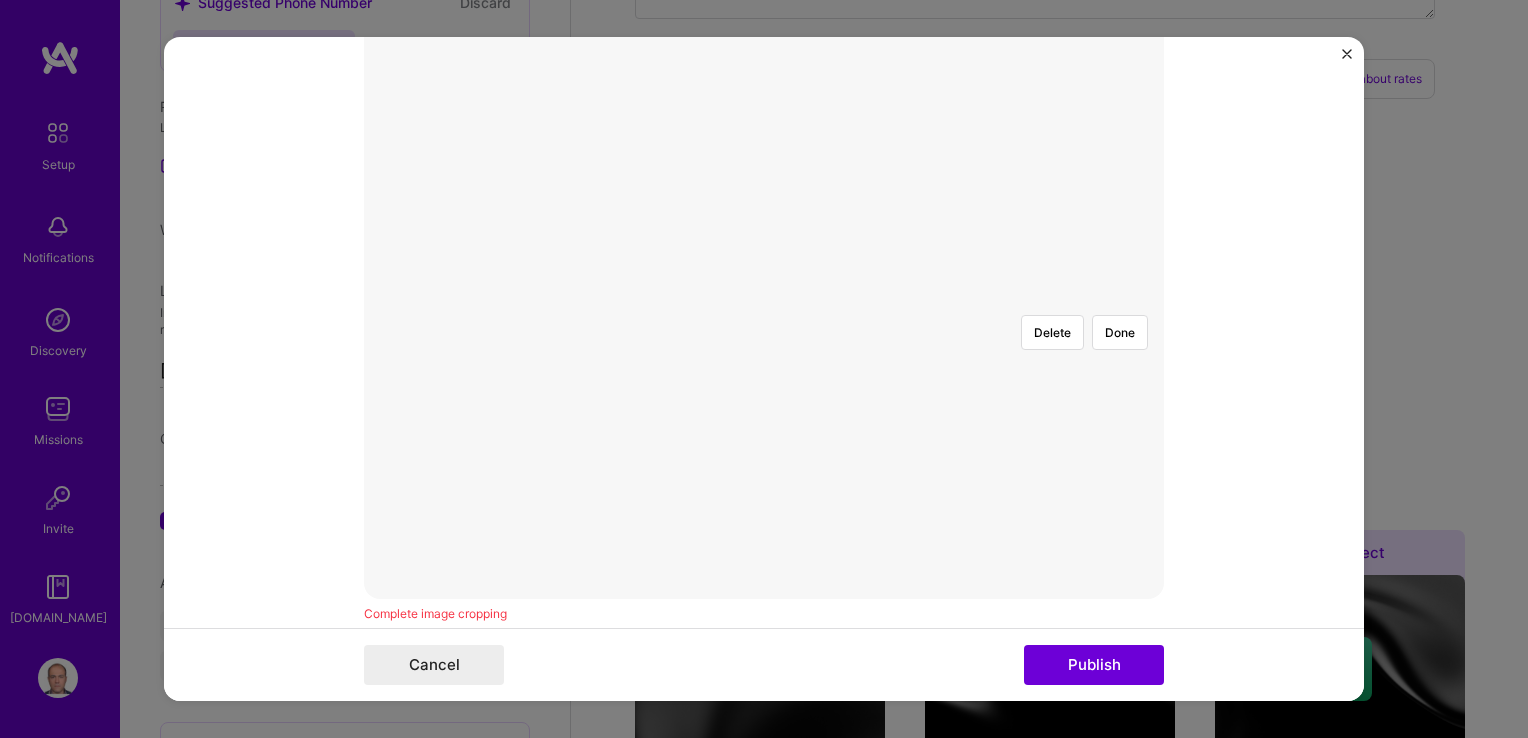 scroll, scrollTop: 400, scrollLeft: 0, axis: vertical 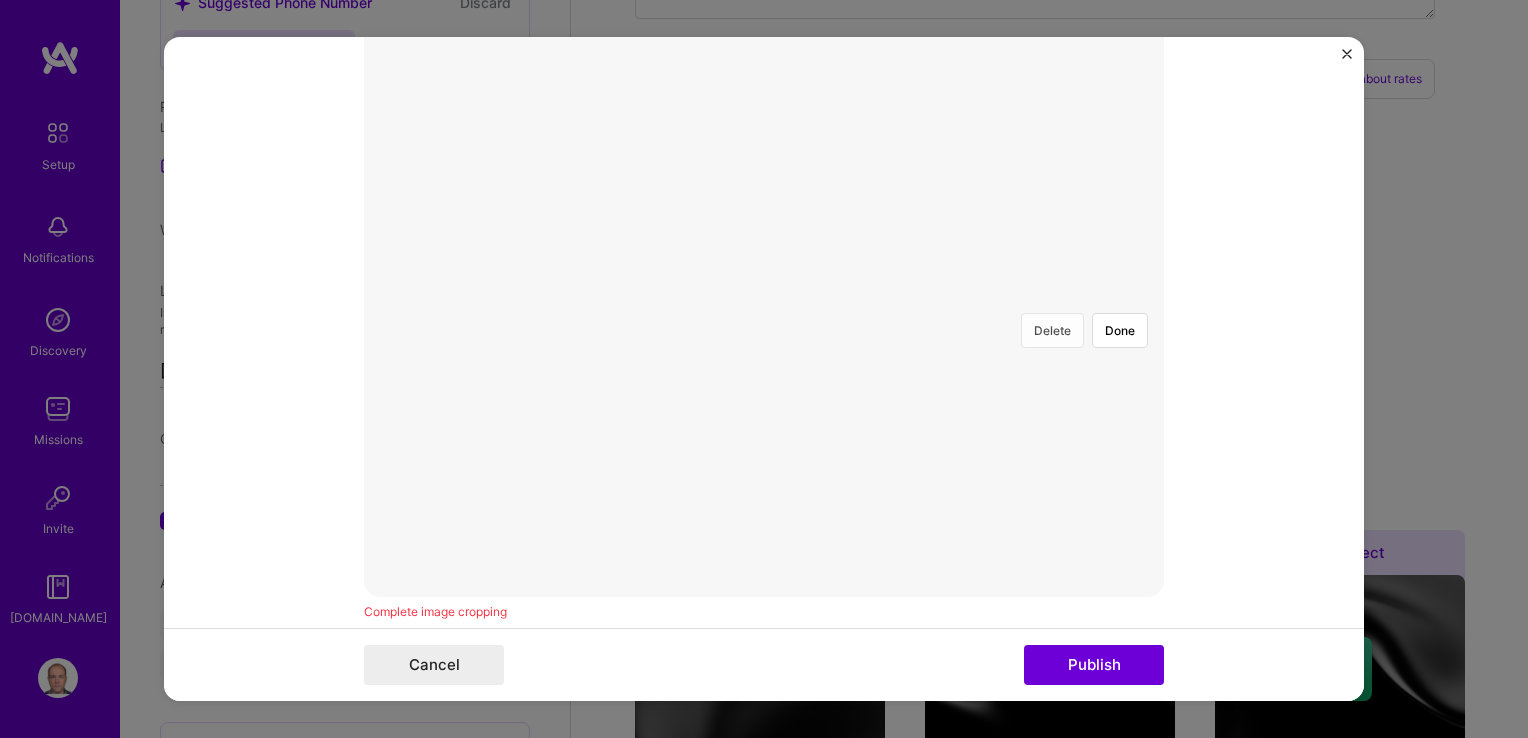 click on "Delete" at bounding box center [1052, 330] 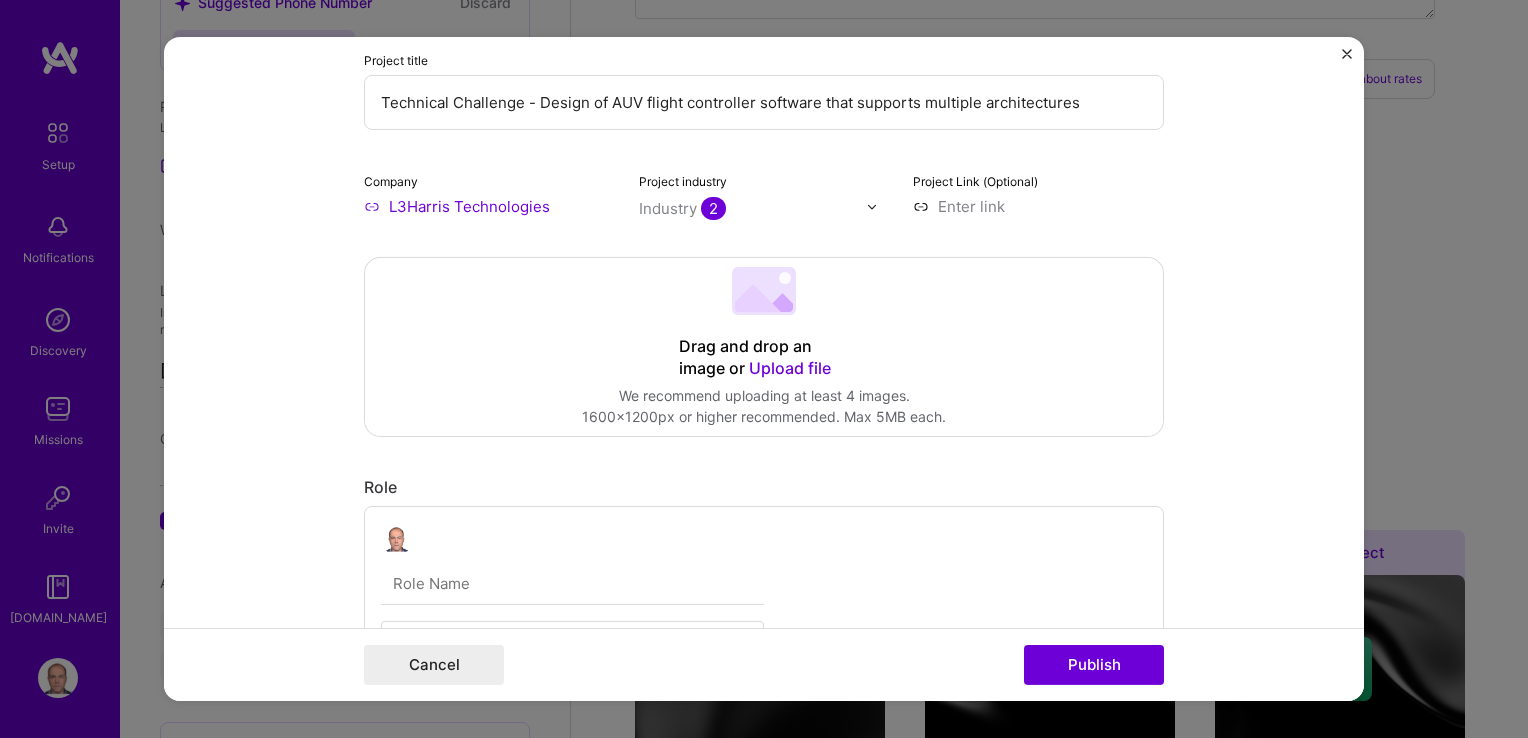 scroll, scrollTop: 100, scrollLeft: 0, axis: vertical 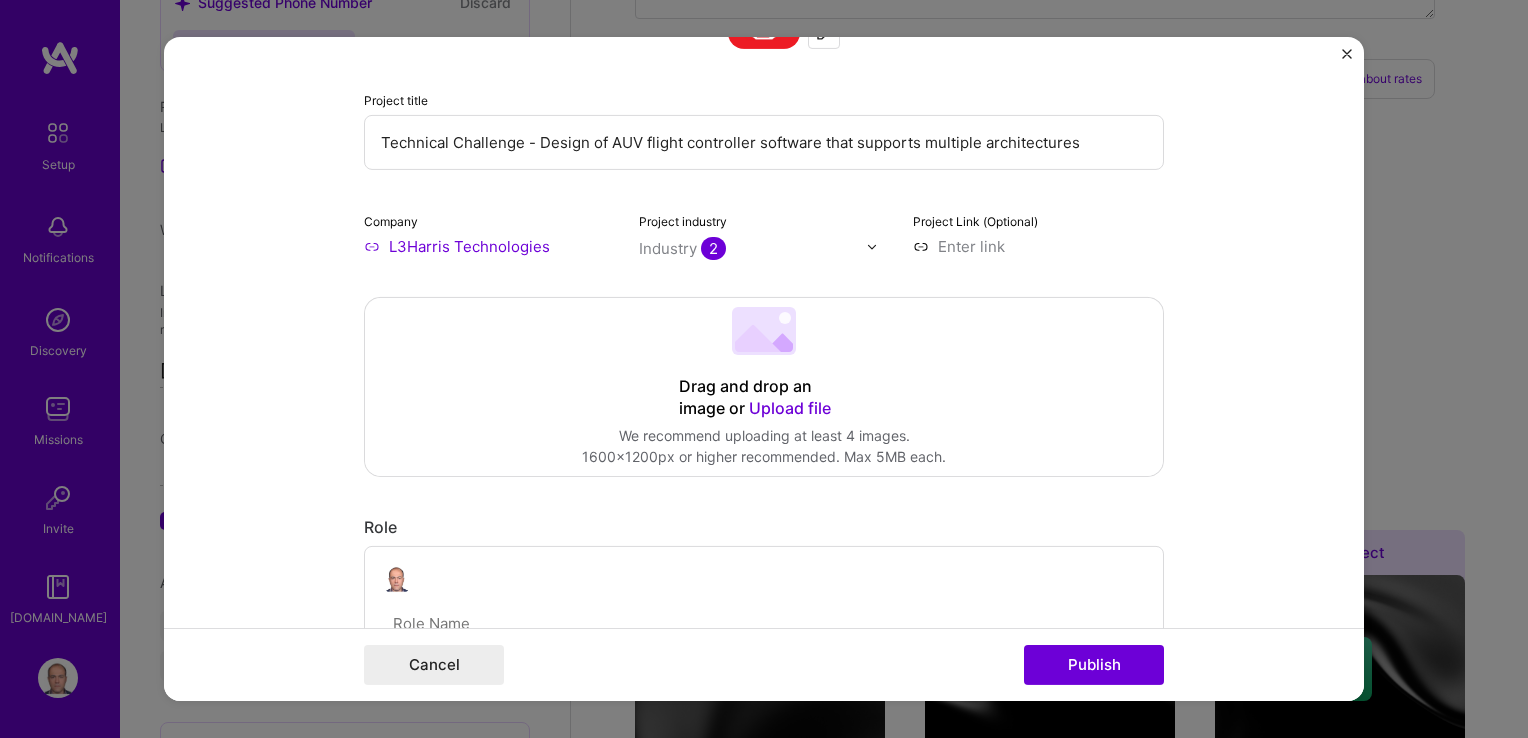 click on "Upload file" at bounding box center [790, 408] 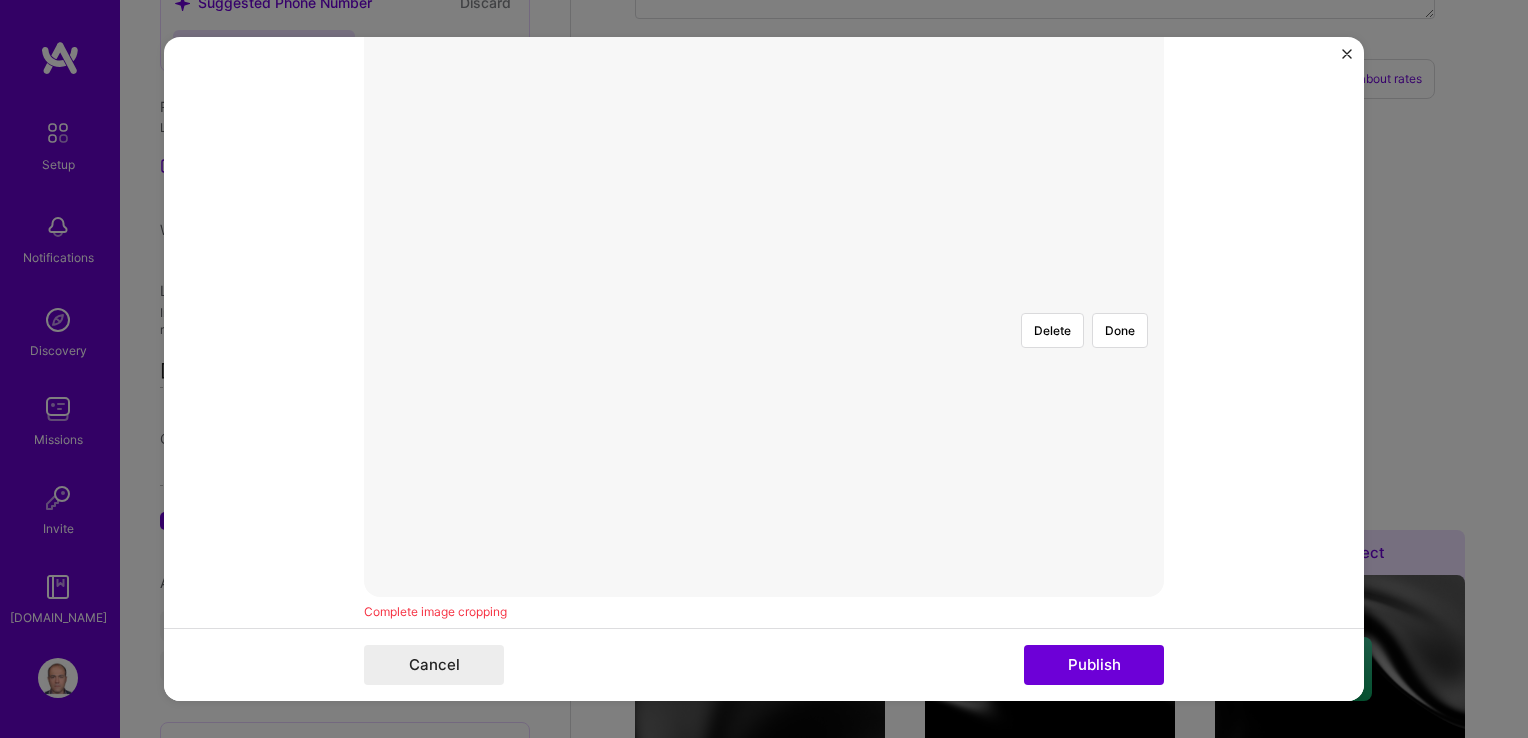 scroll, scrollTop: 500, scrollLeft: 0, axis: vertical 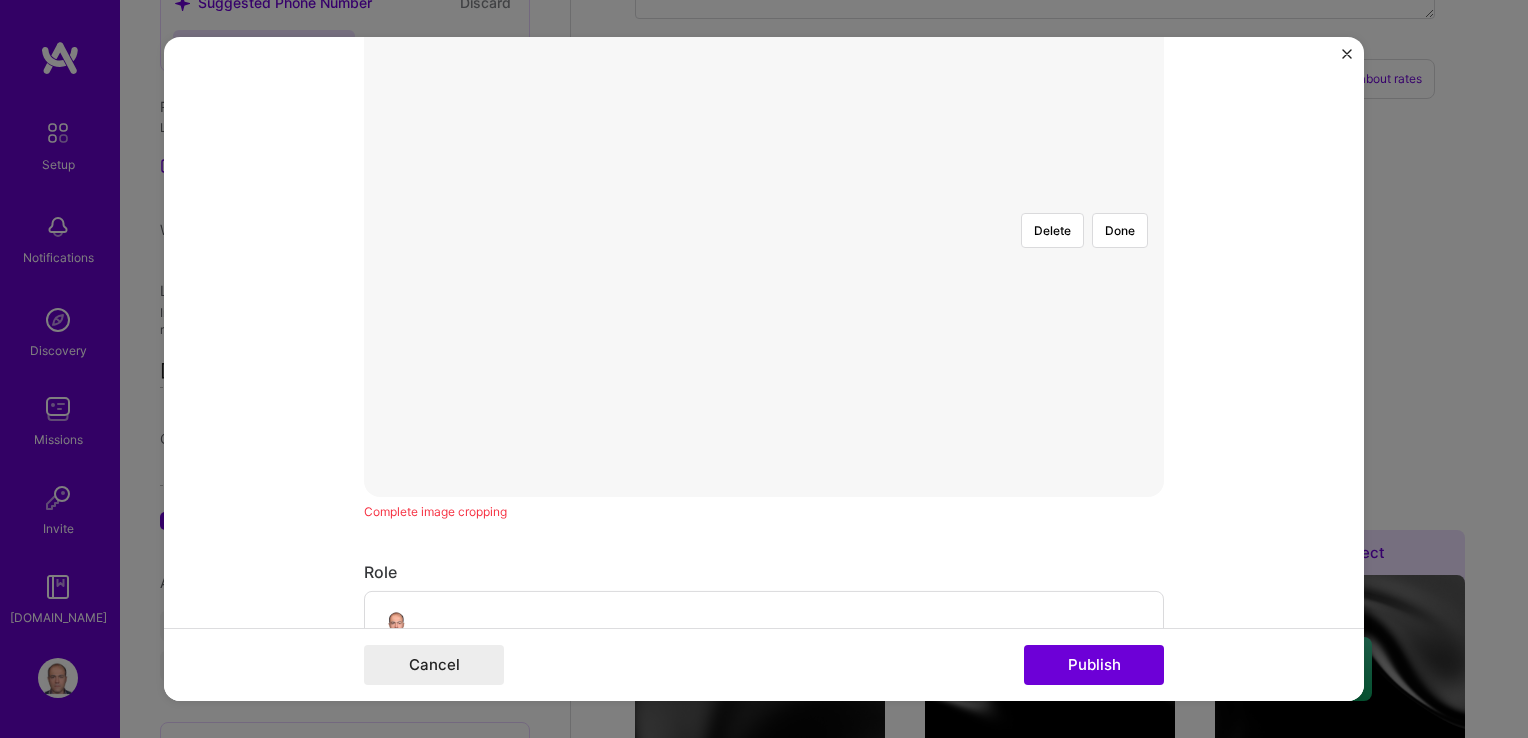 click on "Delete Done Complete image cropping" at bounding box center (764, 209) 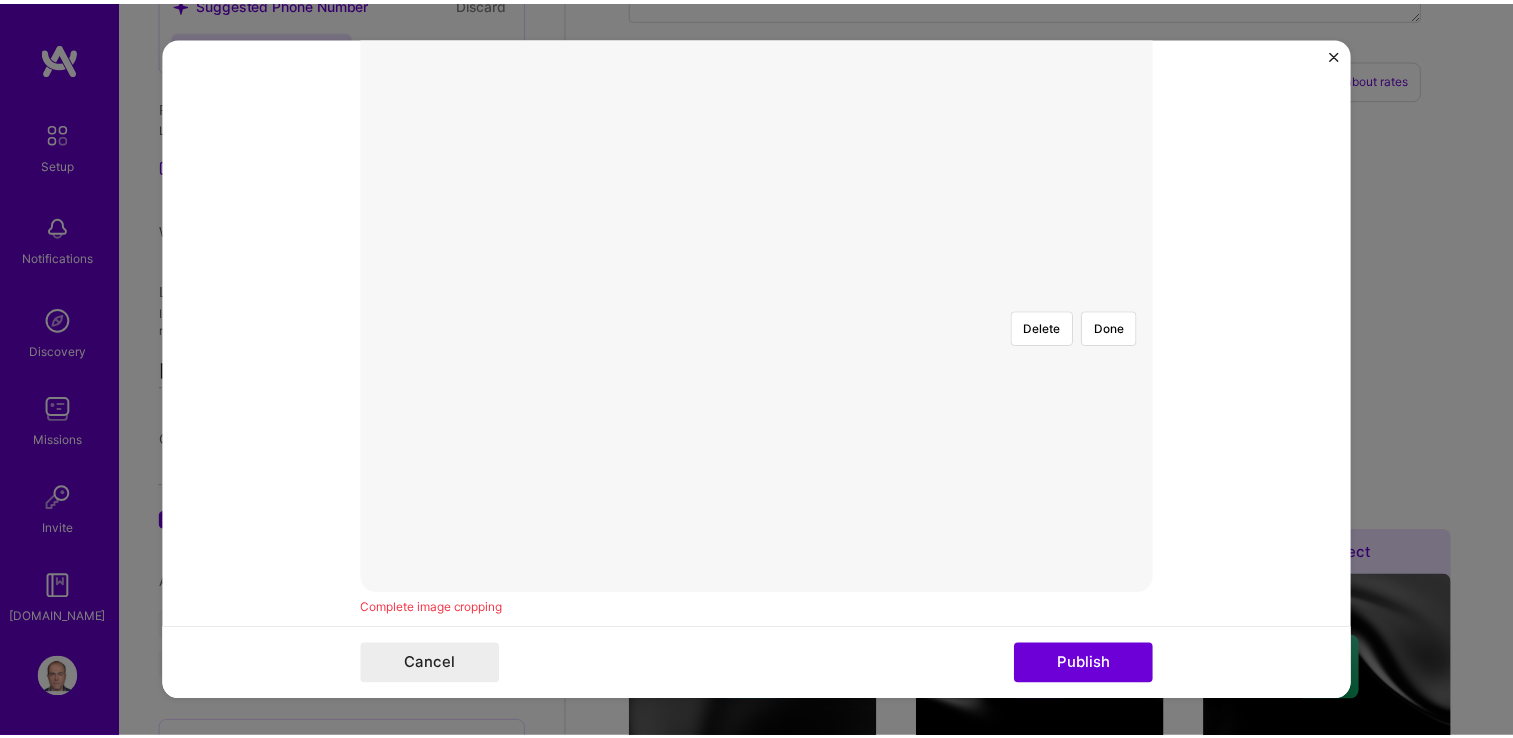 scroll, scrollTop: 300, scrollLeft: 0, axis: vertical 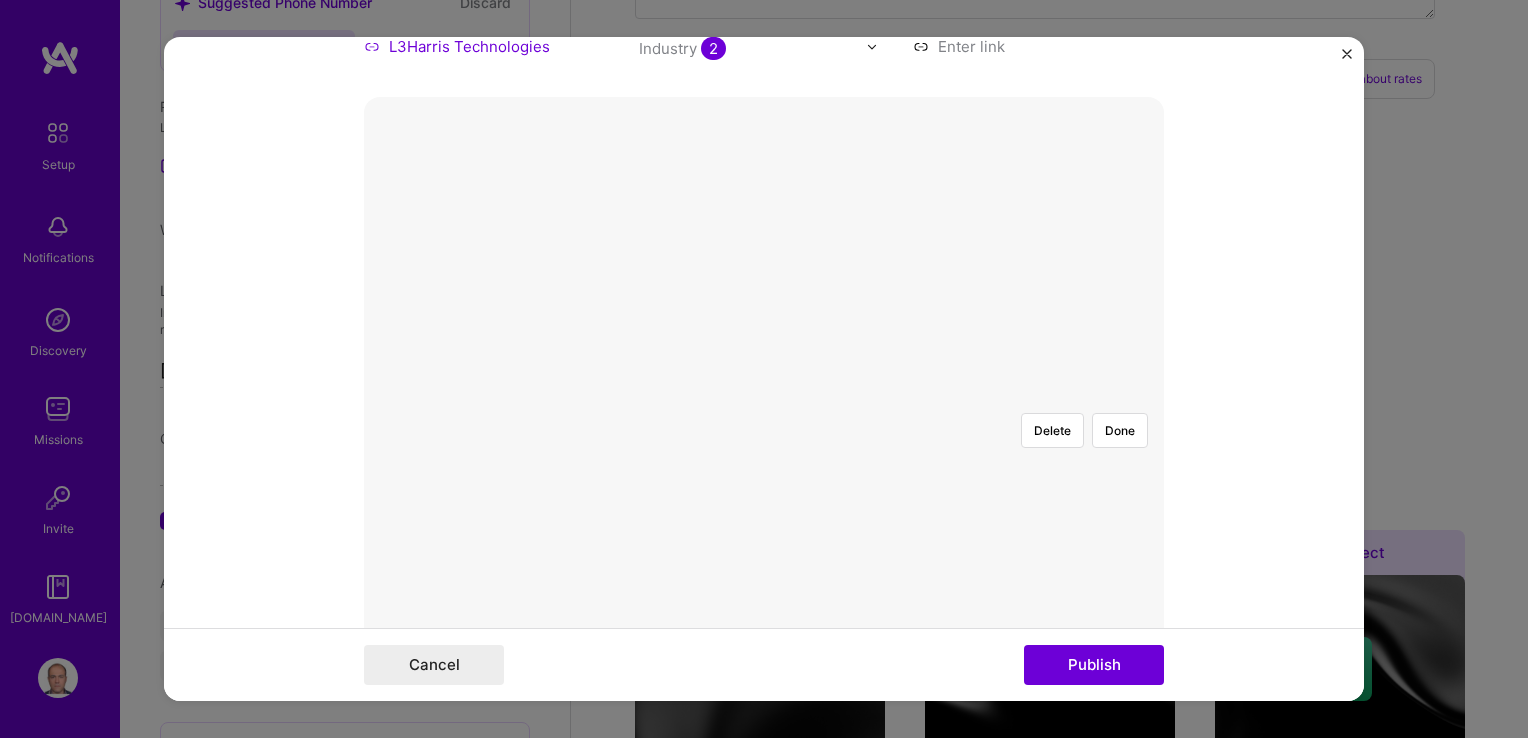 click on "Project title Technical Challenge - Design of AUV flight controller software that supports multiple architectures Company L3Harris Technologies
Project industry Industry 2 Project Link (Optional)
Delete Done Complete image cropping Role Software Architect
to
I’m still working on this project Skills used — Add up to 12 skills Any new skills will be added to your profile. Enter skills... Did this role require you to manage team members? (Optional) Yes, I managed — team members. Were you involved from inception to launch (0  ->  1)? (Optional) Zero to one is creation and development of a unique product from the ground up. I was involved in zero to one with this project Add metrics (Optional) Metrics help you visually show the outcome of a project. You can add up to 3 metrics. Project details   100 characters minimum 0 / 1,000  characters Highlight the company's mission or purpose, and then transition into the specific project you contributed to. Select role" at bounding box center [764, 369] 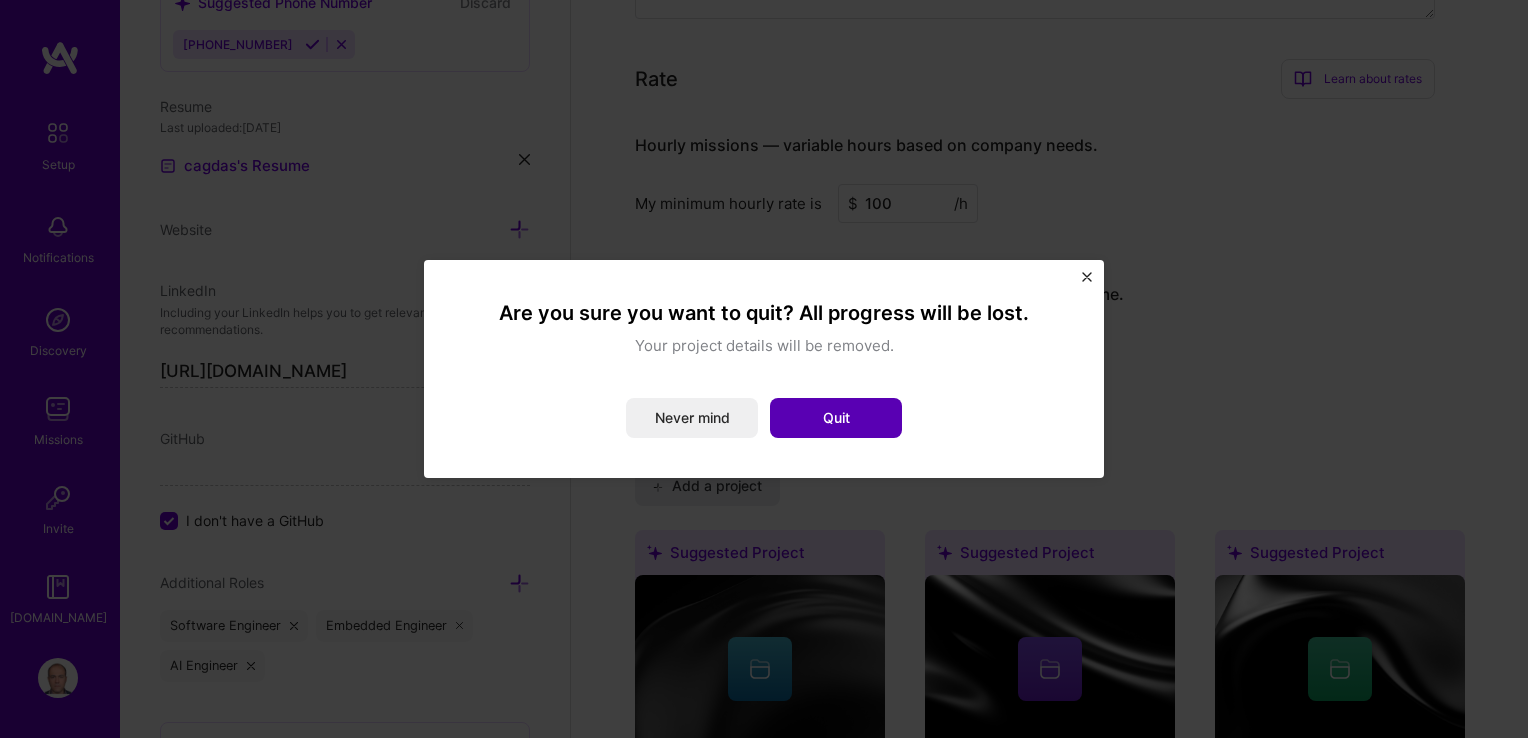 click on "Quit" at bounding box center (836, 418) 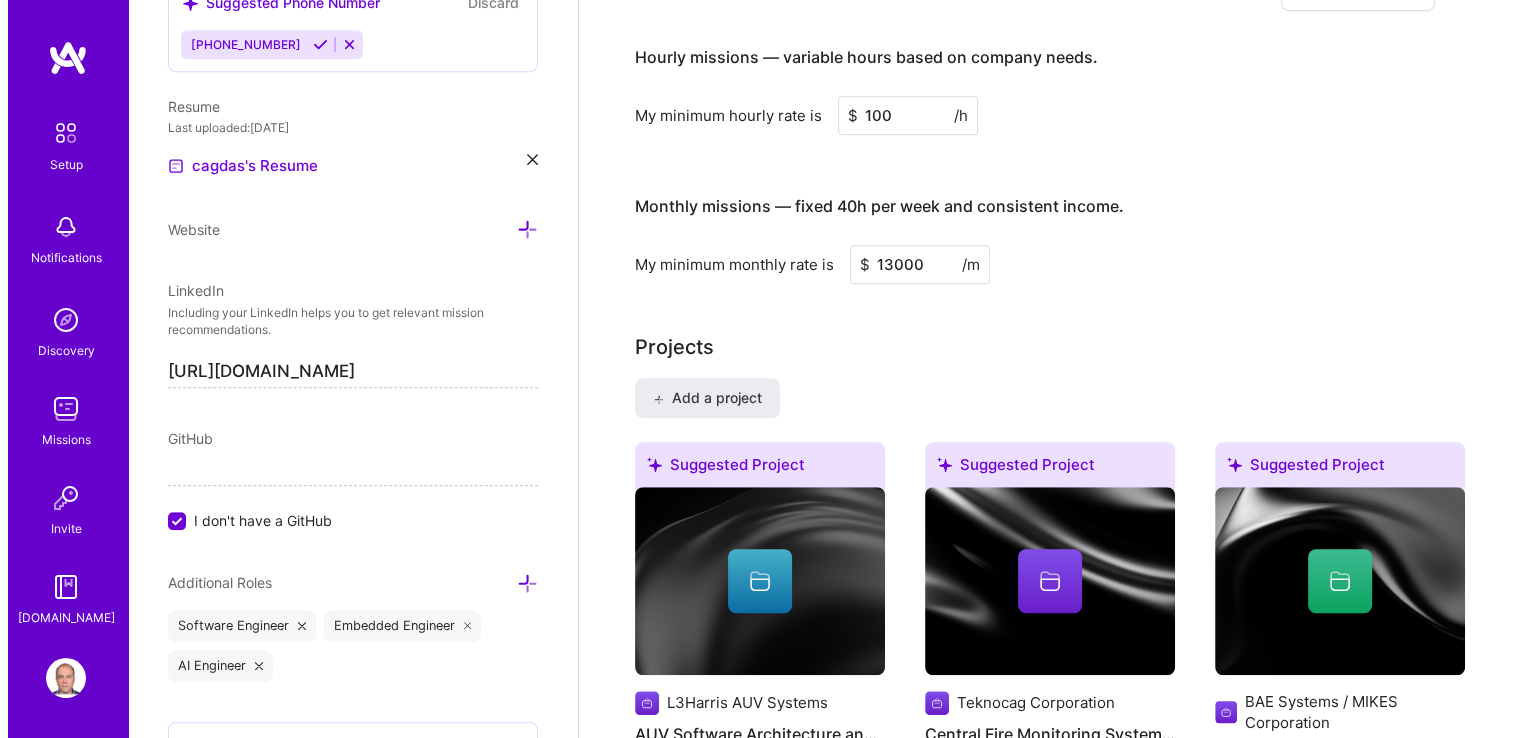 scroll, scrollTop: 1210, scrollLeft: 0, axis: vertical 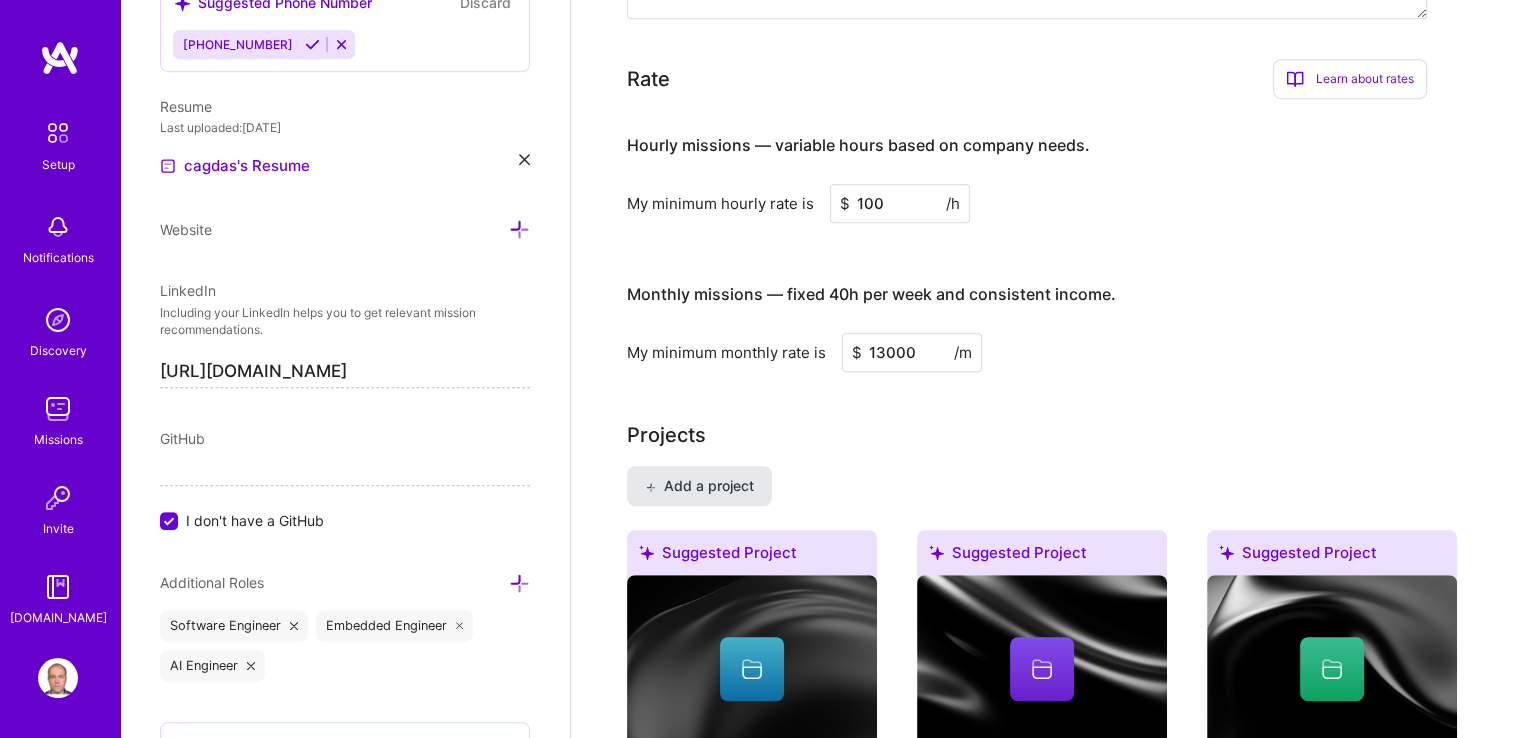 click on "Add a project" at bounding box center (699, 486) 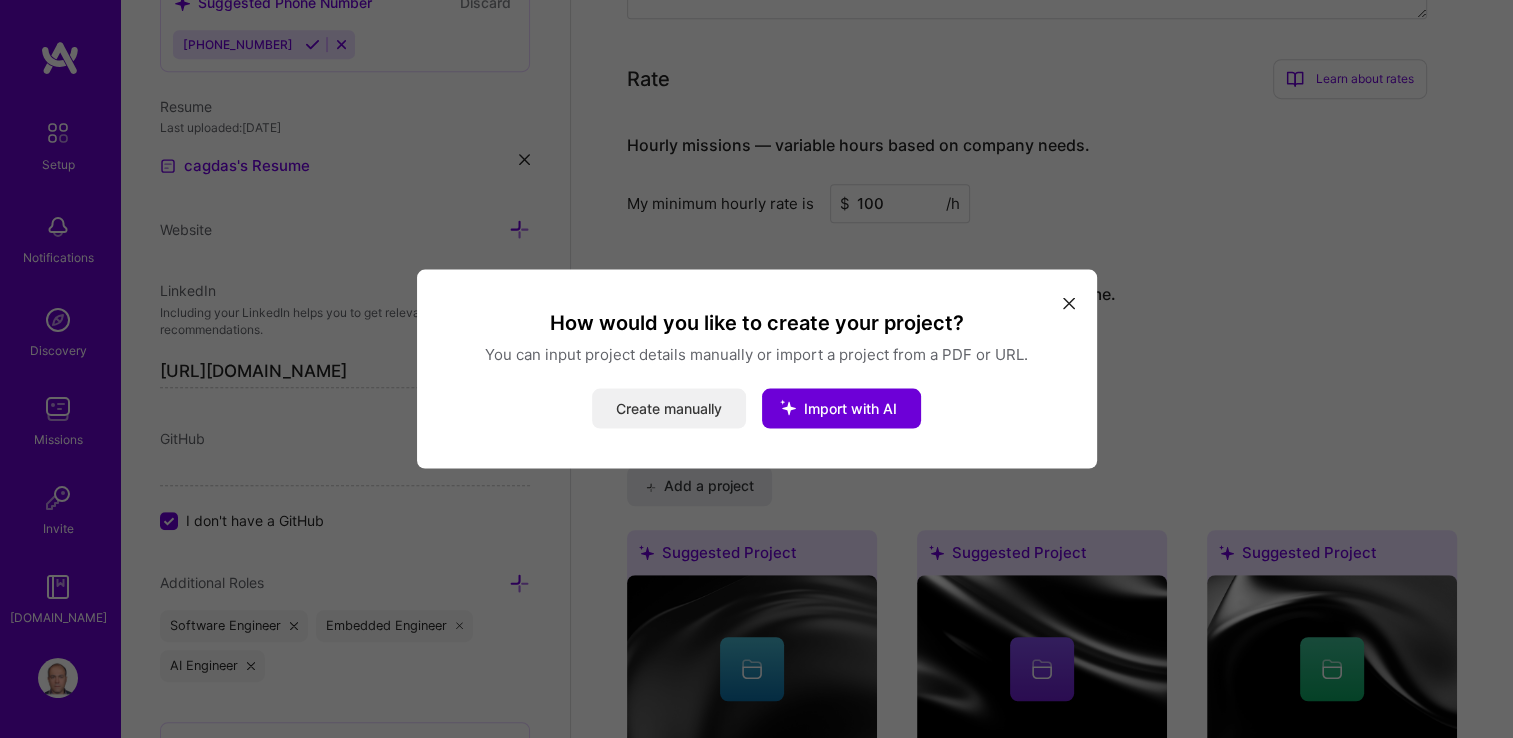 click on "Create manually" at bounding box center [669, 409] 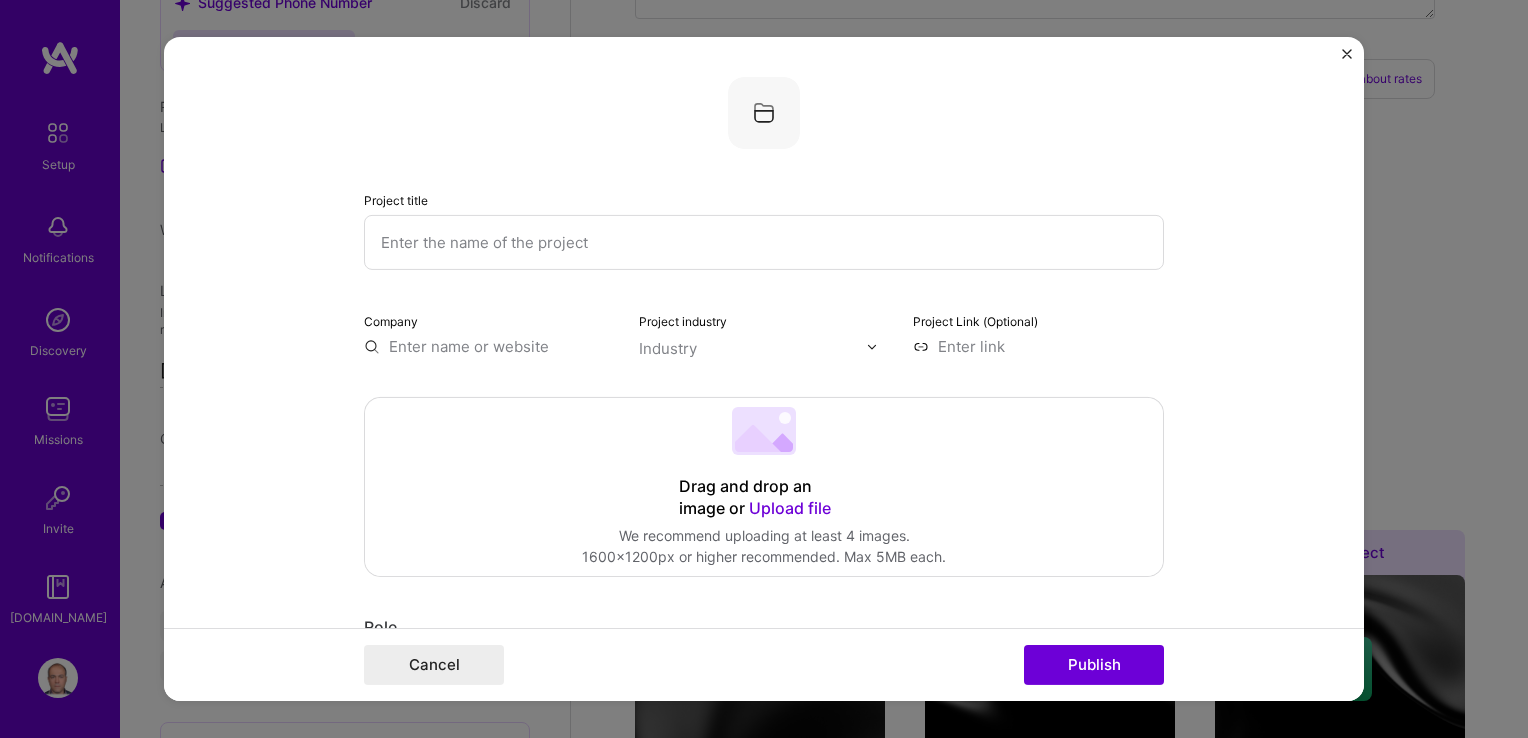 click at bounding box center [764, 242] 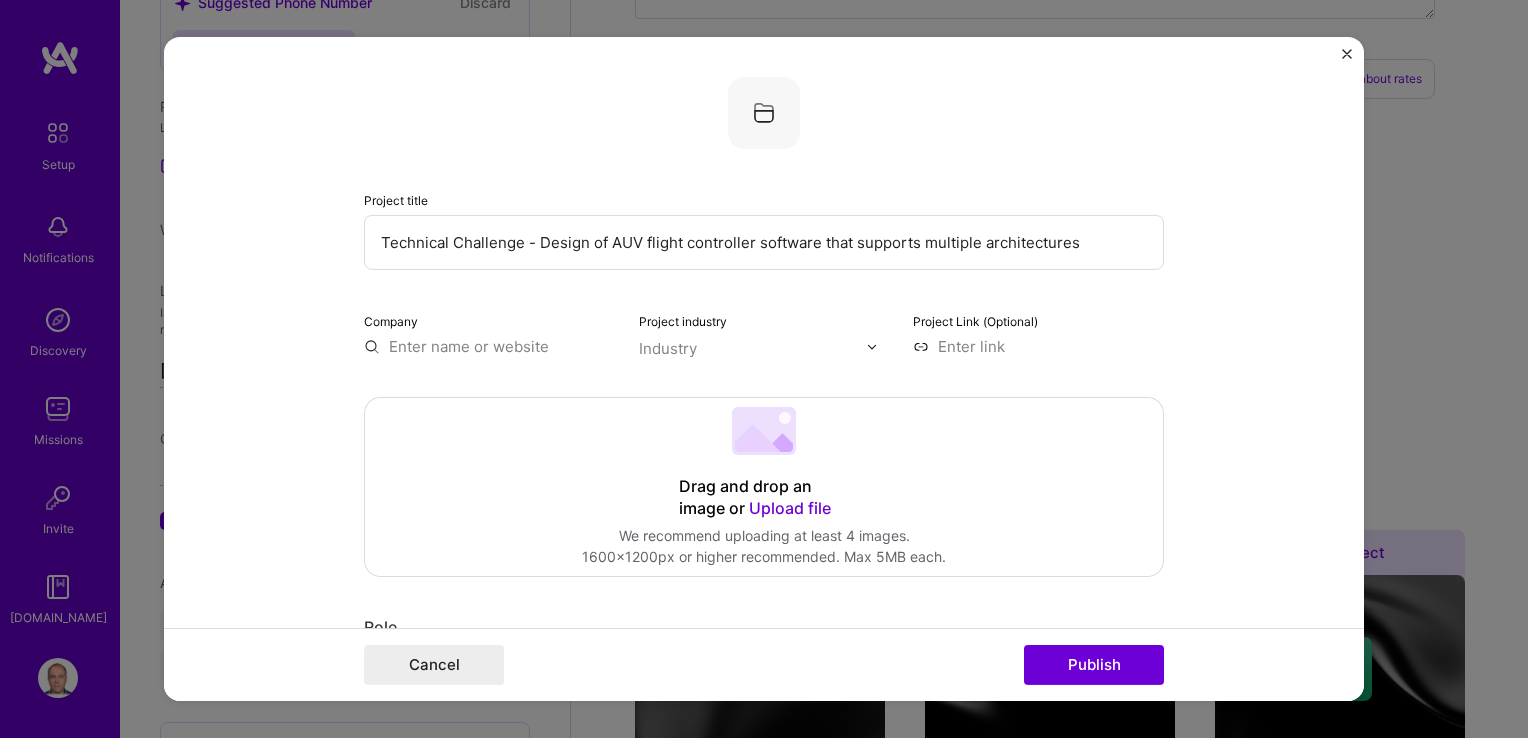 type on "L3Harris Technologies" 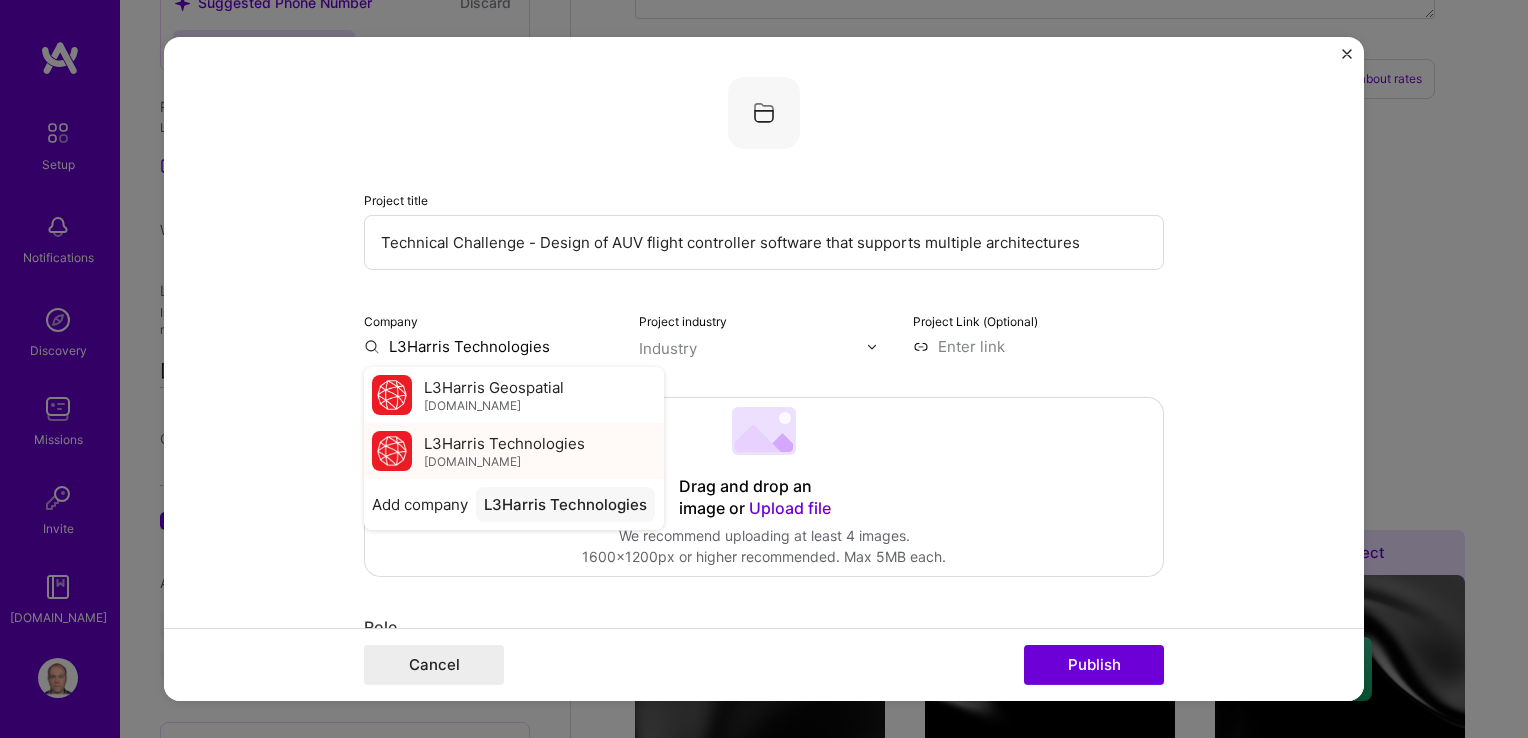 click on "L3Harris Technologies" at bounding box center [504, 442] 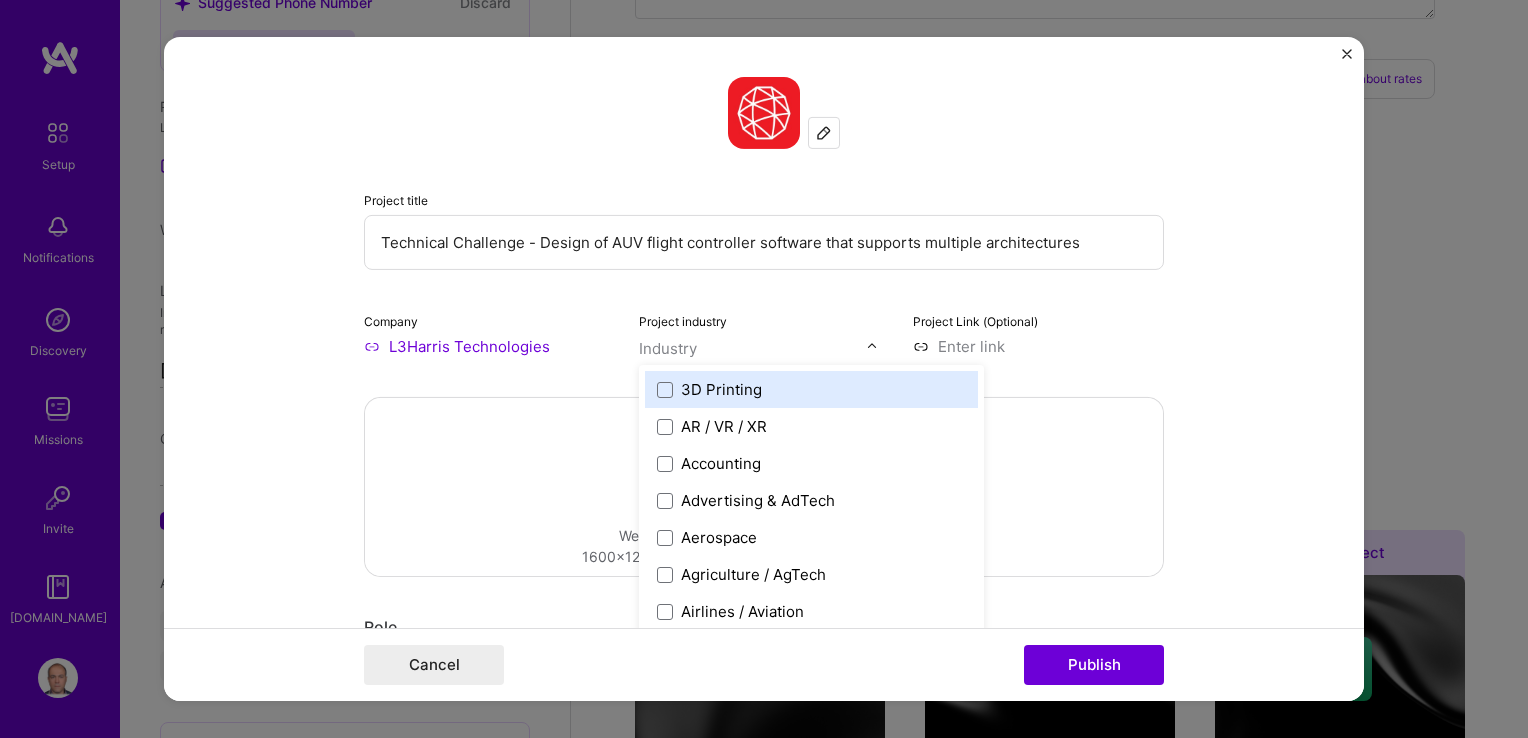 click at bounding box center (872, 346) 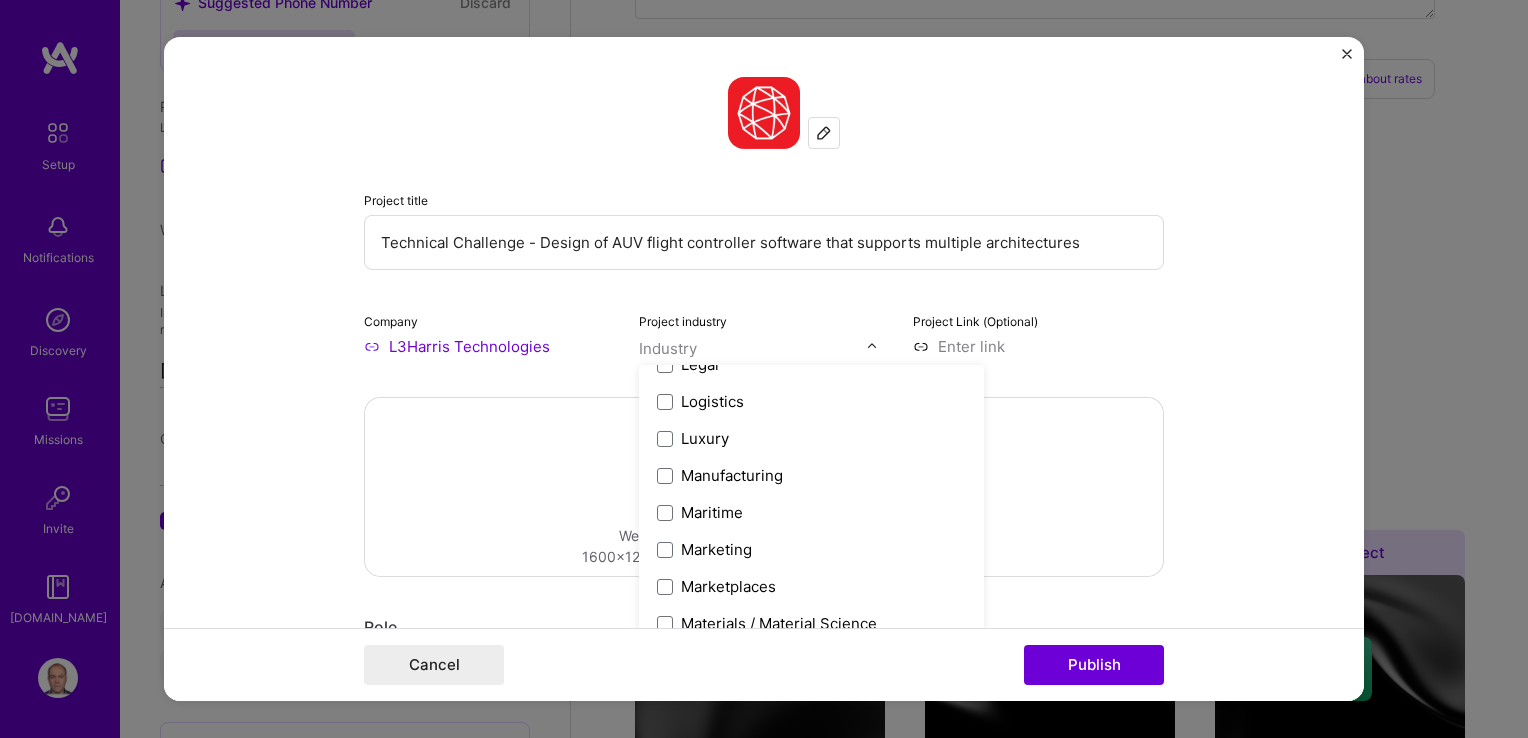 scroll, scrollTop: 2900, scrollLeft: 0, axis: vertical 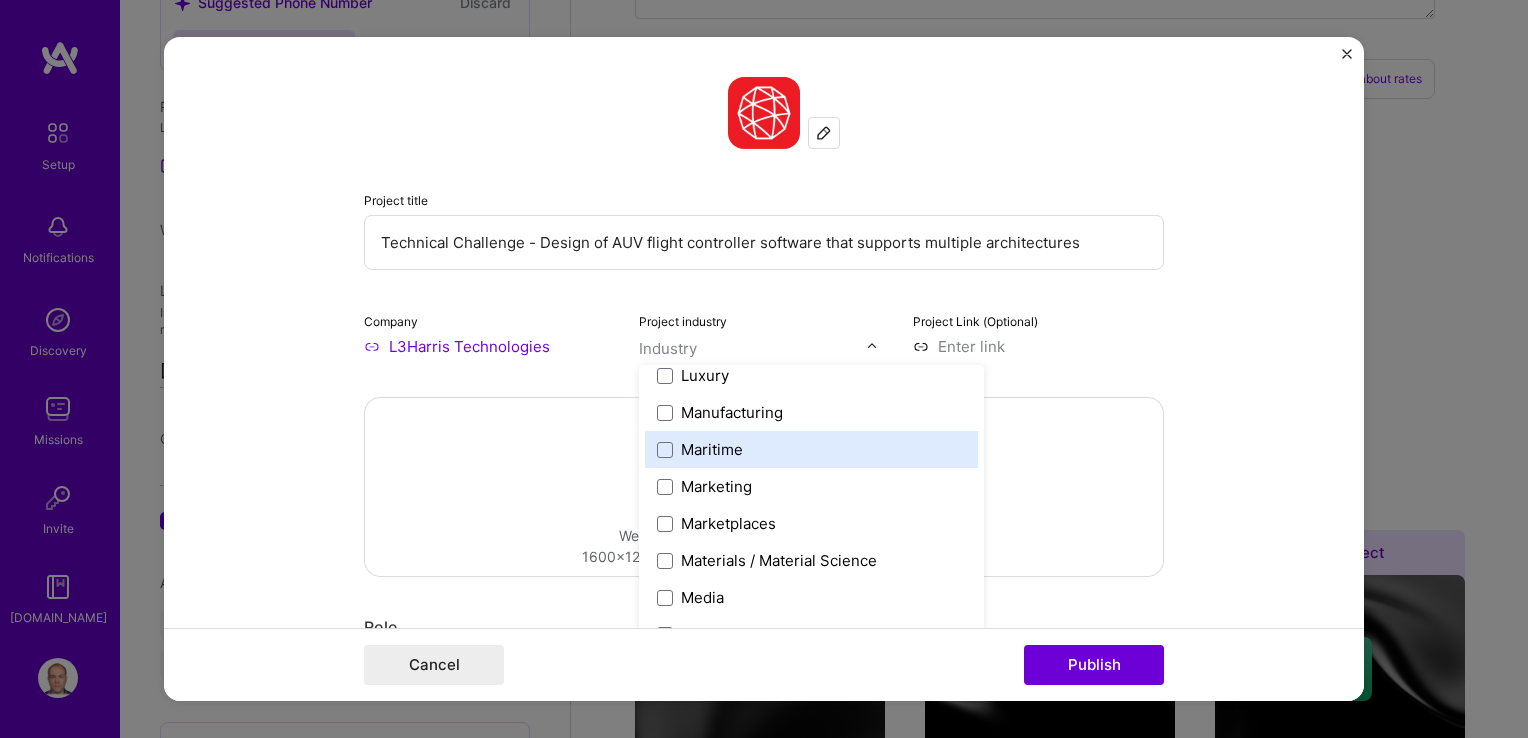 click on "Maritime" at bounding box center (811, 449) 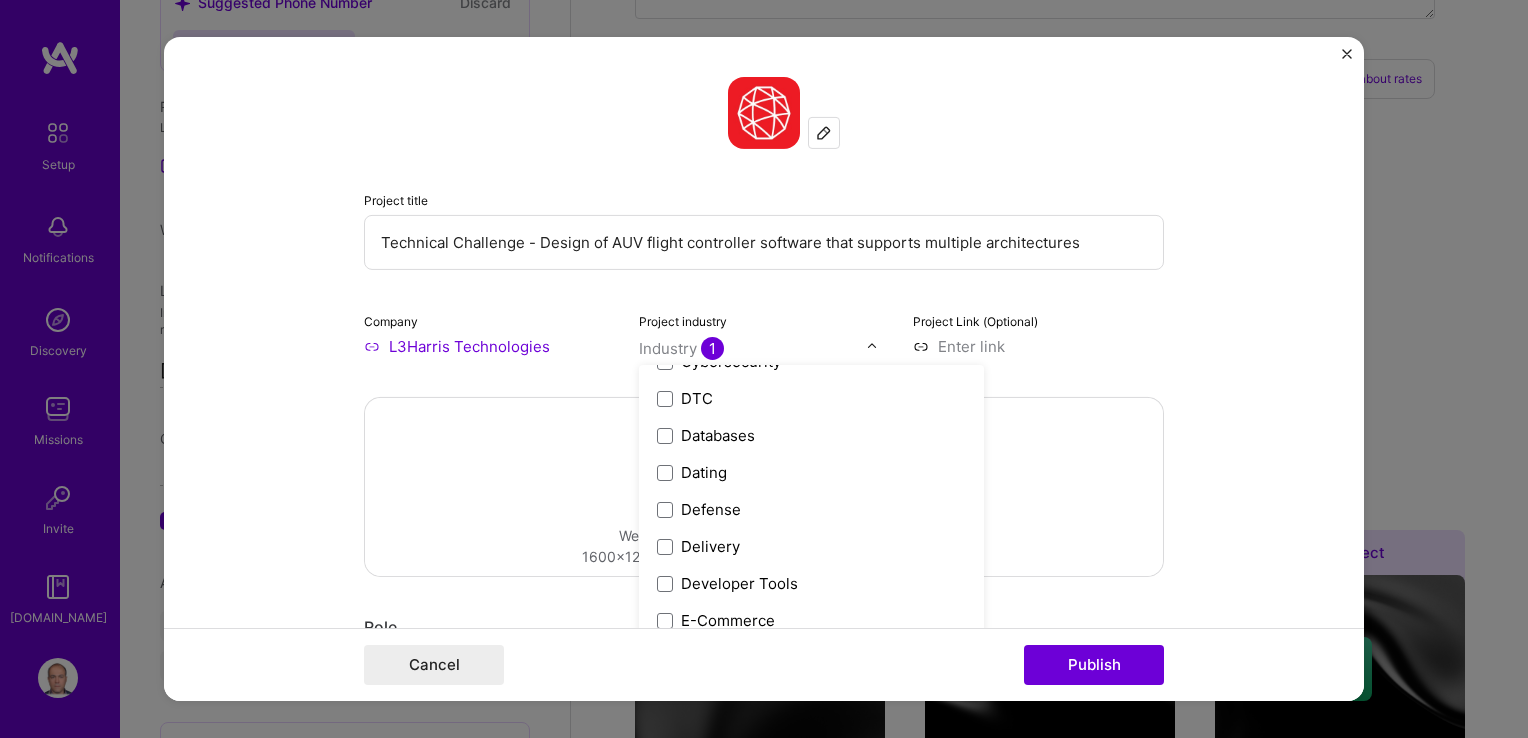 scroll, scrollTop: 1500, scrollLeft: 0, axis: vertical 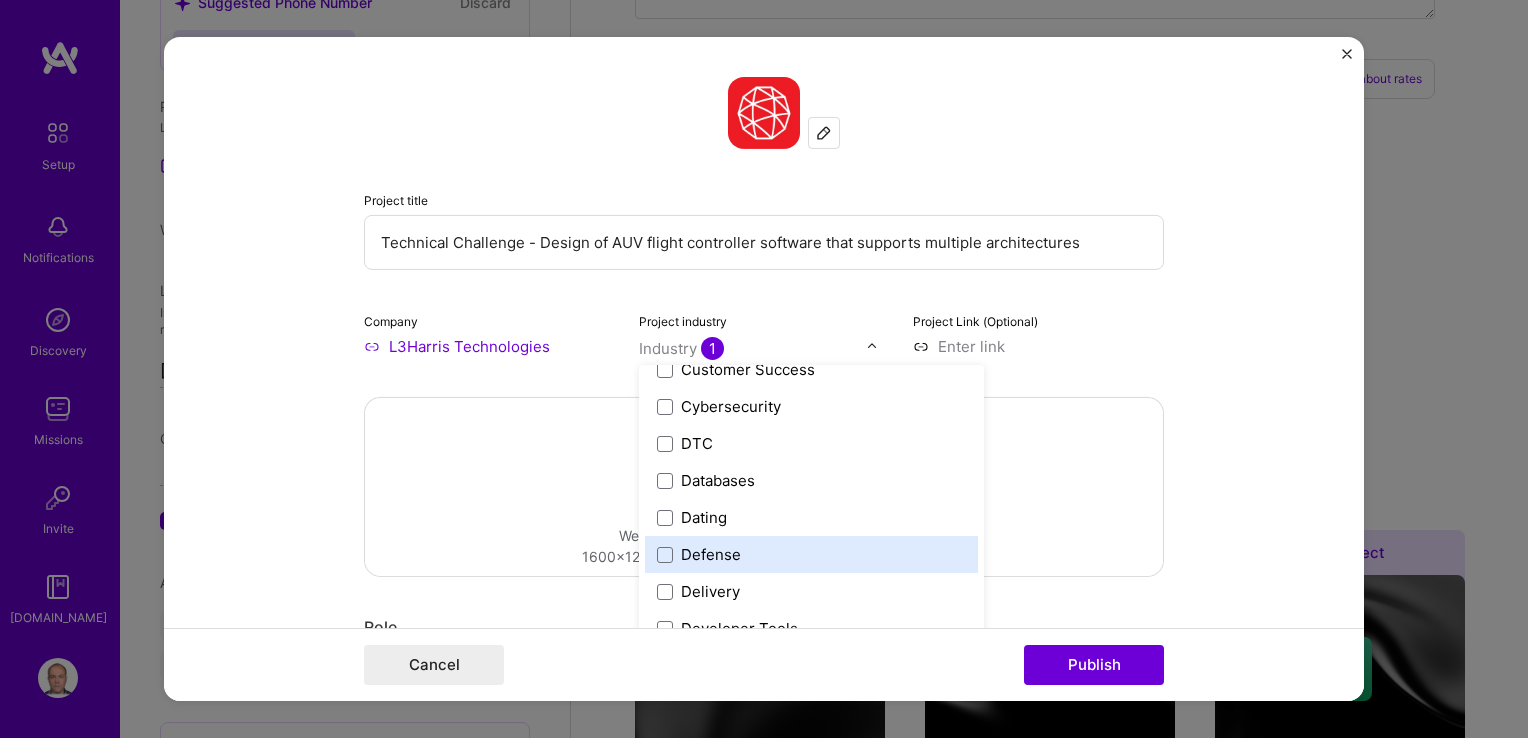 click on "Defense" at bounding box center (711, 554) 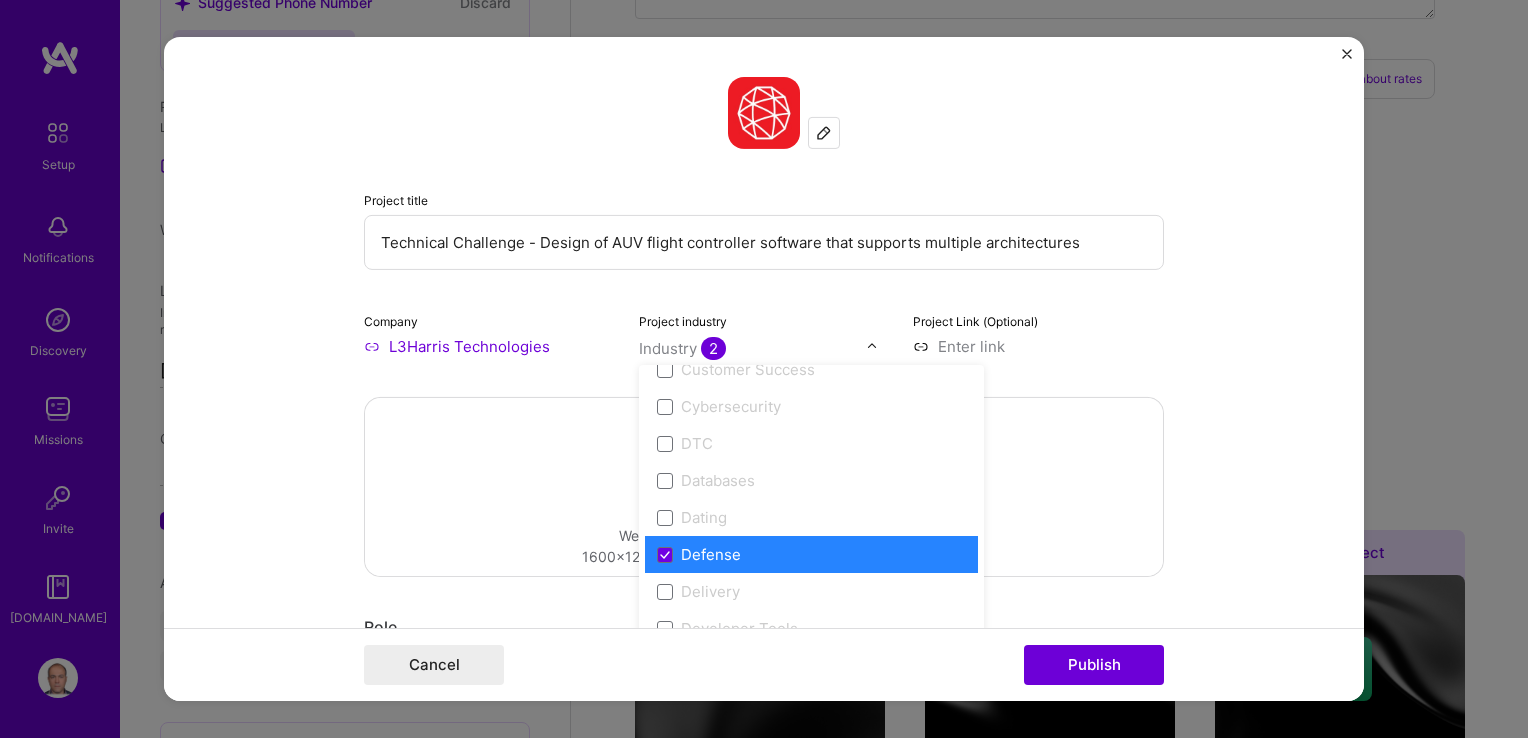 click on "Project title Technical Challenge - Design of AUV flight controller software that supports multiple architectures Company L3Harris Technologies
Project industry option Defense, selected. option Defense focused, 46 of 120. 120 results available. Use Up and Down to choose options, press Enter to select the currently focused option, press Escape to exit the menu, press Tab to select the option and exit the menu. Industry 2 3D Printing AR / VR / XR Accounting Advertising & AdTech Aerospace Agriculture / AgTech Airlines / Aviation Architecture / Interior Design Art & Museums Artifical Intelligence / Machine Learning Arts / Culture Augmented & Virtual Reality (AR/VR) Automotive Automotive & Self Driving Cars Aviation B2B B2B2C B2C BPA / RPA Banking Beauty Big Data BioTech Blockchain CMS CPG CRM Cannabis Charity & Nonprofit Circular Economy CivTech Climate Tech Cloud Services Coaching Community Tech Construction Consulting Consumer Electronics Crowdfunding Crypto Customer Success Cybersecurity DTC HR" at bounding box center (764, 369) 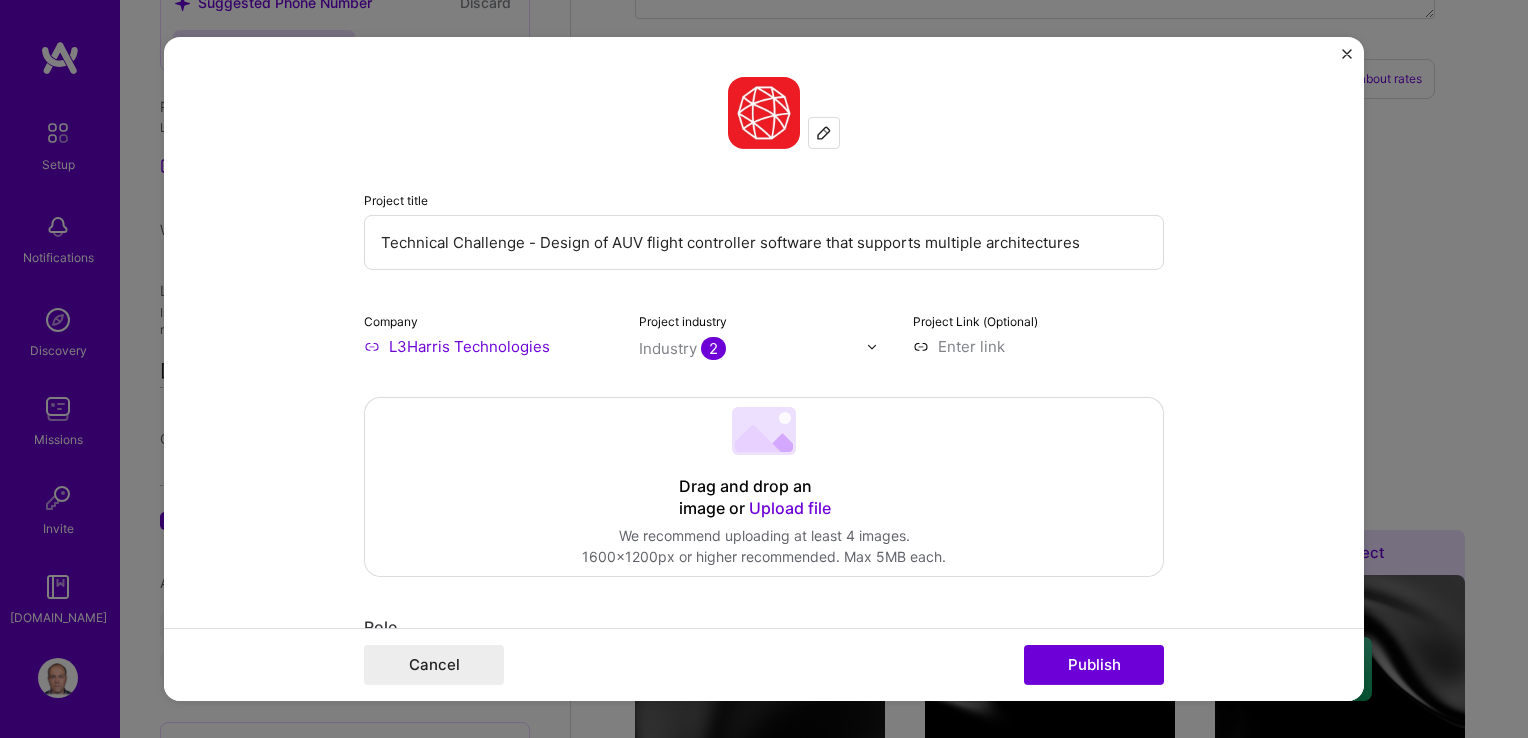 scroll, scrollTop: 500, scrollLeft: 0, axis: vertical 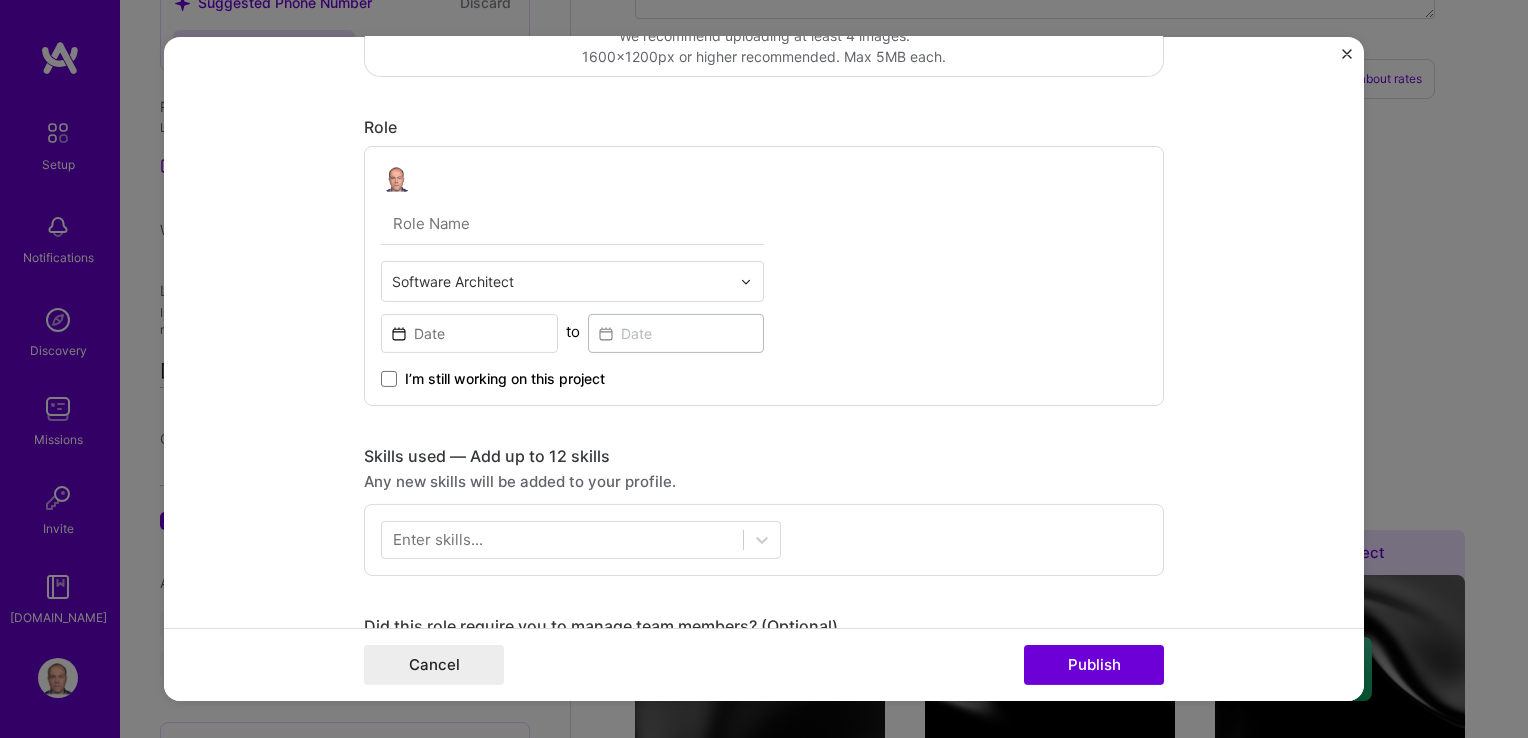 click at bounding box center [572, 224] 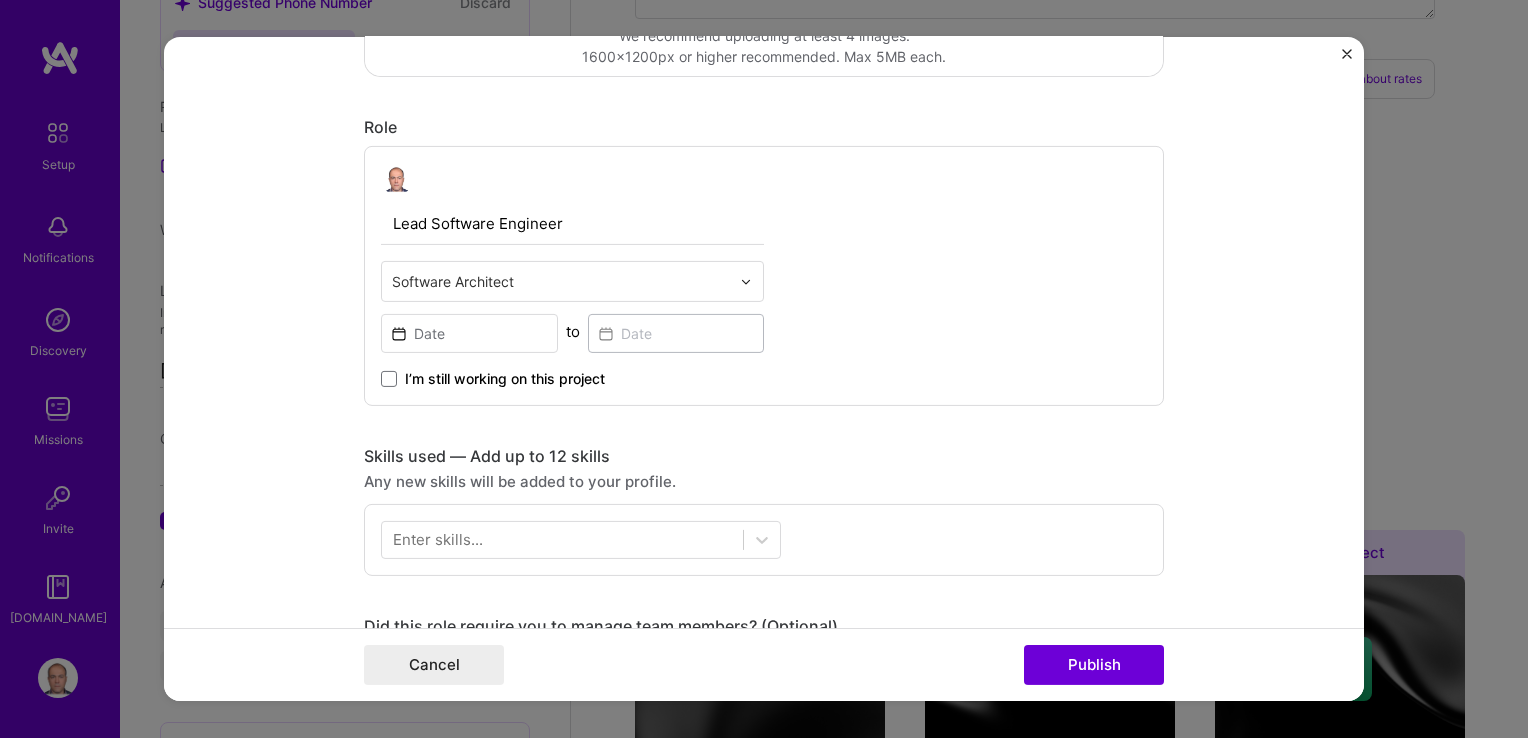 type on "Lead Software Engineer" 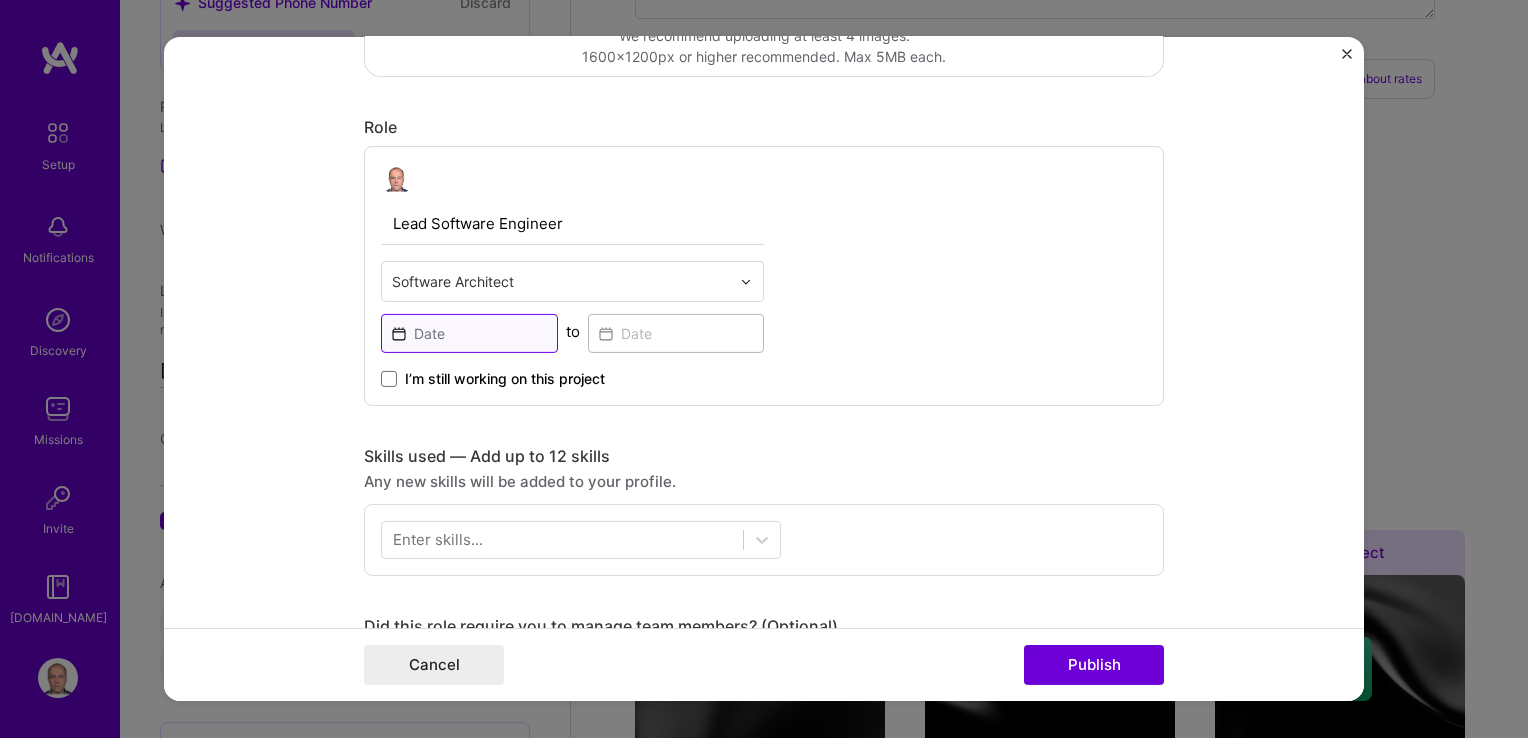 click at bounding box center (469, 333) 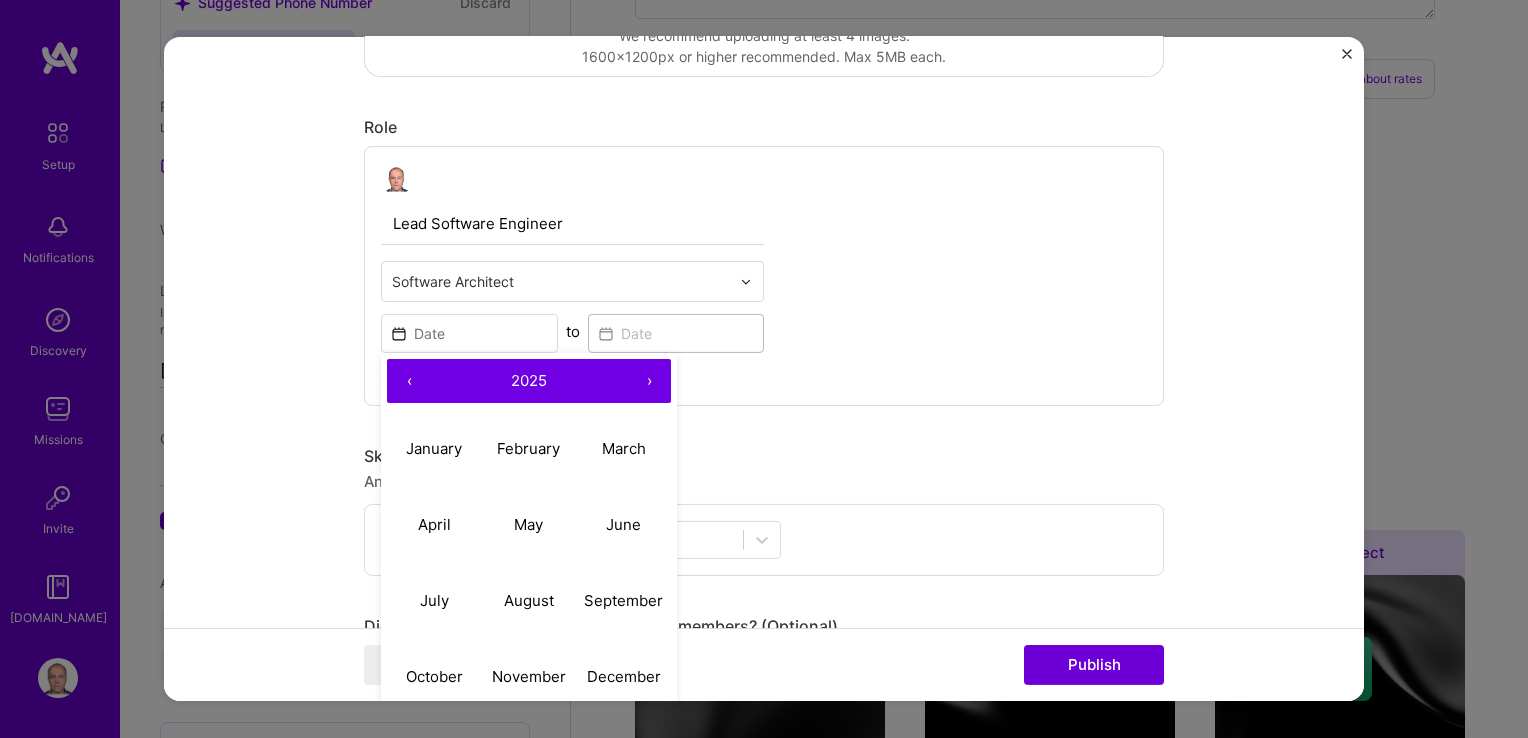 click on "‹" at bounding box center [409, 381] 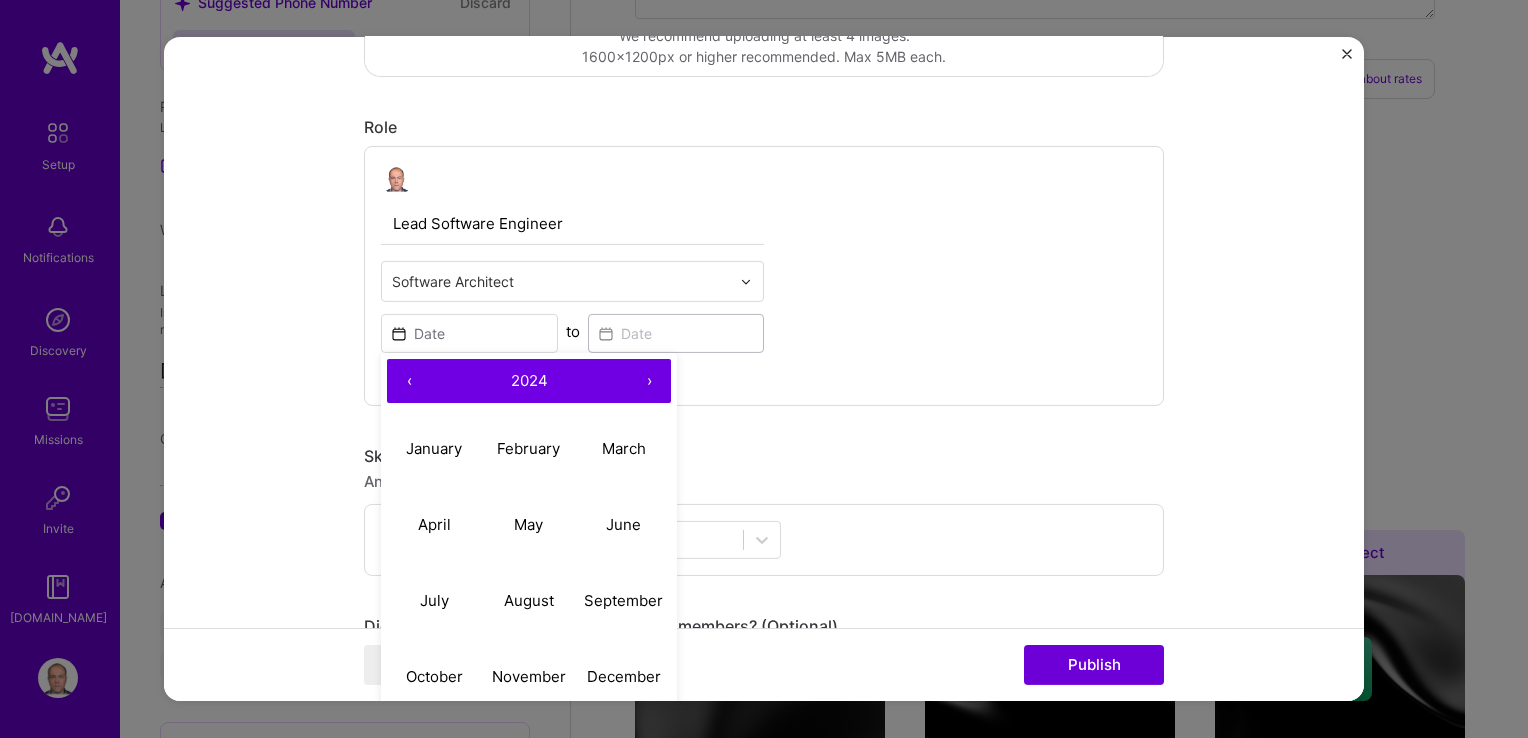 click on "‹" at bounding box center [409, 381] 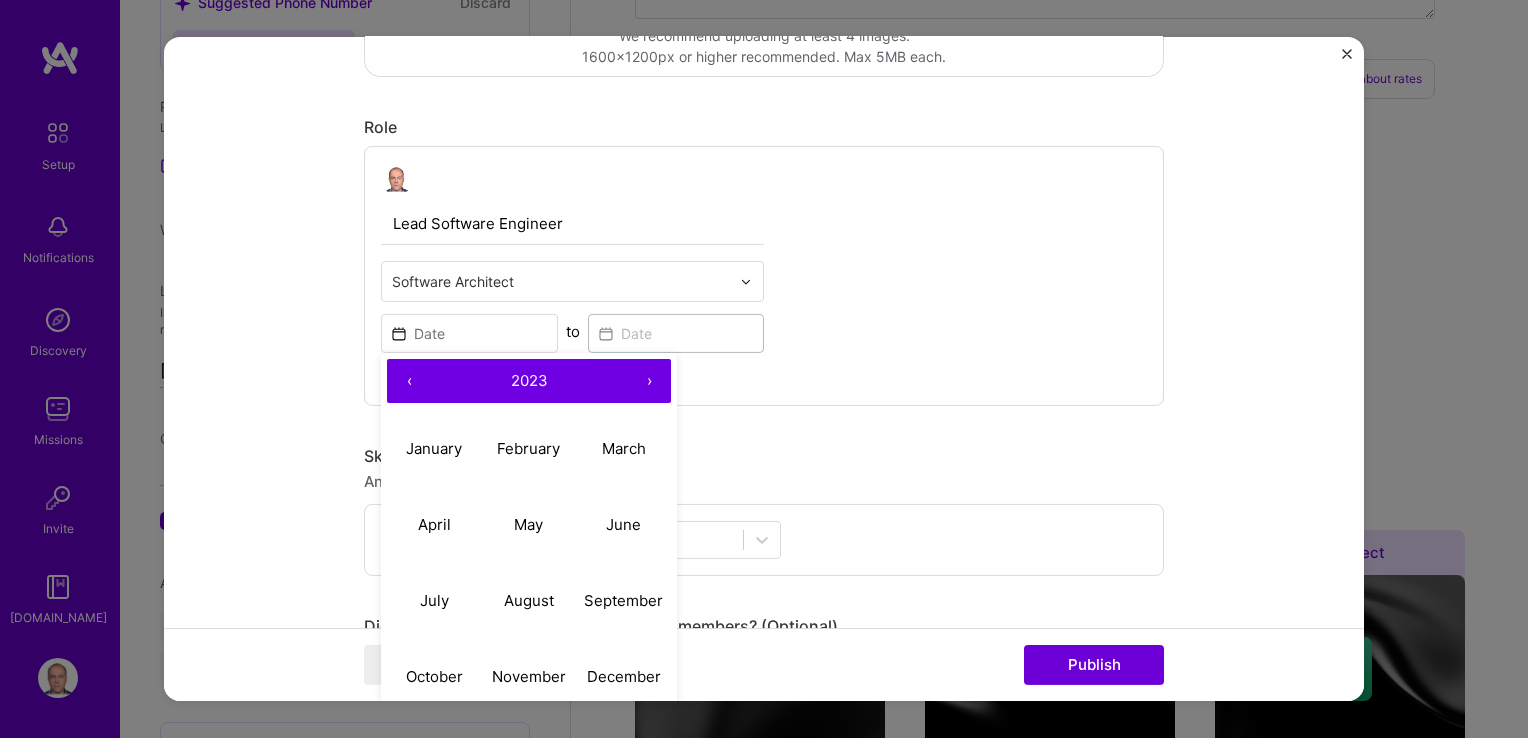click on "›" at bounding box center (649, 381) 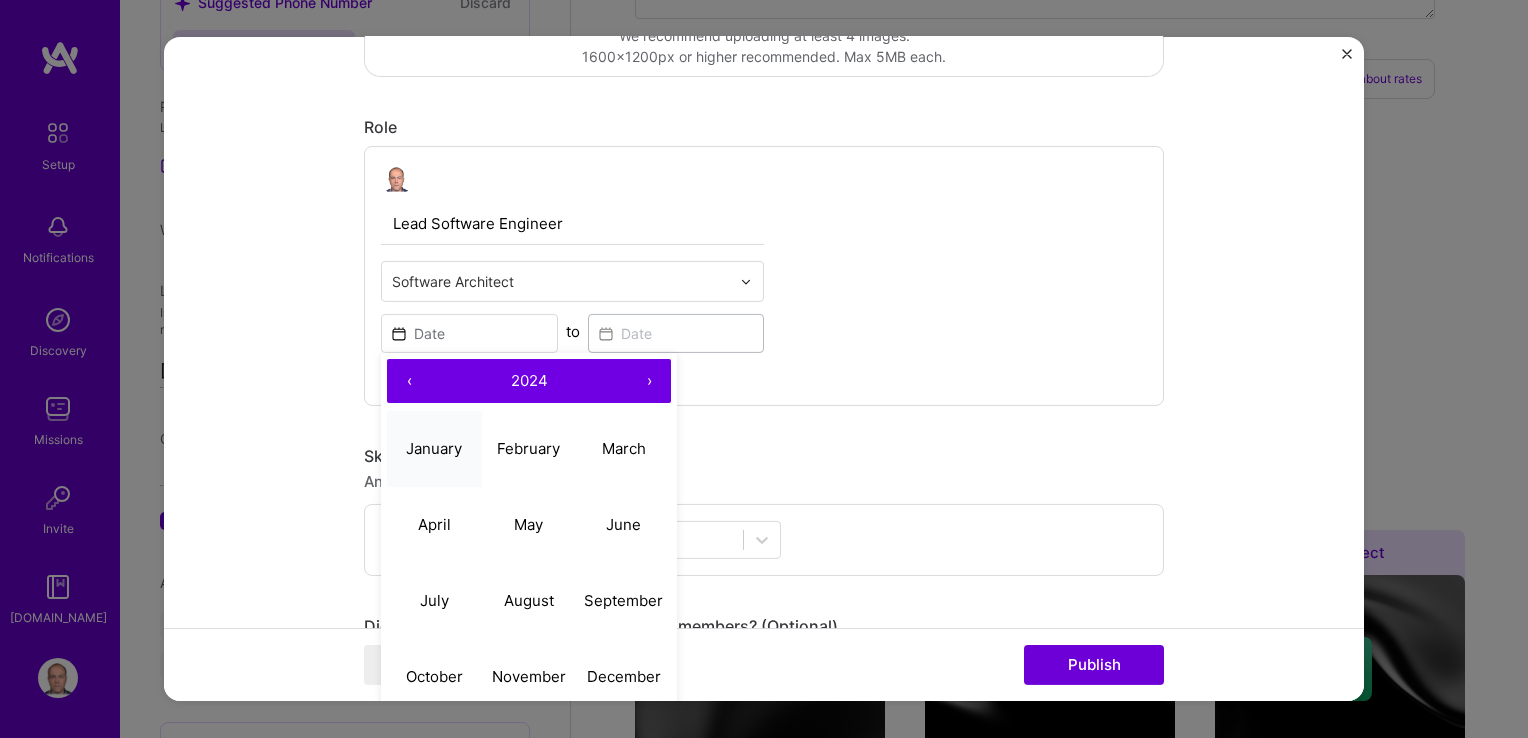 click on "January" at bounding box center (434, 447) 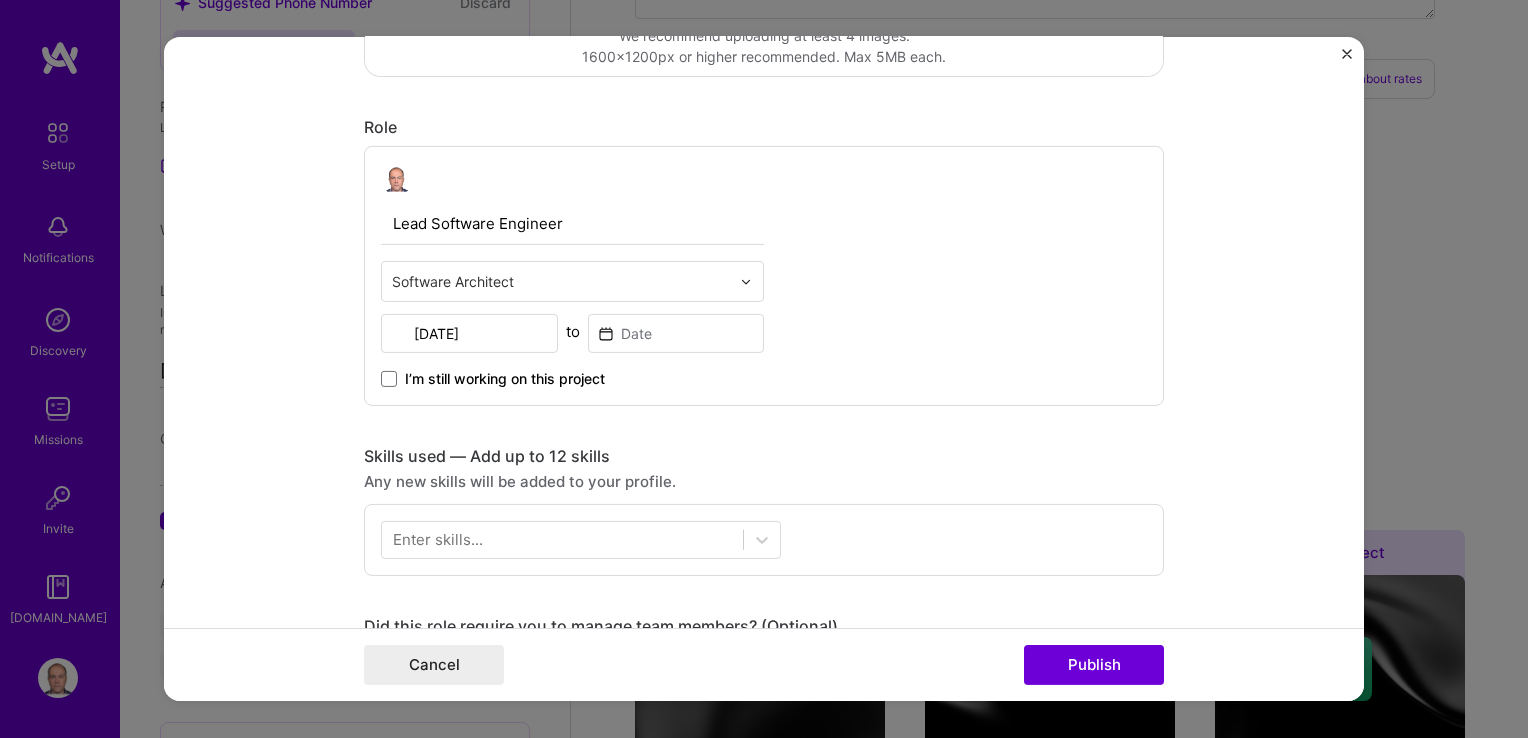 type on "[DATE]" 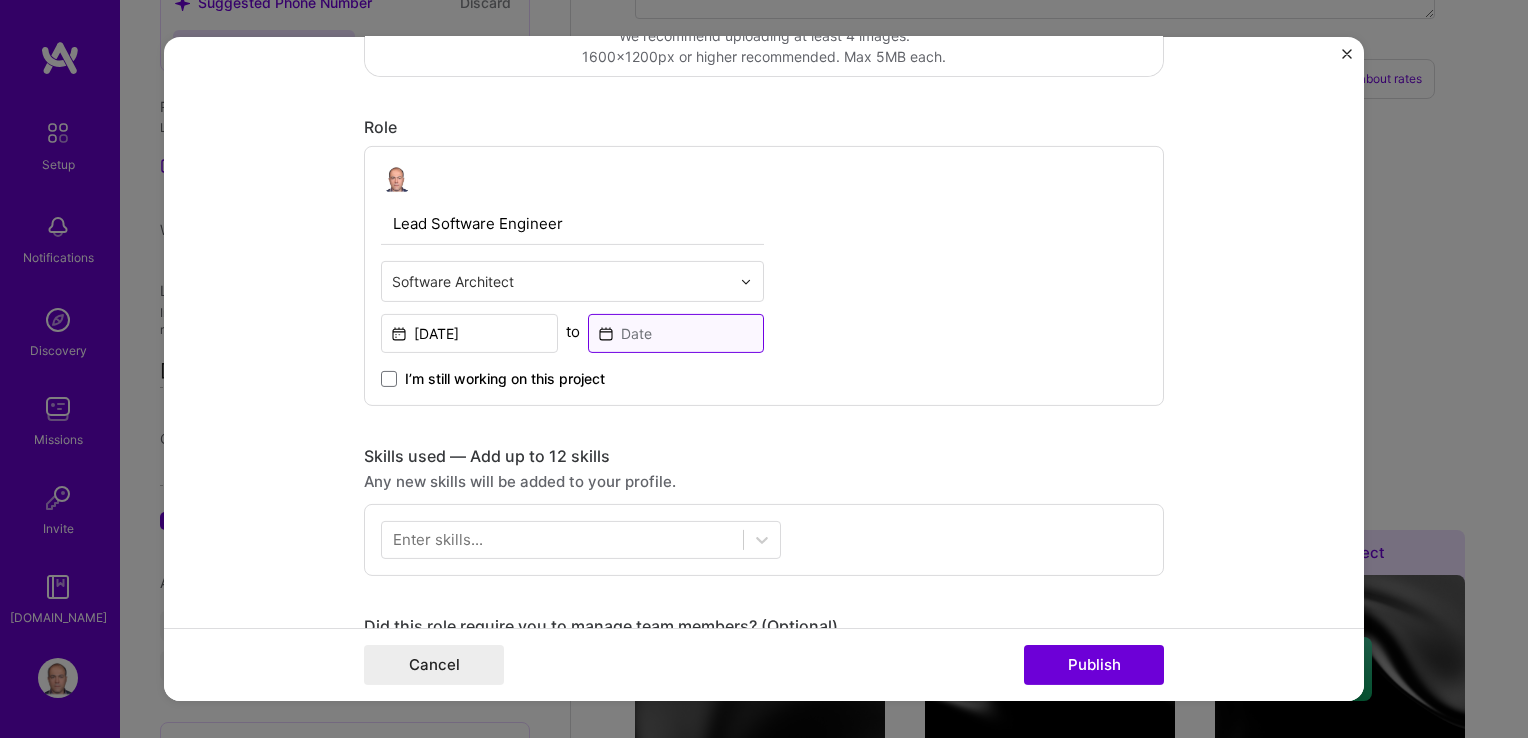 click at bounding box center [676, 333] 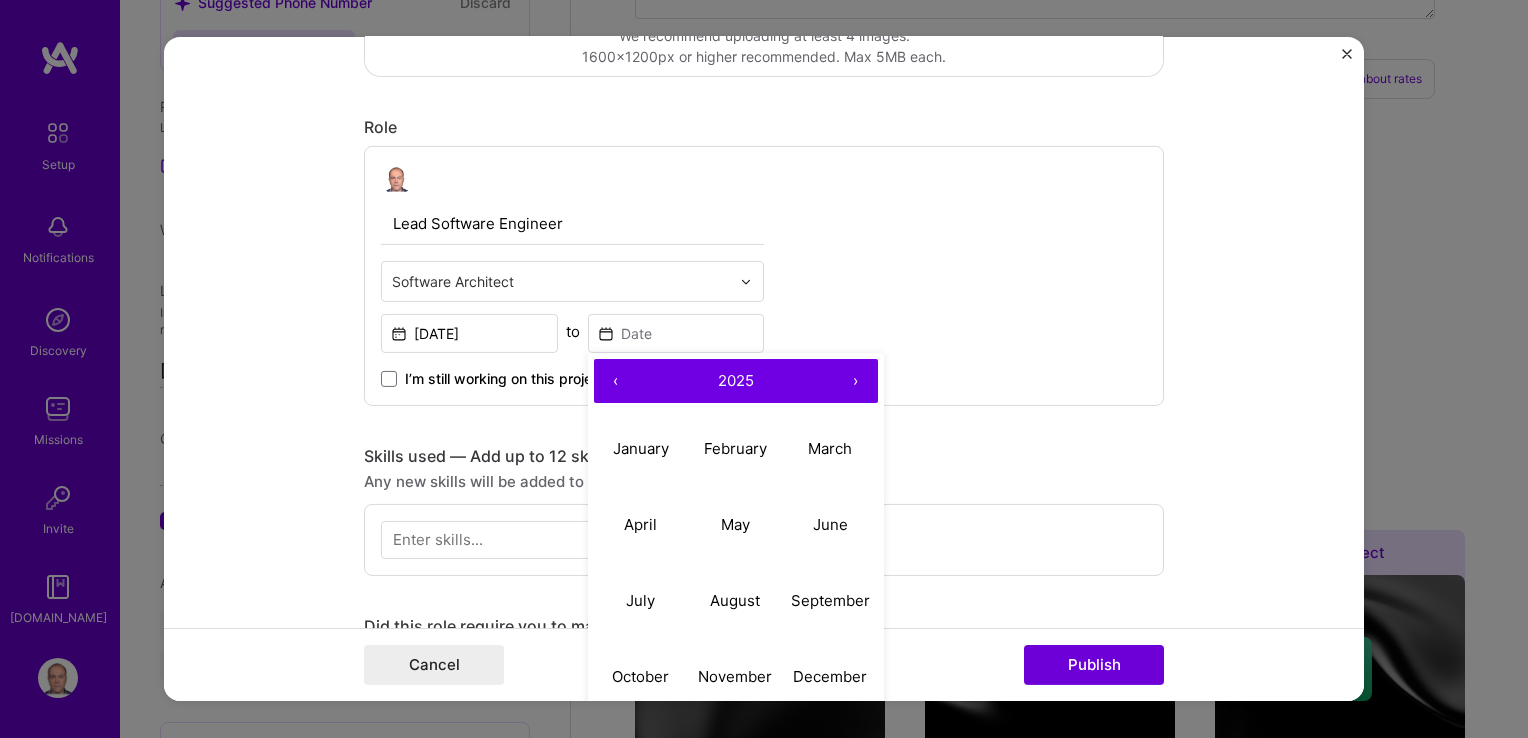 click on "‹" at bounding box center (616, 381) 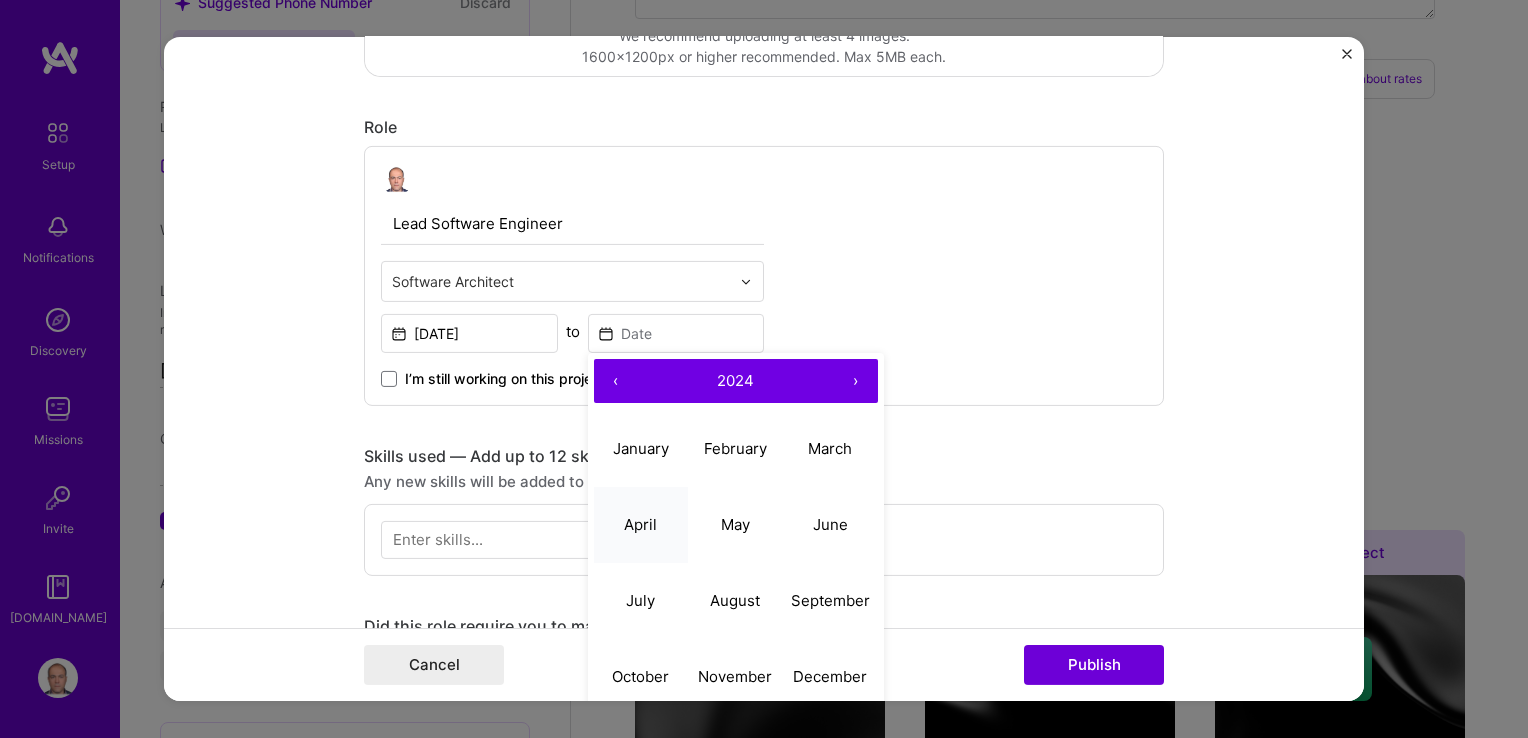 click on "April" at bounding box center (640, 523) 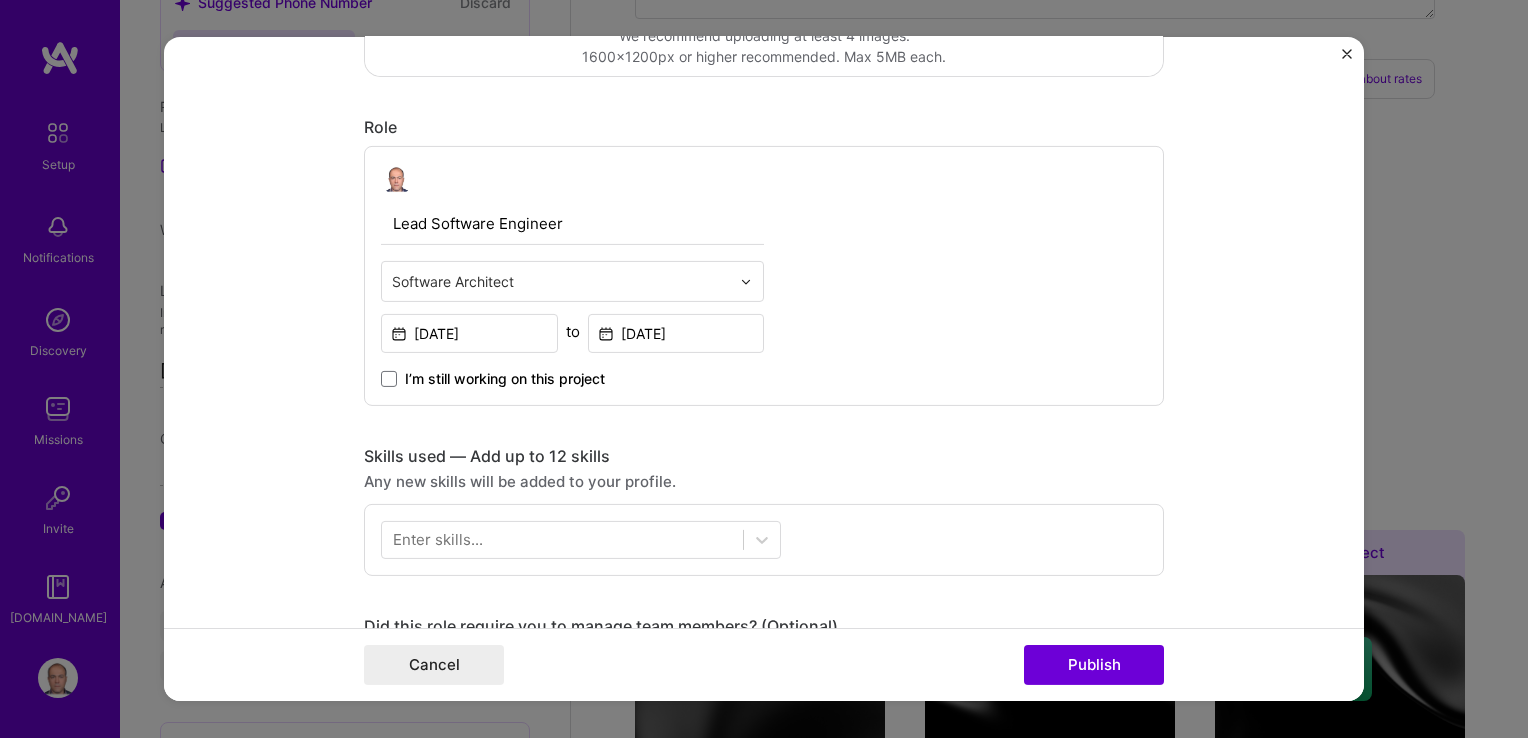 click on "Skills used — Add up to 12 skills" at bounding box center [764, 456] 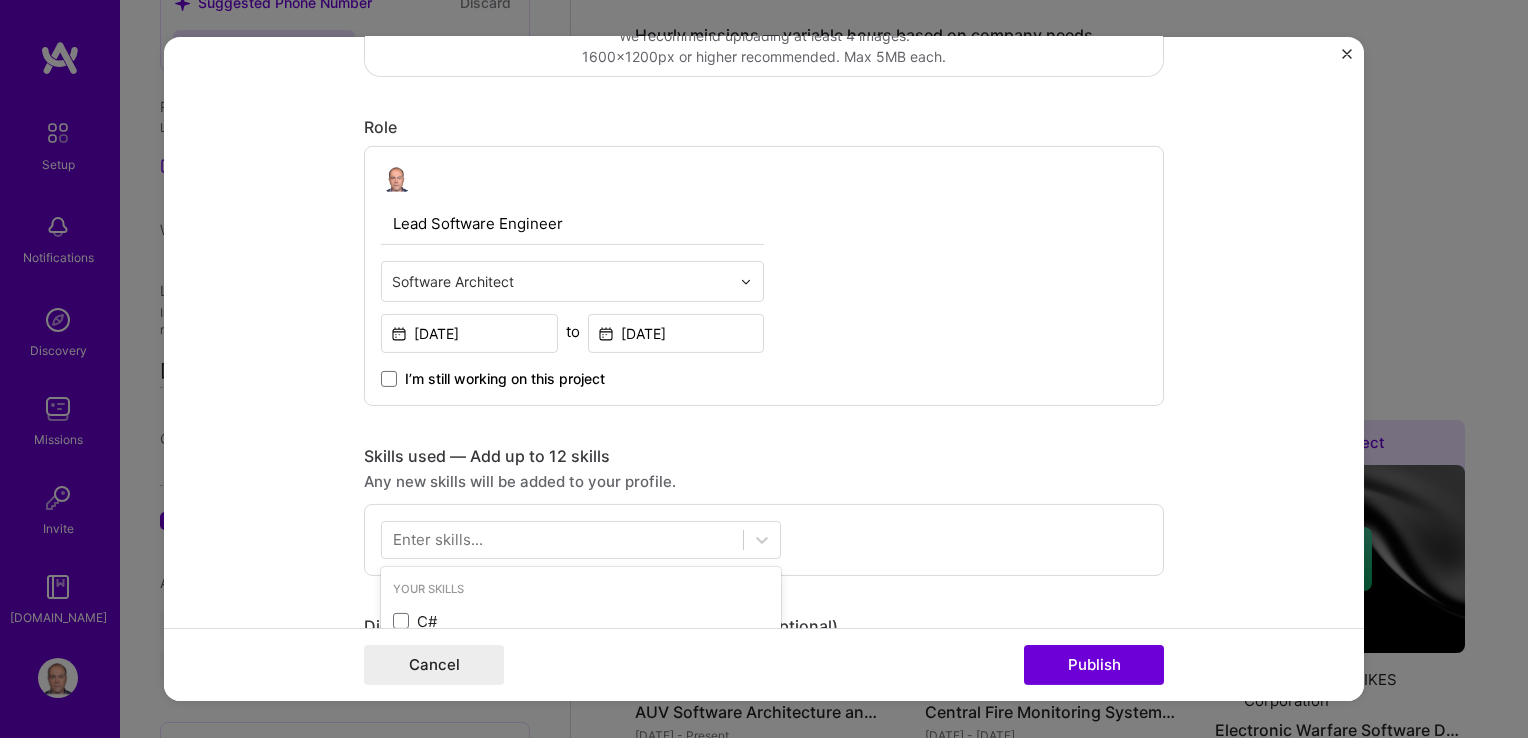 scroll, scrollTop: 1344, scrollLeft: 0, axis: vertical 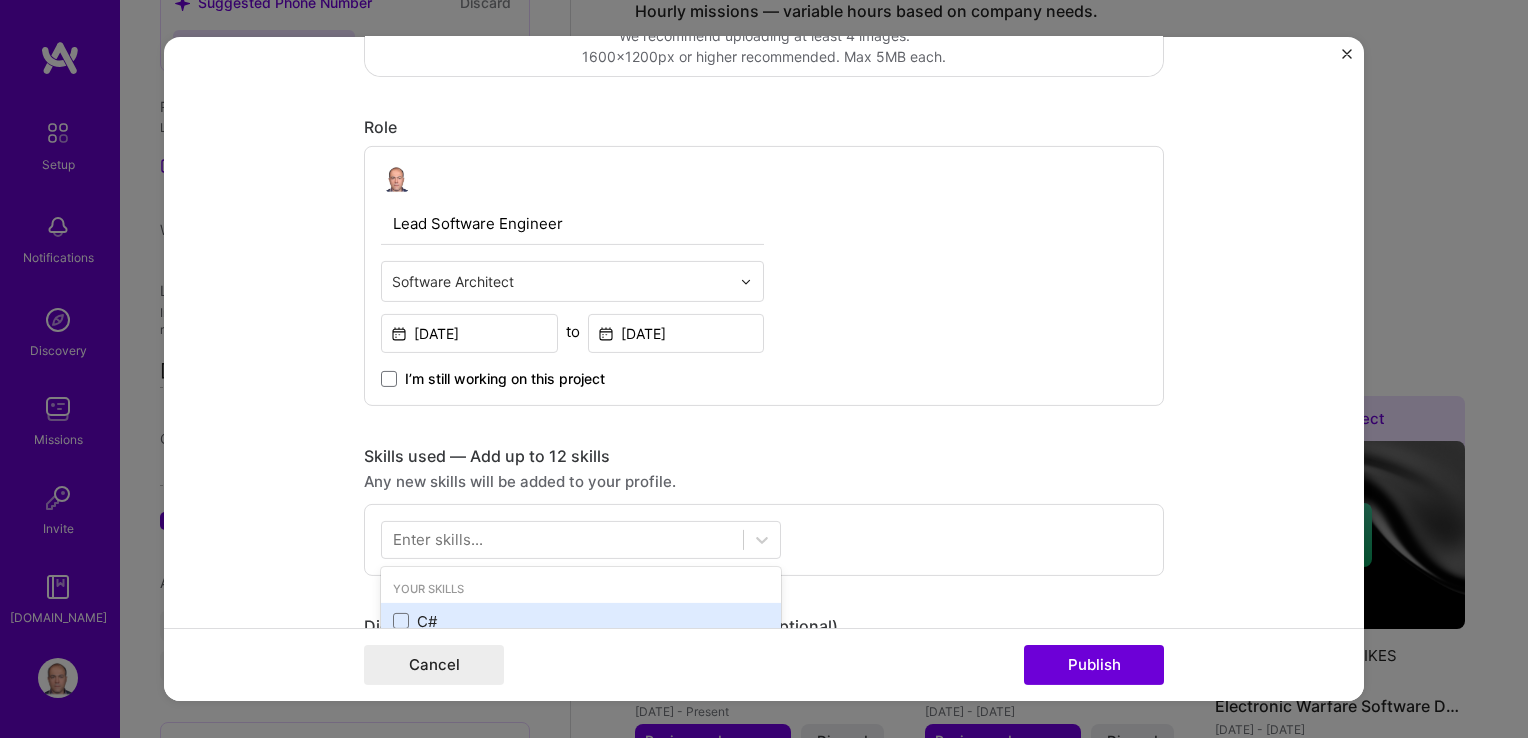 click on "C#" at bounding box center (581, 621) 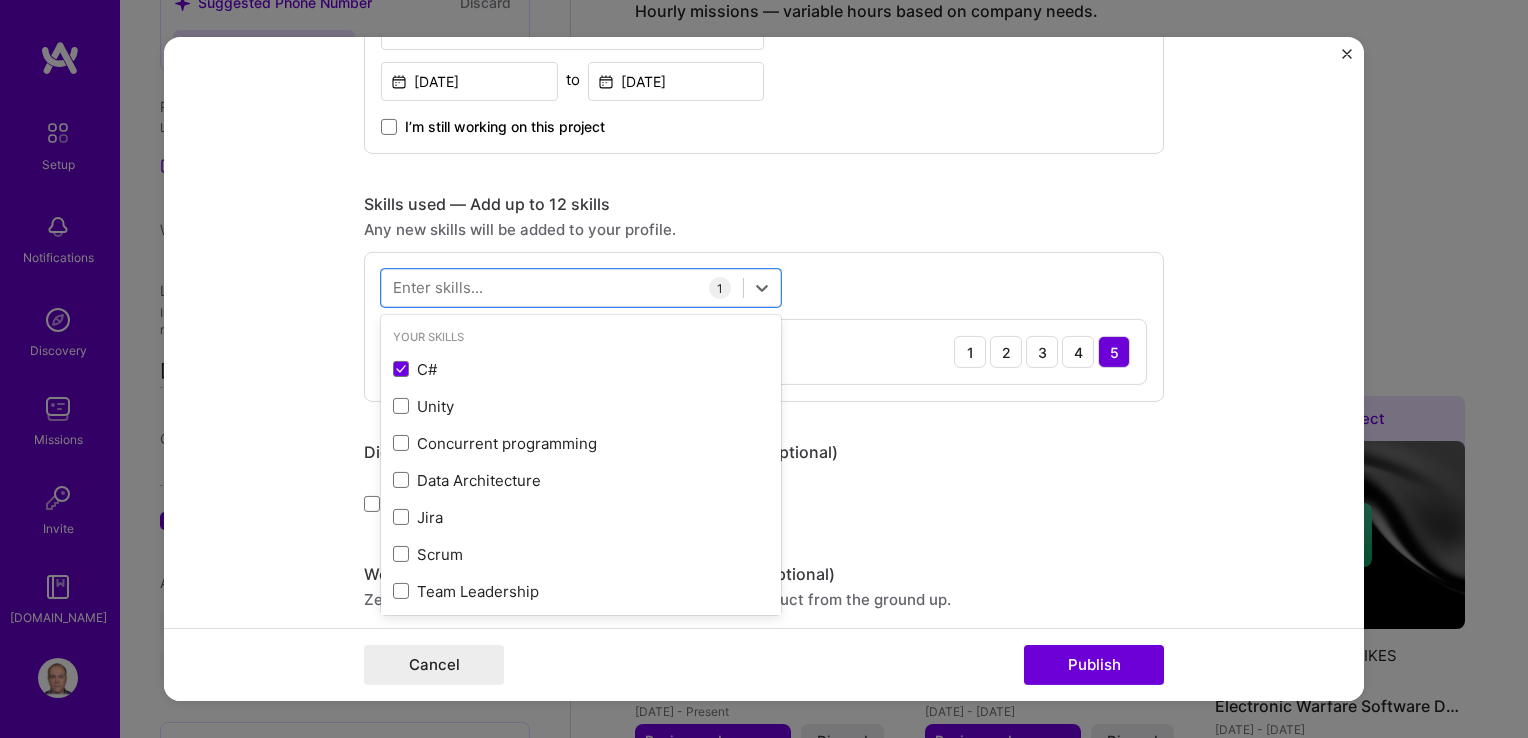 scroll, scrollTop: 800, scrollLeft: 0, axis: vertical 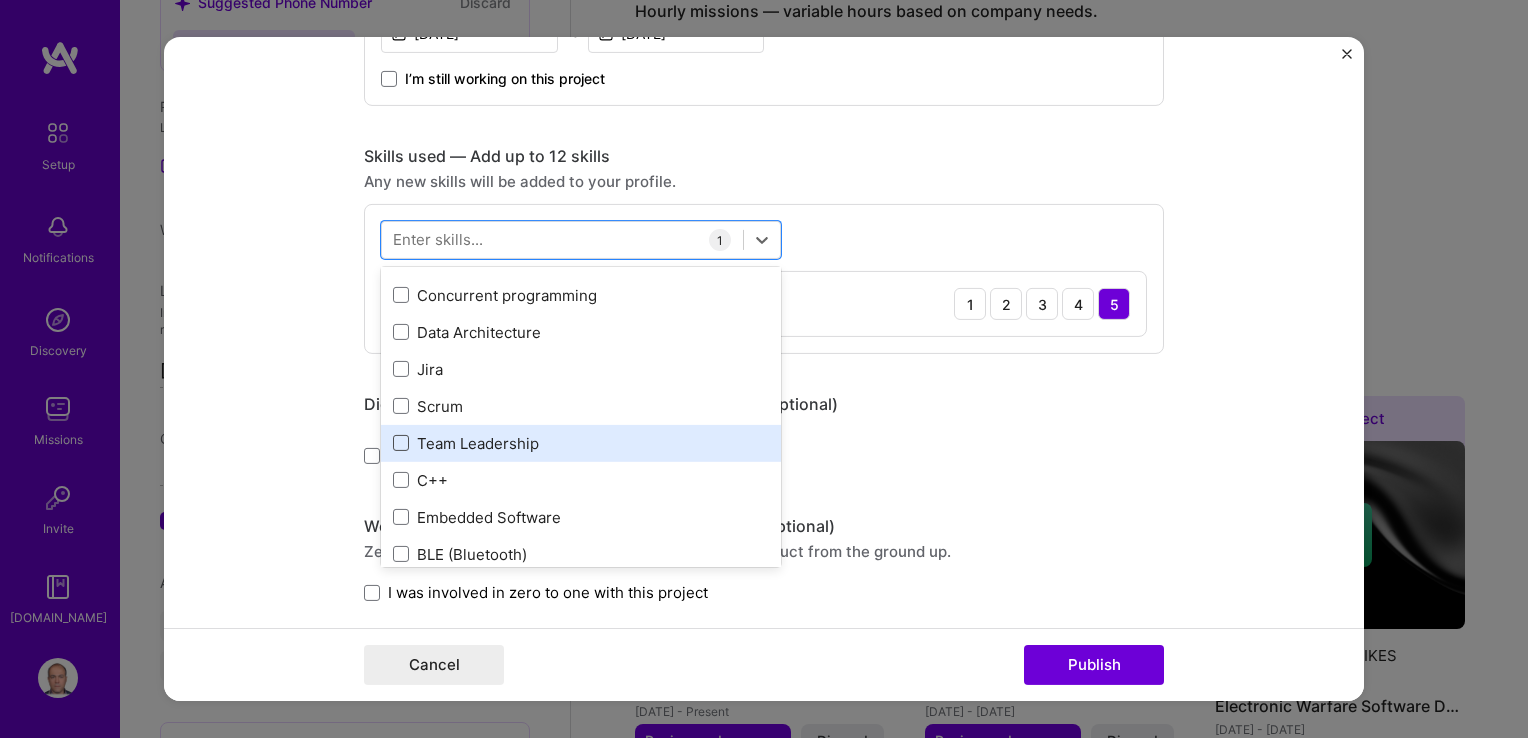 click at bounding box center [401, 443] 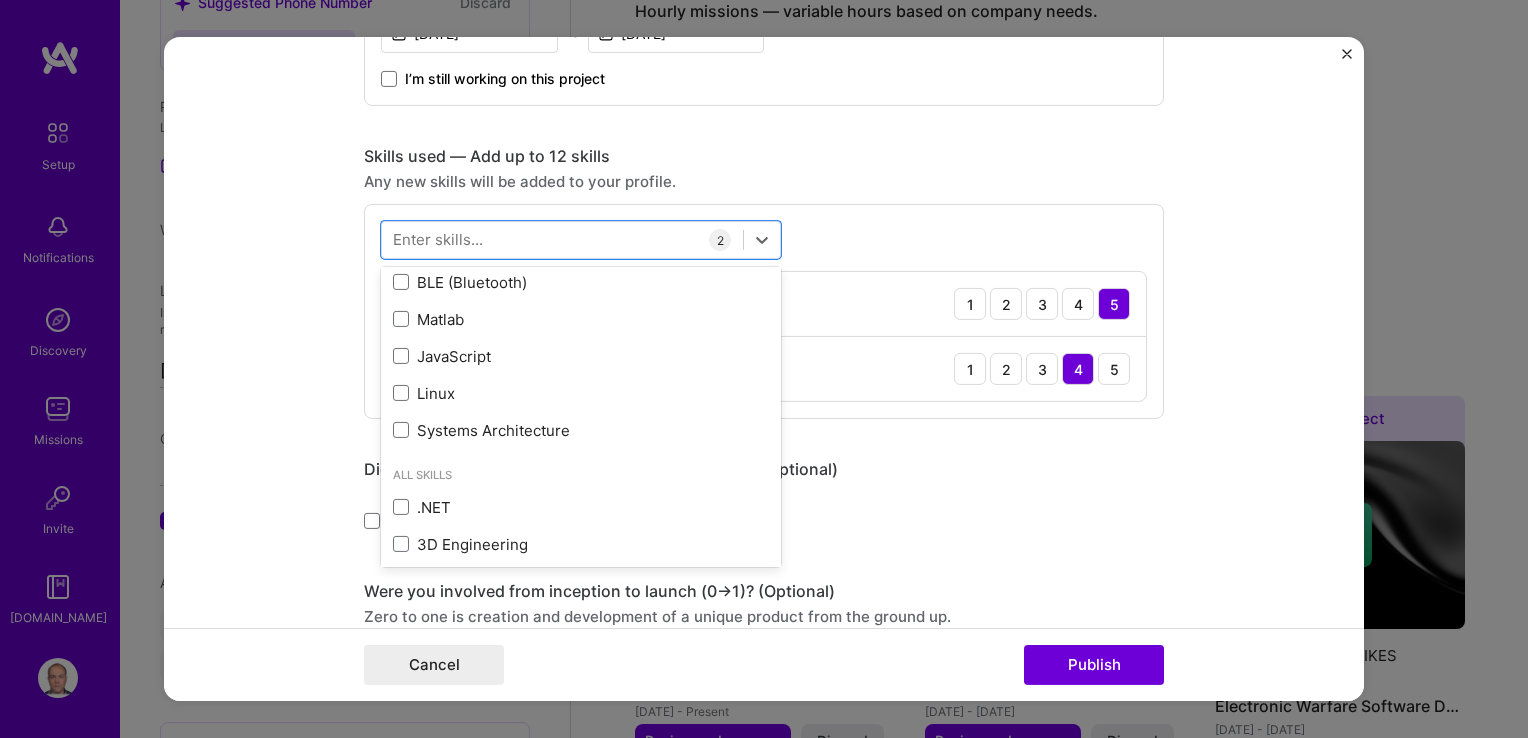 scroll, scrollTop: 400, scrollLeft: 0, axis: vertical 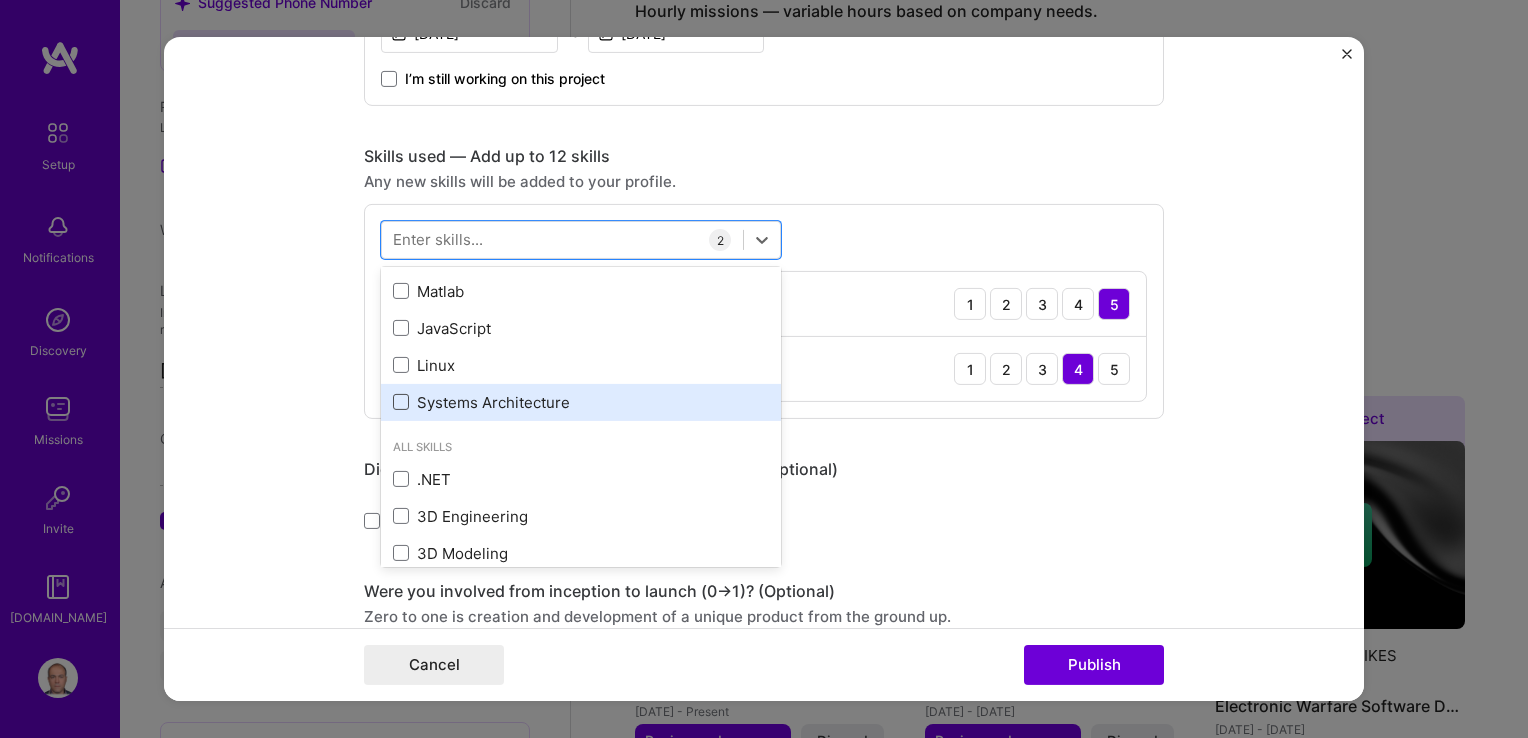 click at bounding box center (401, 402) 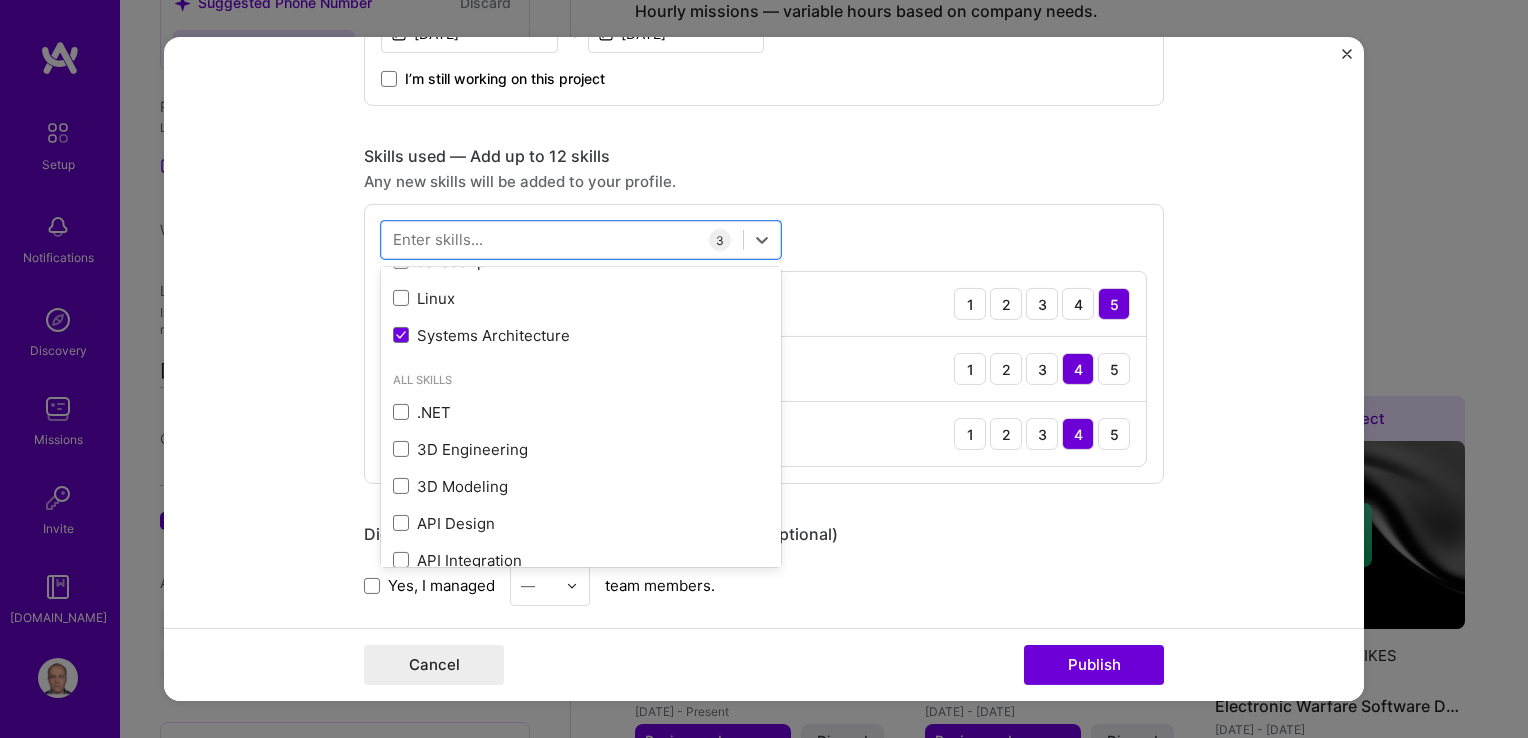 scroll, scrollTop: 500, scrollLeft: 0, axis: vertical 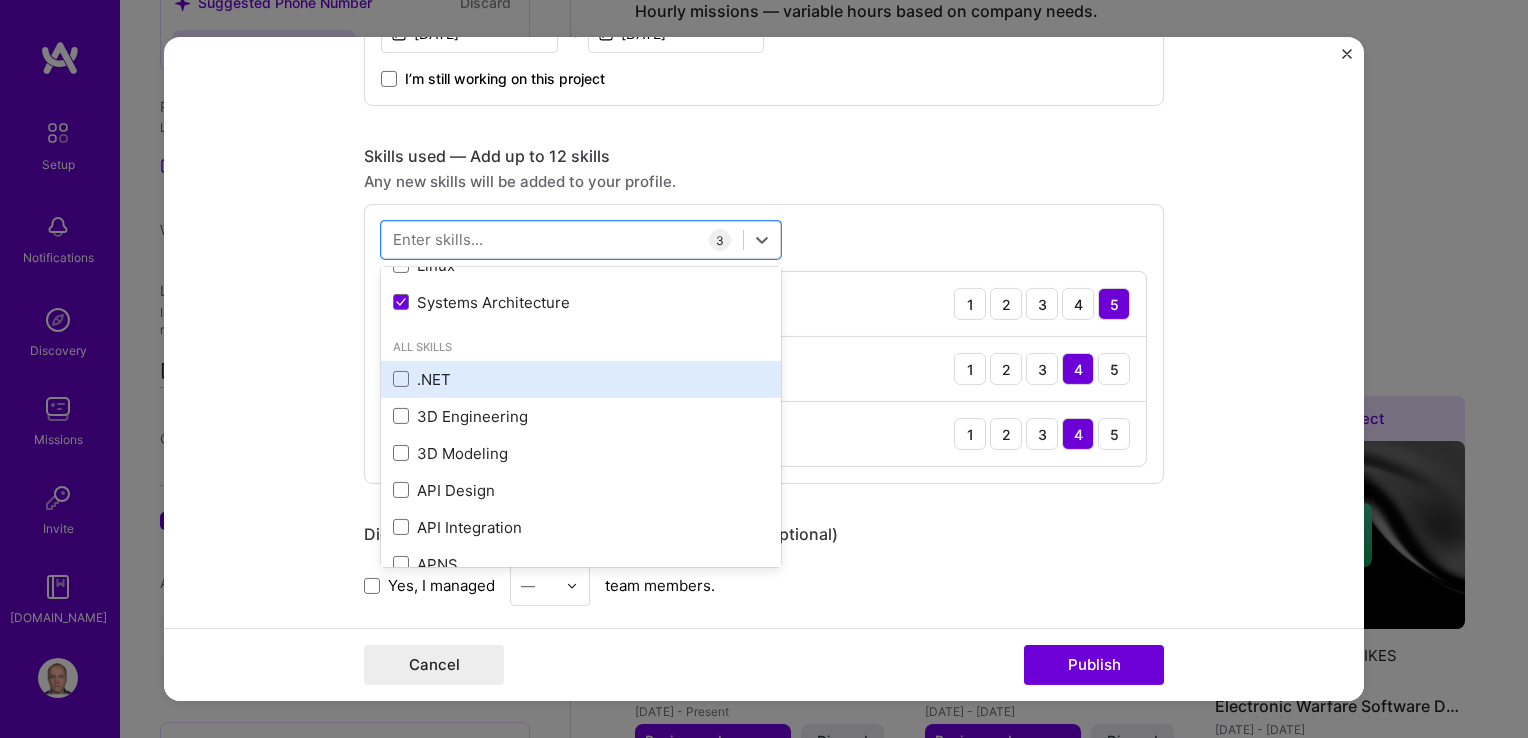 click at bounding box center [401, 379] 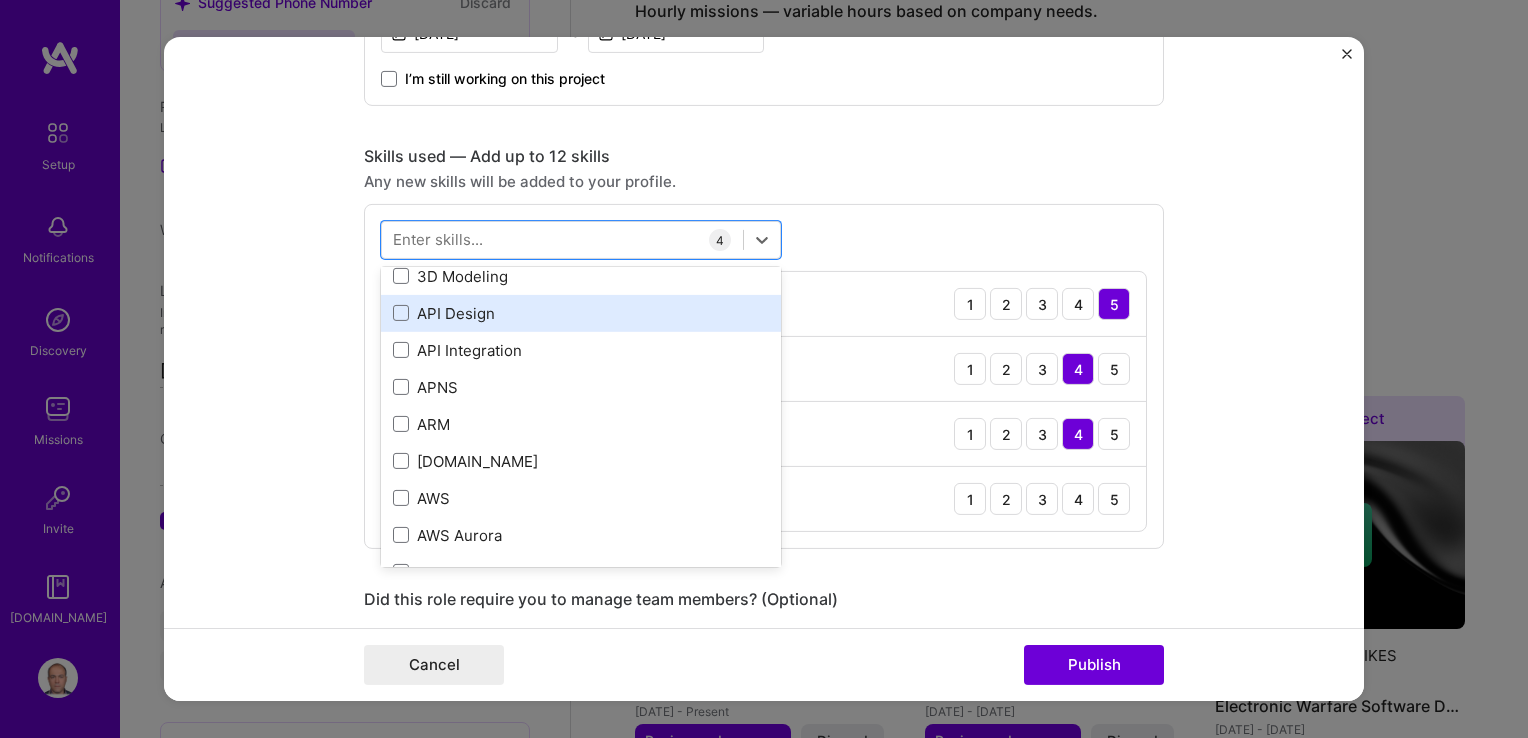 scroll, scrollTop: 500, scrollLeft: 0, axis: vertical 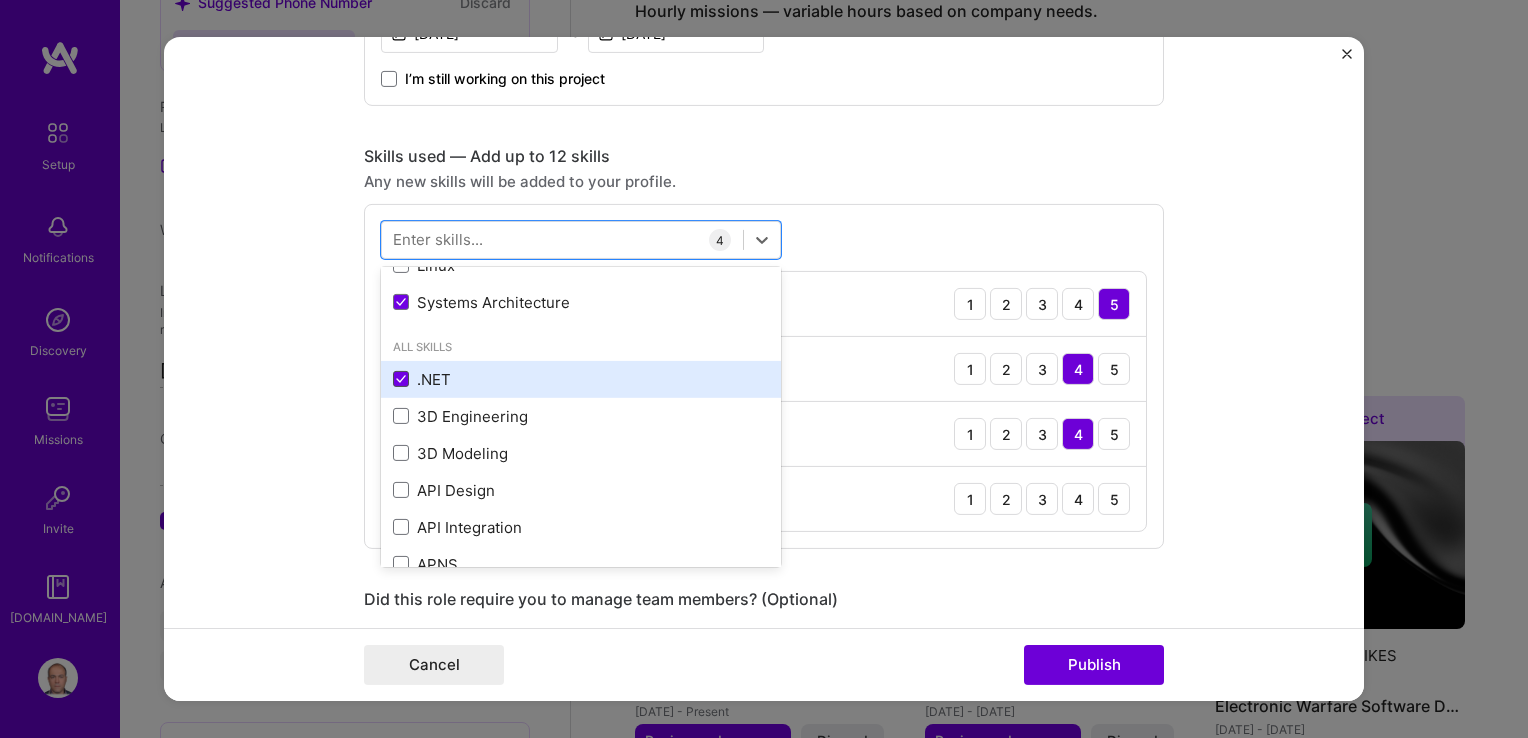 click 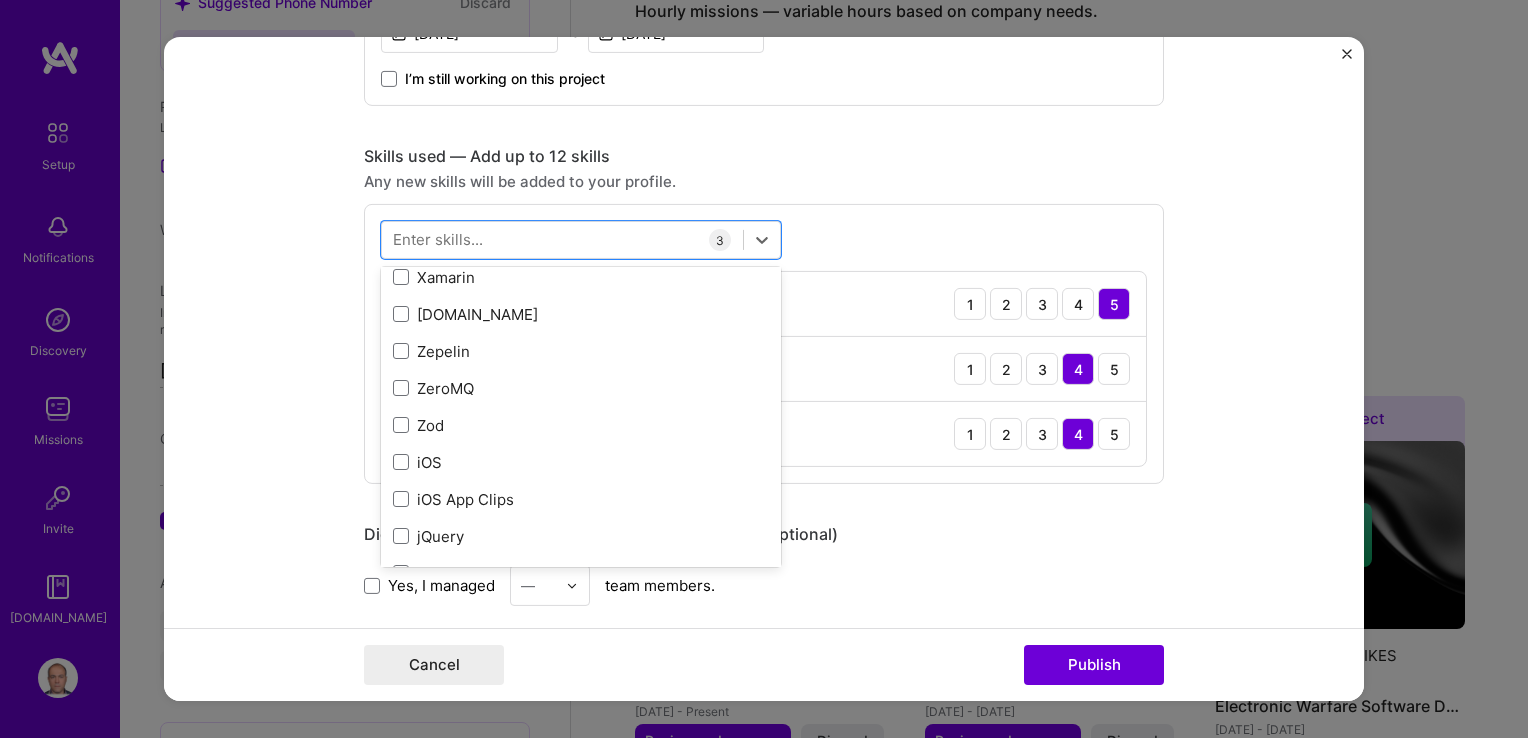 scroll, scrollTop: 13773, scrollLeft: 0, axis: vertical 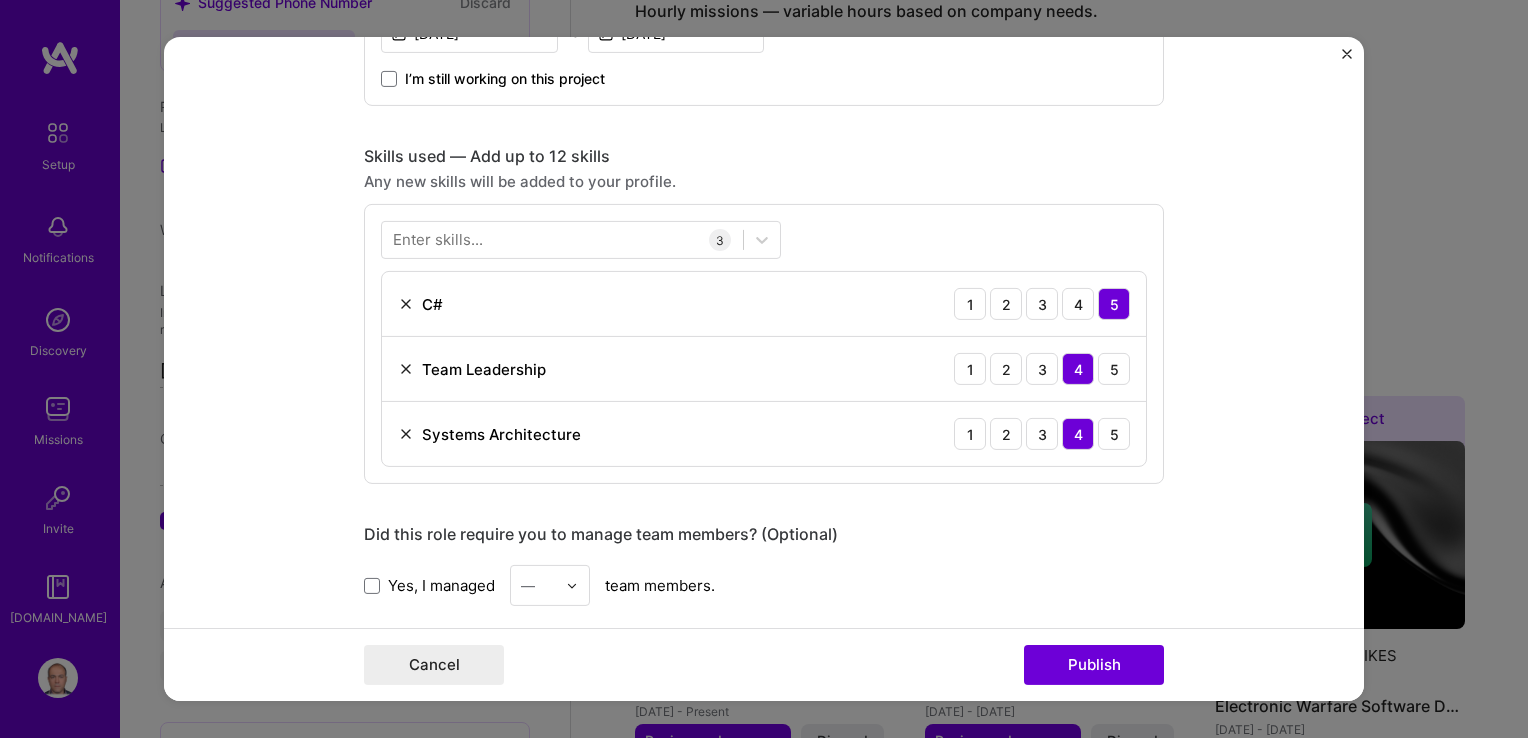 click on "Project title Technical Challenge - Design of AUV flight controller software that supports multiple architectures Company L3Harris Technologies
Project industry Industry 2 Project Link (Optional)
Drag and drop an image or   Upload file Upload file We recommend uploading at least 4 images. 1600x1200px or higher recommended. Max 5MB each. Role Lead Software Engineer Software Architect [DATE]
to [DATE]
I’m still working on this project Skills used — Add up to 12 skills Any new skills will be added to your profile. Enter skills... 3 C# 1 2 3 4 5 Team Leadership 1 2 3 4 5 Systems Architecture 1 2 3 4 5 Did this role require you to manage team members? (Optional) Yes, I managed — team members. Were you involved from inception to launch (0  ->  1)? (Optional) Zero to one is creation and development of a unique product from the ground up. Add metrics (Optional) Project details" at bounding box center (764, 369) 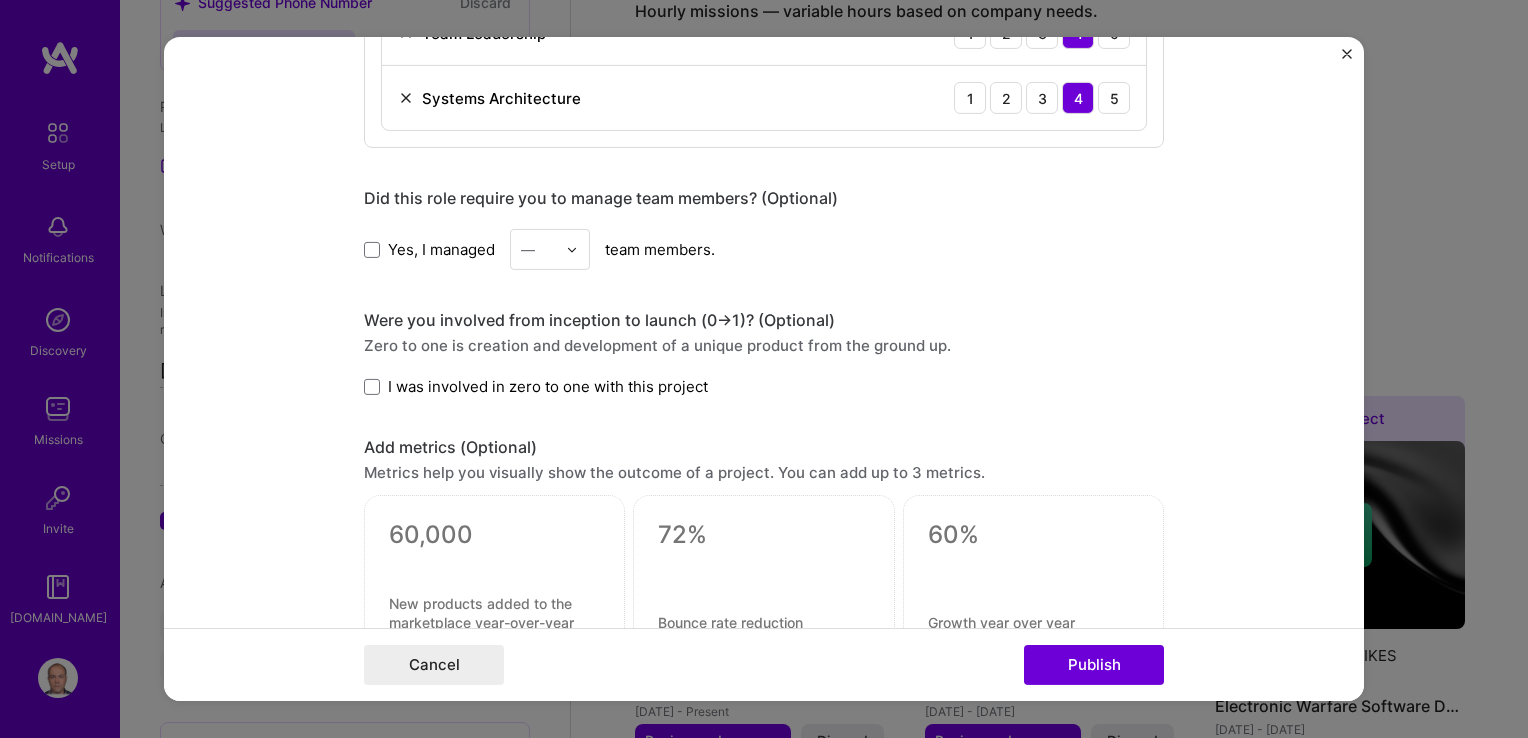 scroll, scrollTop: 1200, scrollLeft: 0, axis: vertical 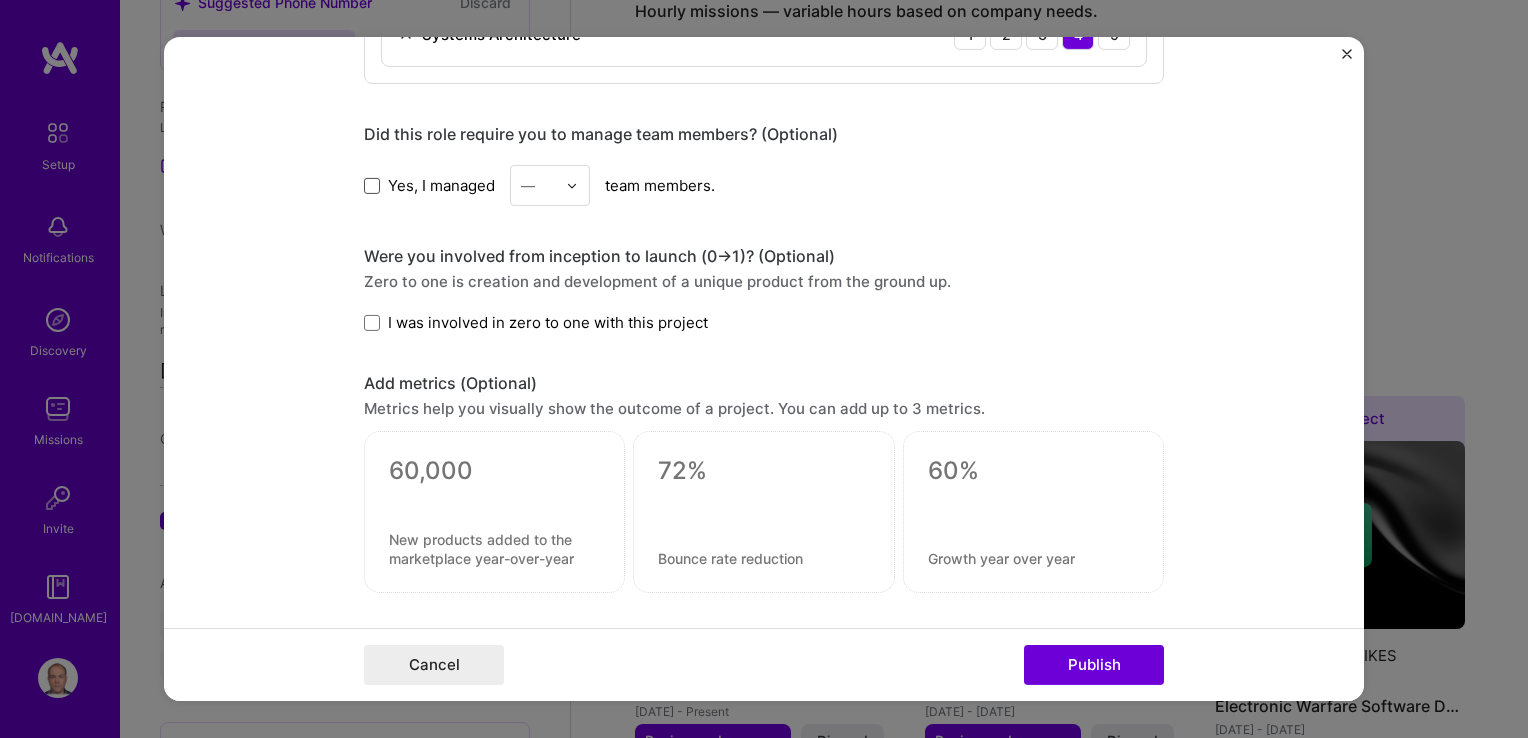 click at bounding box center [372, 185] 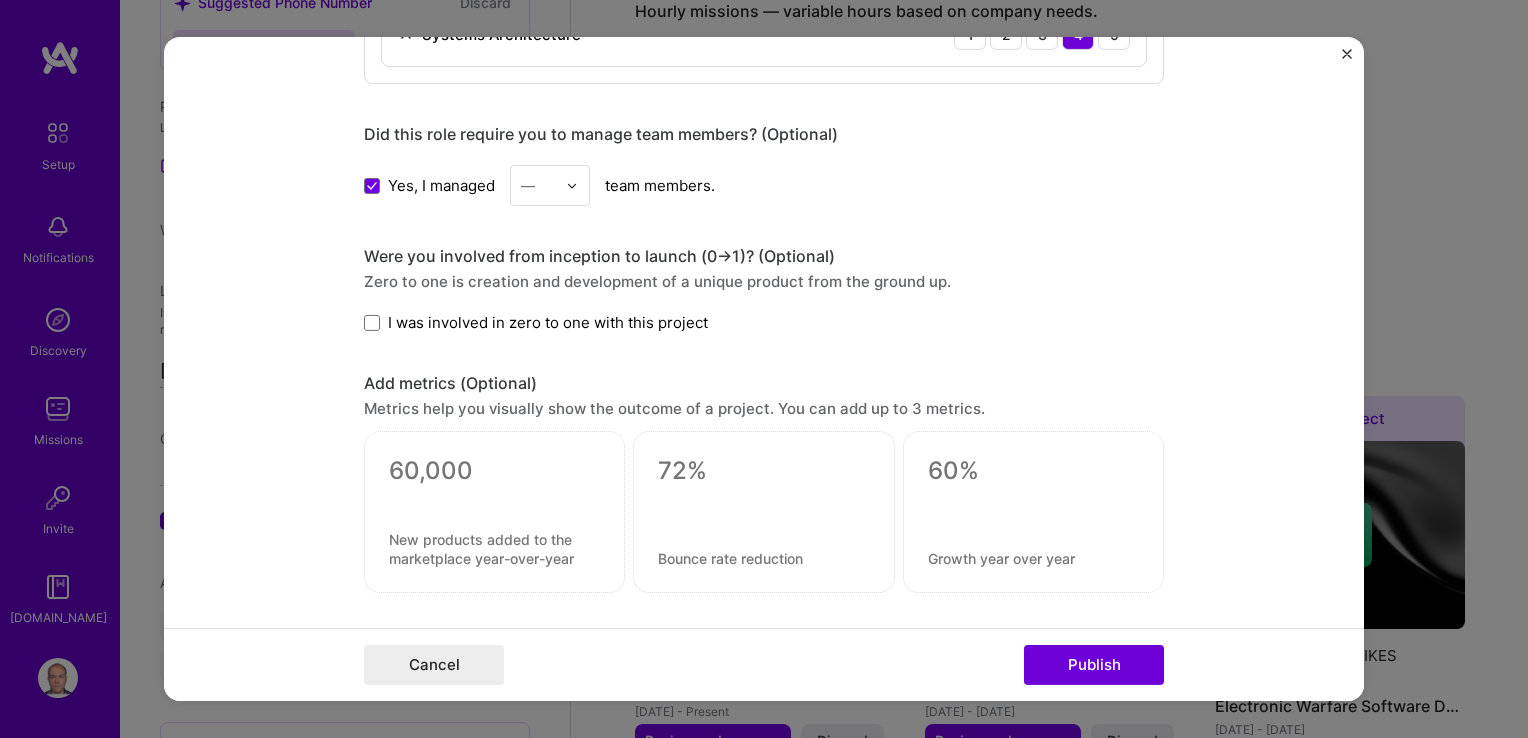click at bounding box center (572, 185) 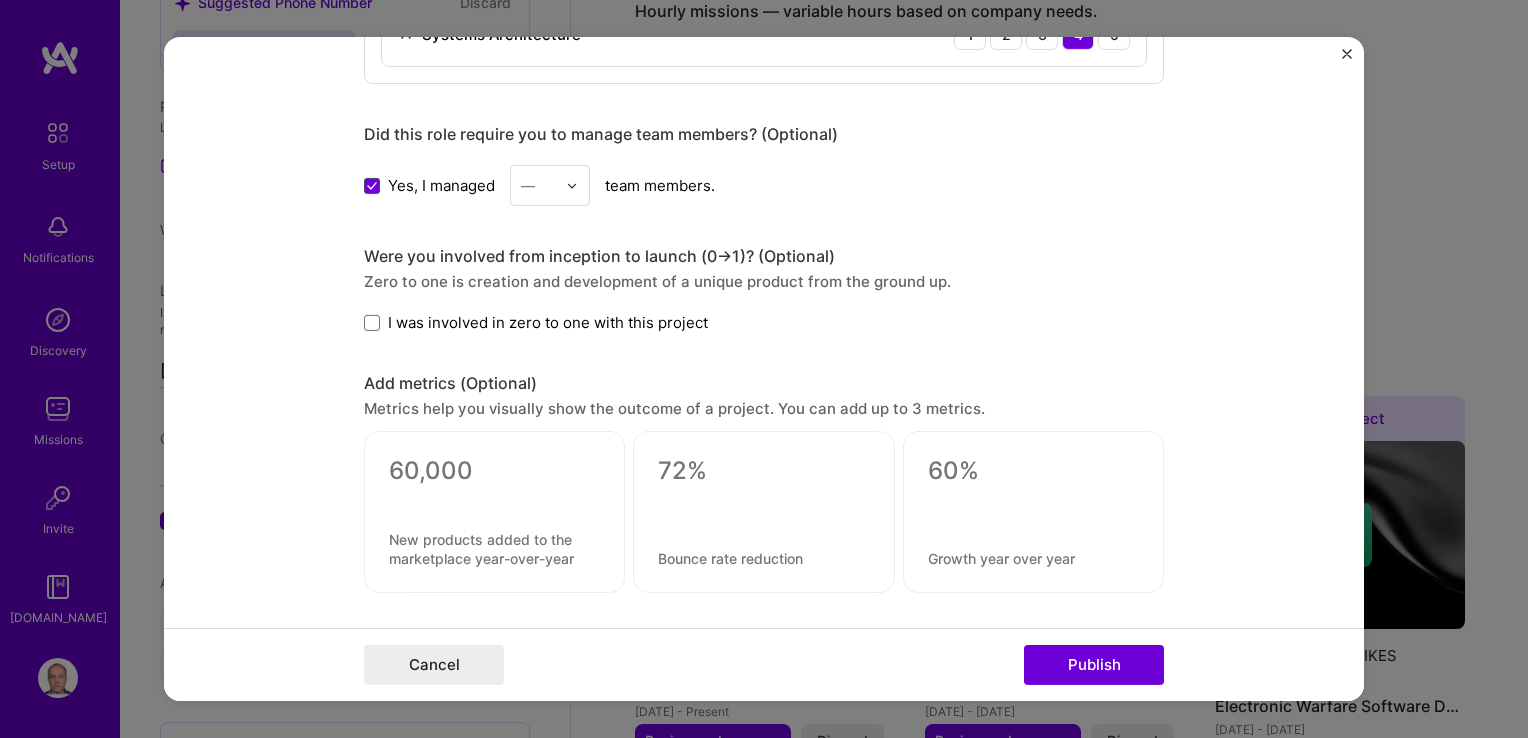 click 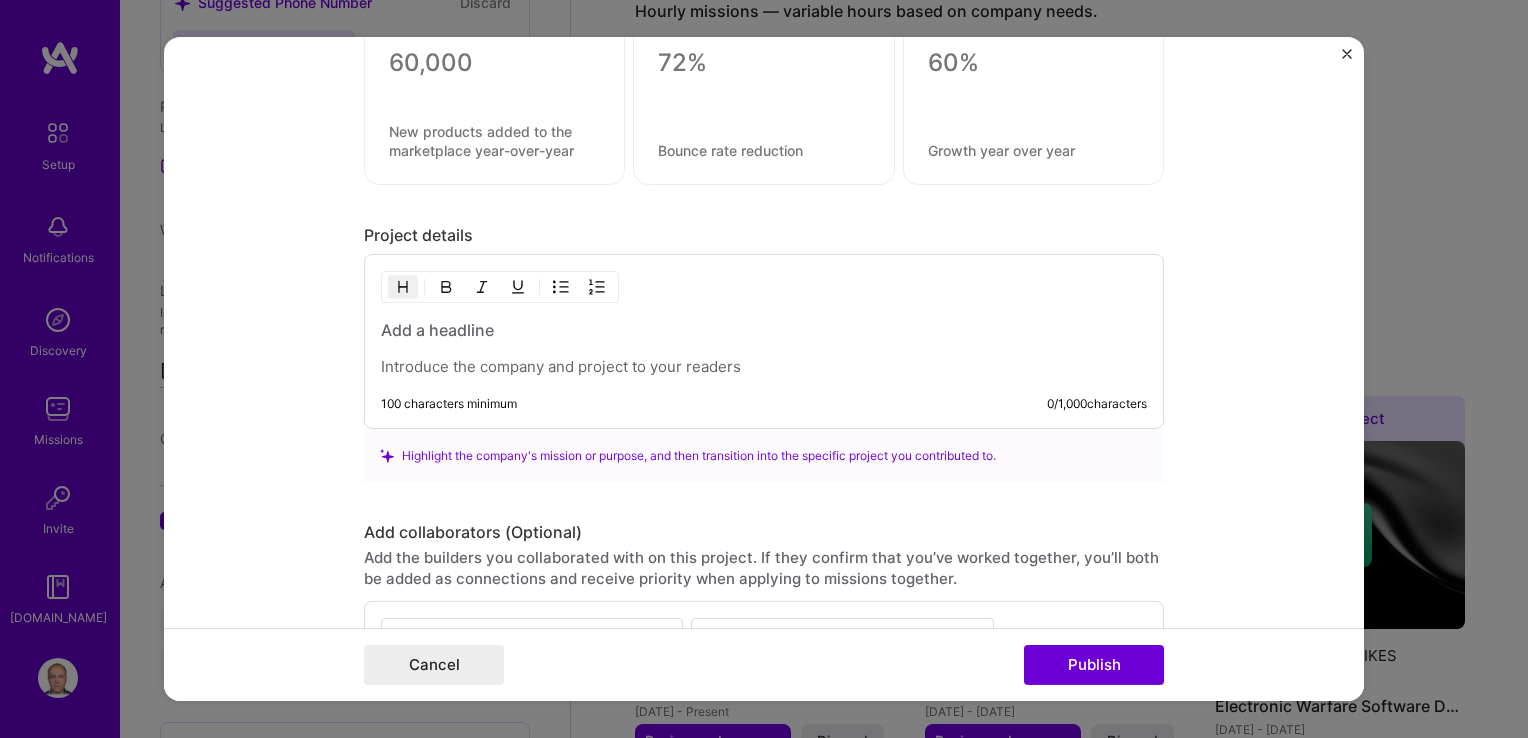 scroll, scrollTop: 1600, scrollLeft: 0, axis: vertical 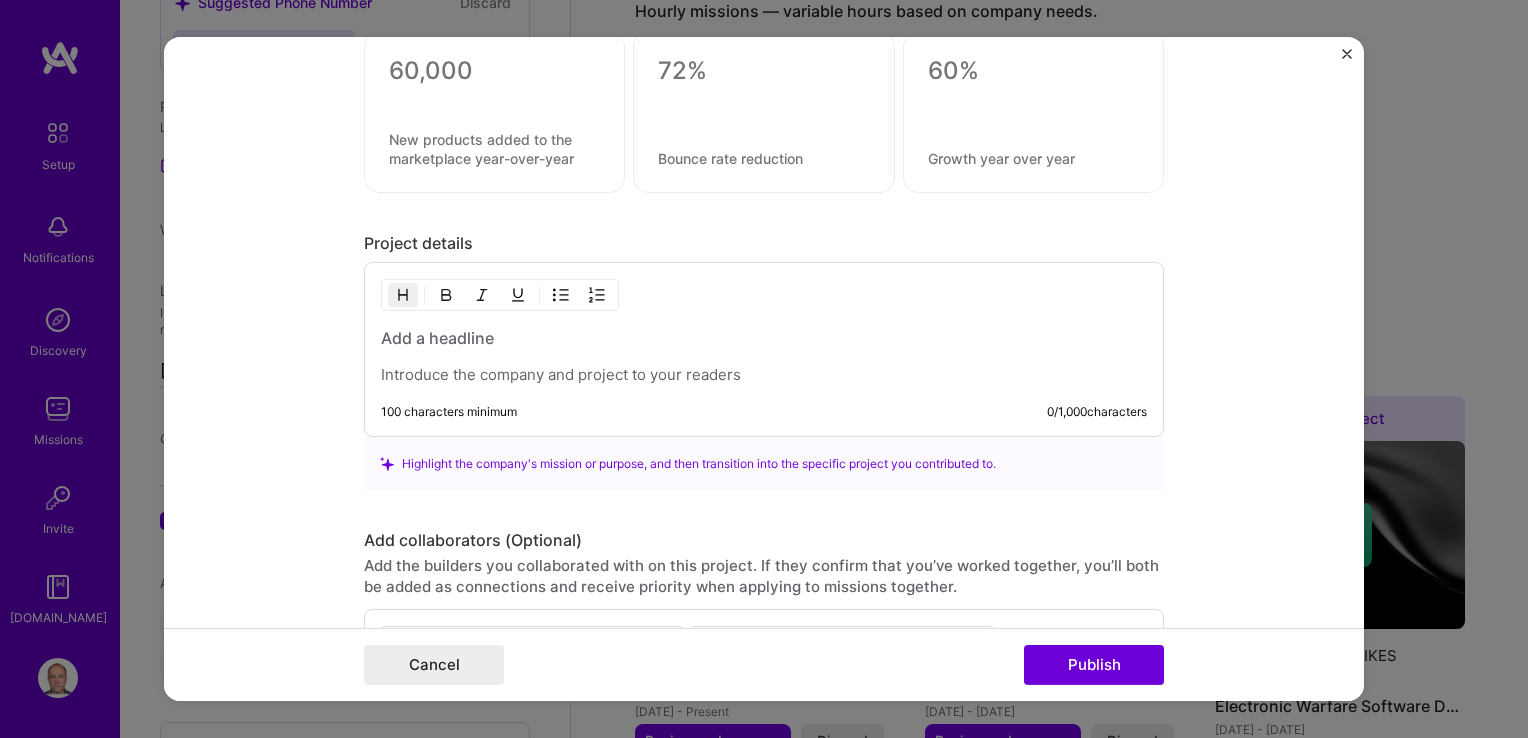 click at bounding box center [764, 338] 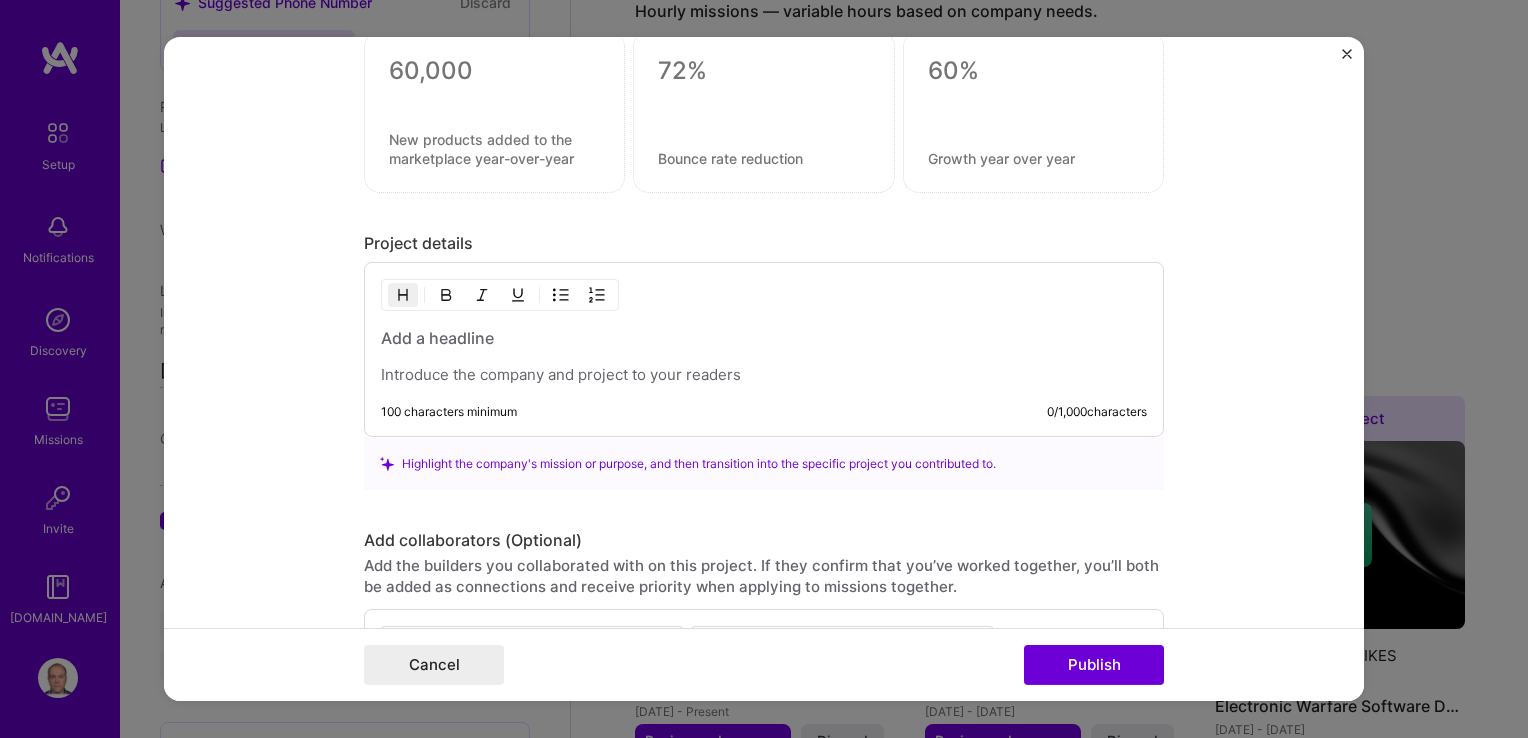 type 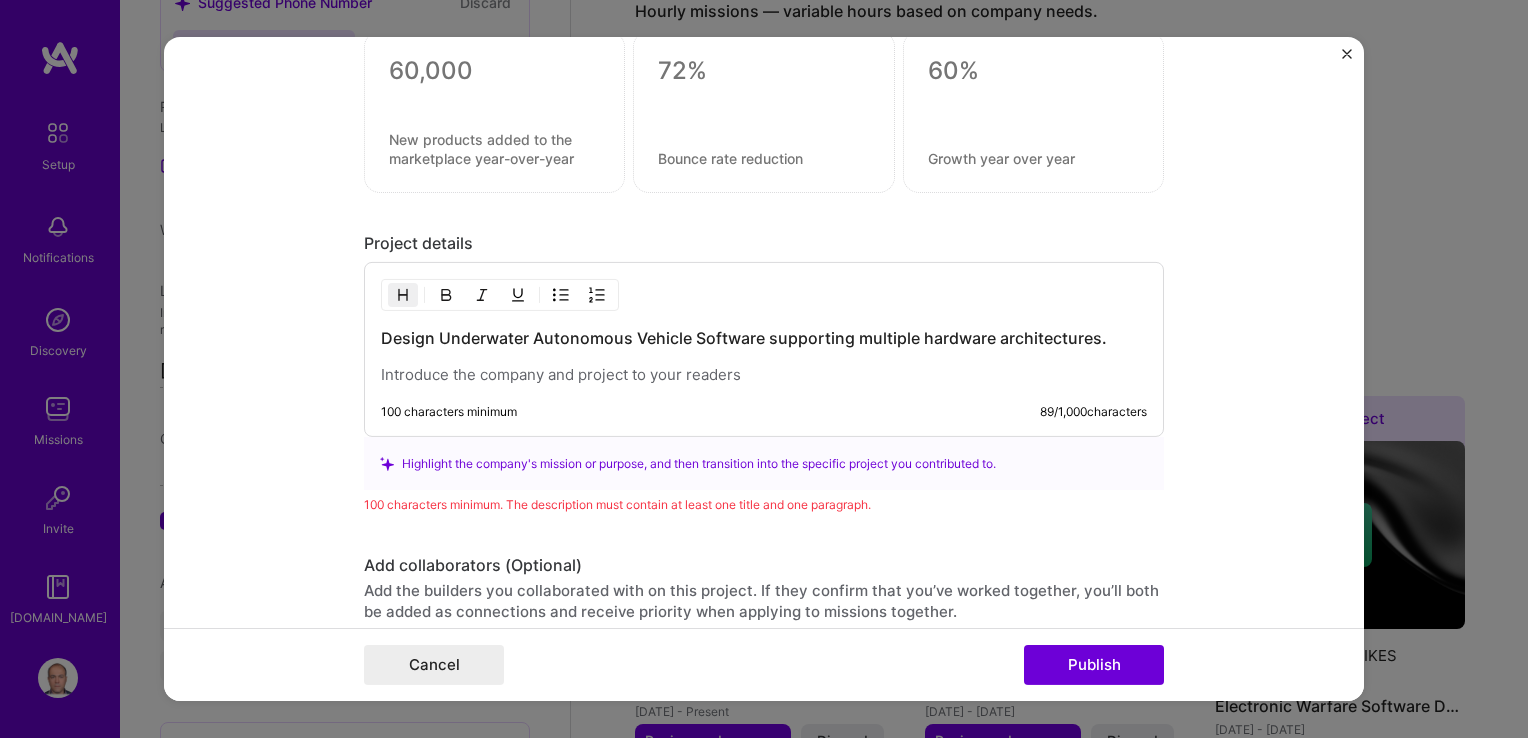 drag, startPoint x: 380, startPoint y: 372, endPoint x: 460, endPoint y: 381, distance: 80.50466 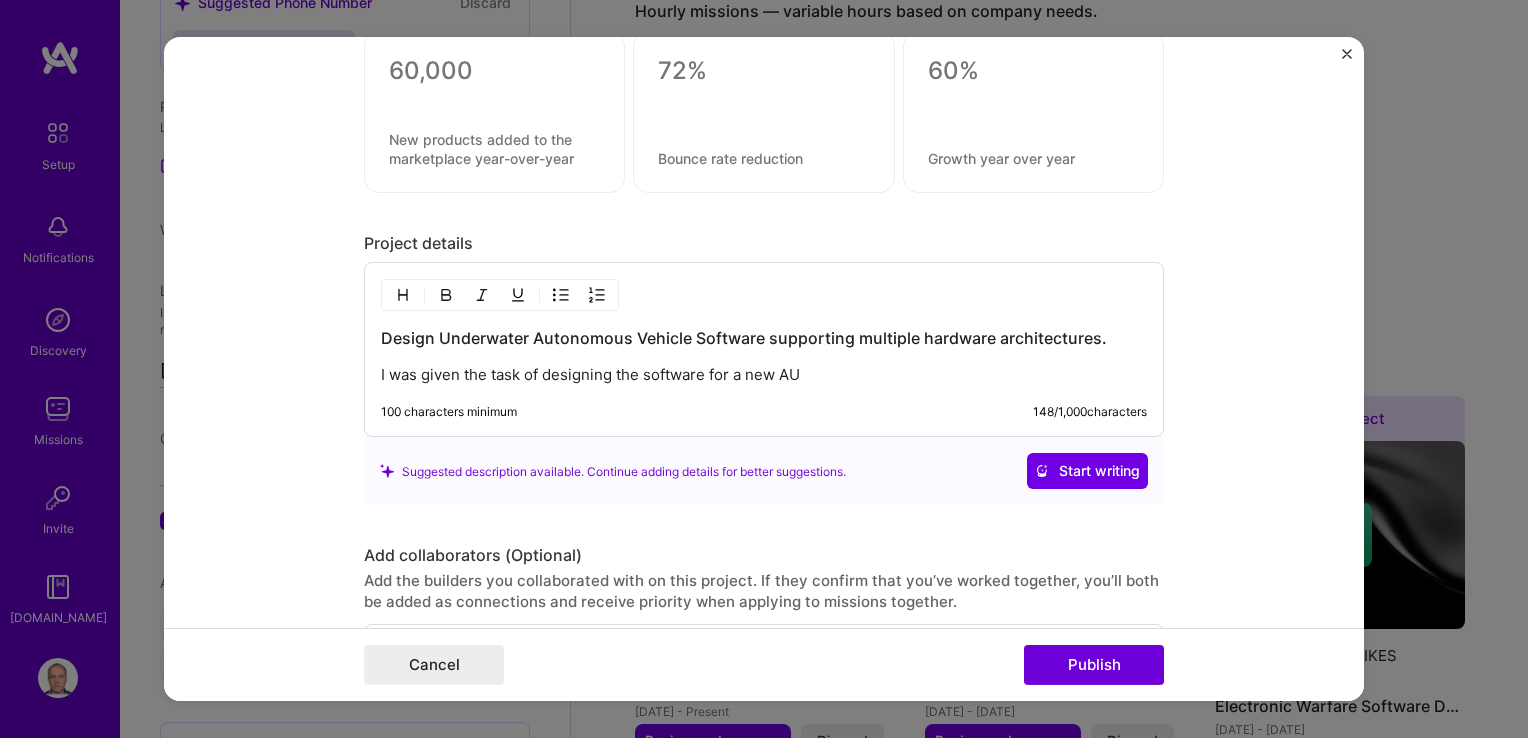 click on "Design Underwater Autonomous Vehicle Software supporting multiple hardware architectures." at bounding box center [764, 338] 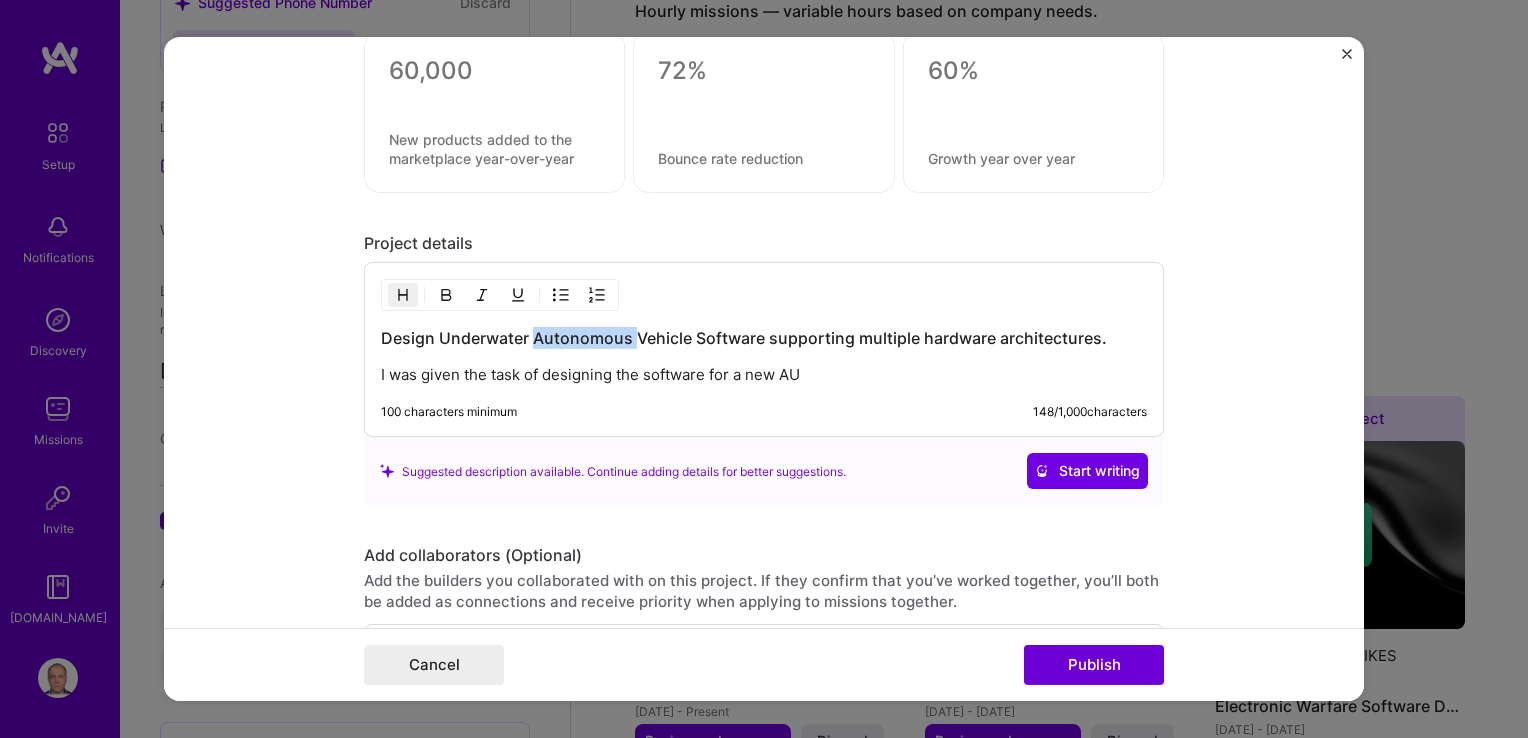 click on "Design Underwater Autonomous Vehicle Software supporting multiple hardware architectures." at bounding box center (764, 338) 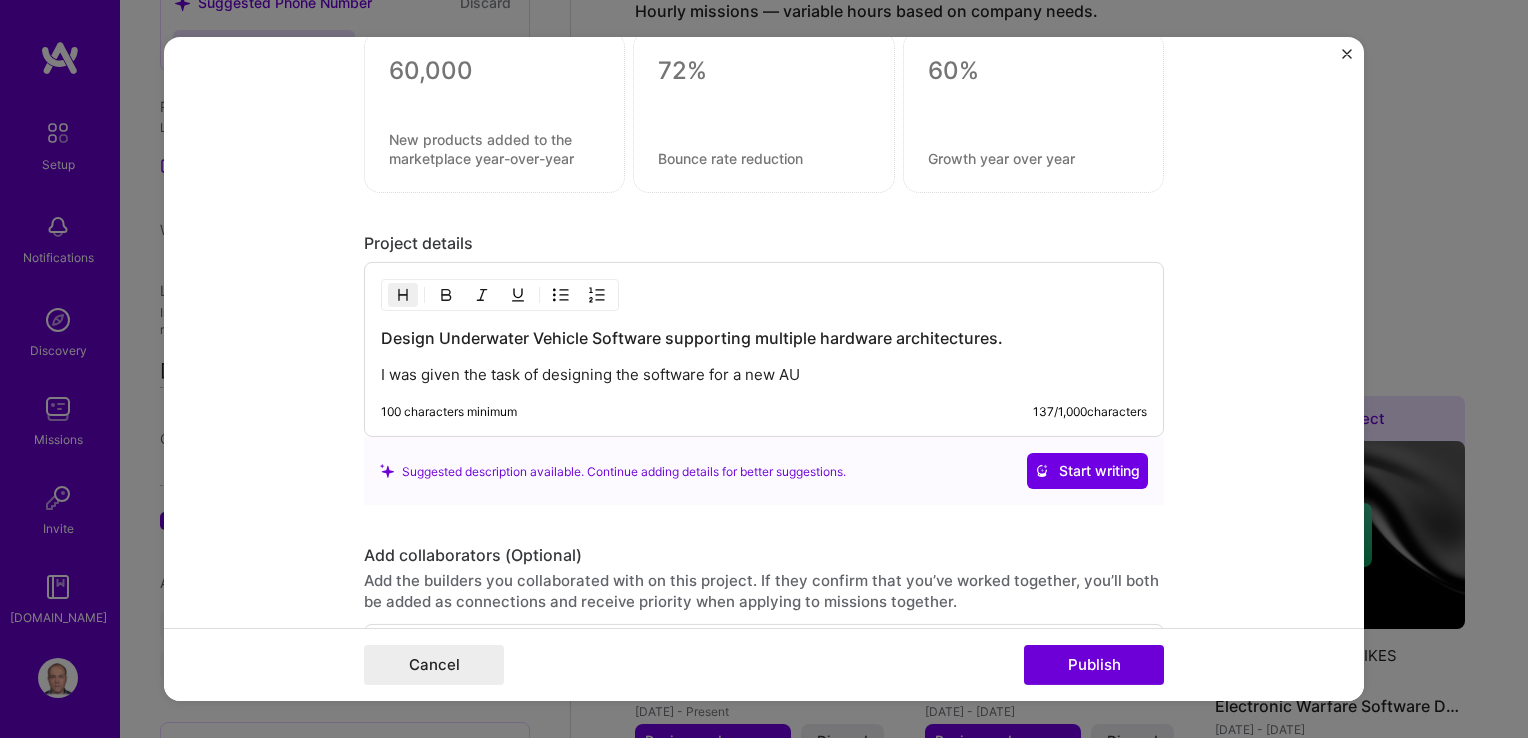 click on "Design Underwater Vehicle Software supporting multiple hardware architectures." at bounding box center (764, 338) 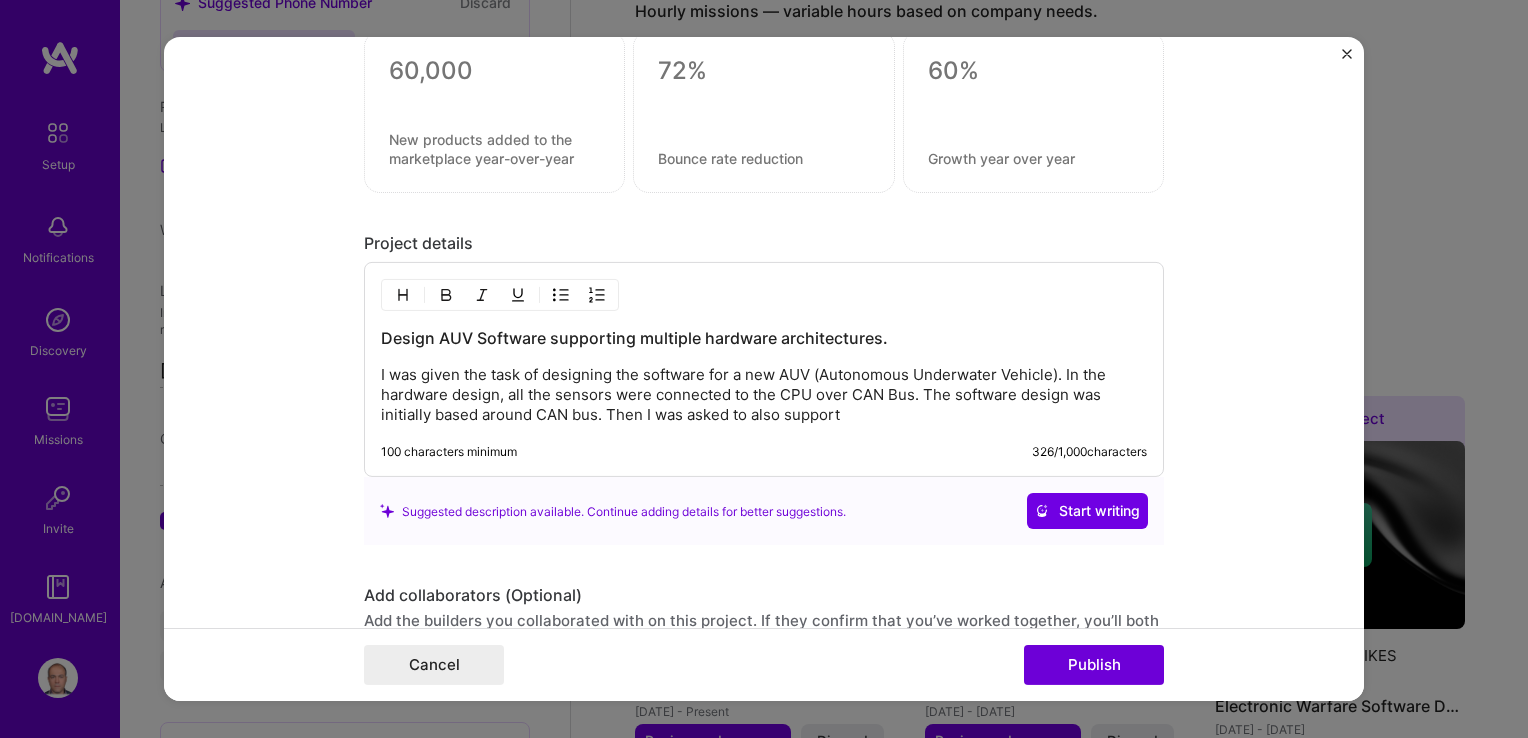click on "I was given the task of designing the software for a new AUV (Autonomous Underwater Vehicle). In the hardware design, all the sensors were connected to the CPU over CAN Bus. The software design was initially based around CAN bus. Then I was asked to also support" at bounding box center [764, 395] 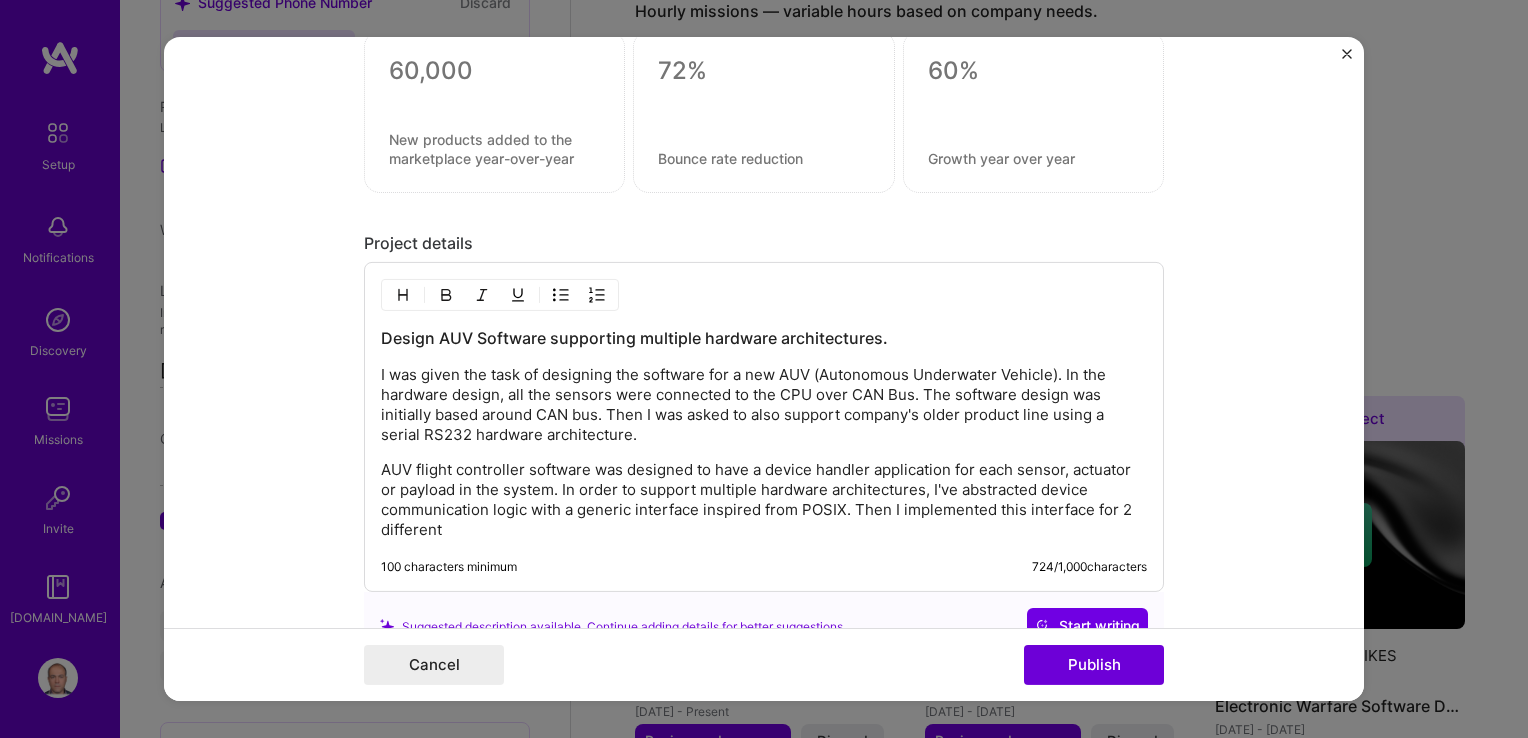 type 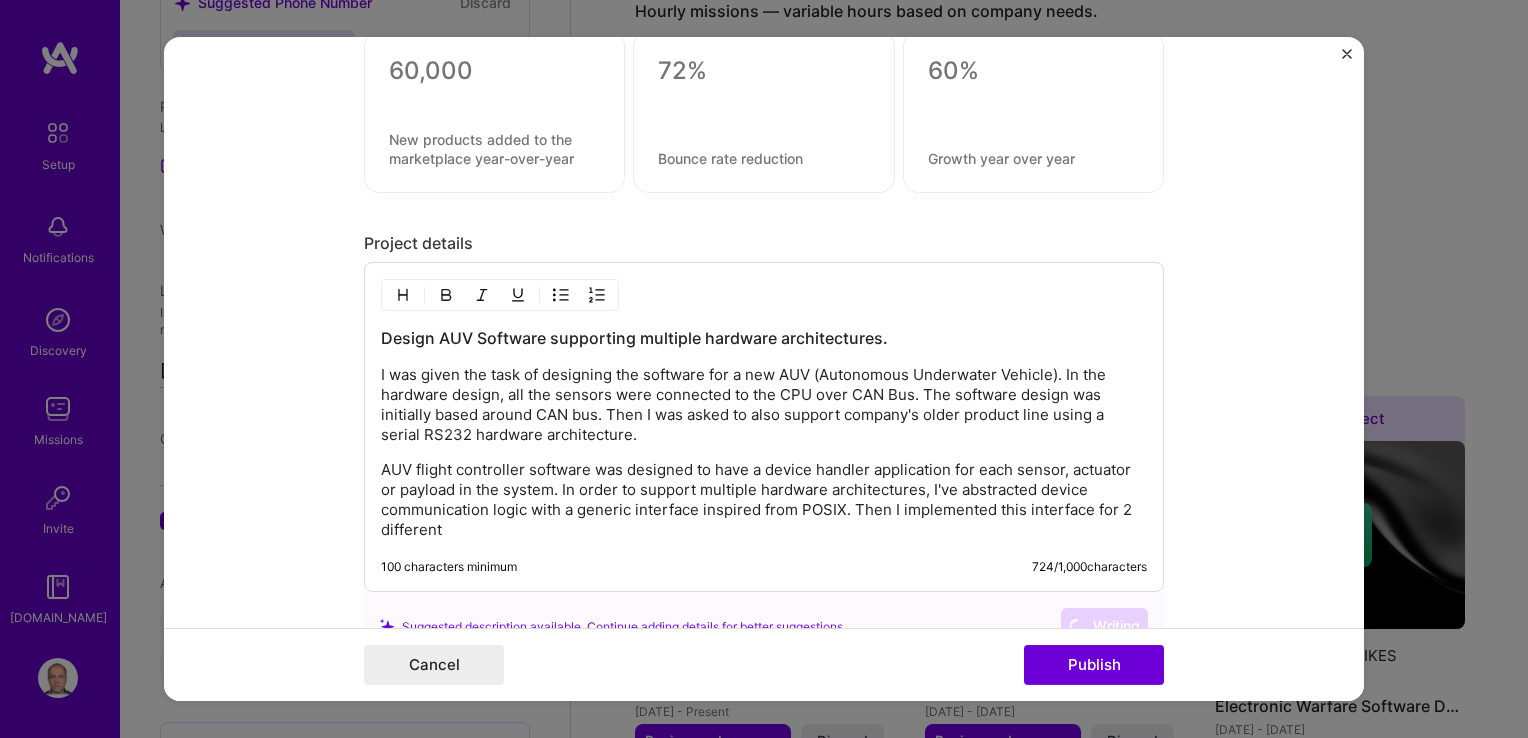 click on "AUV flight controller software was designed to have a device handler application for each sensor, actuator or payload in the system. In order to support multiple hardware architectures, I've abstracted device communication logic with a generic interface inspired from POSIX. Then I implemented this interface for 2 different" at bounding box center [764, 500] 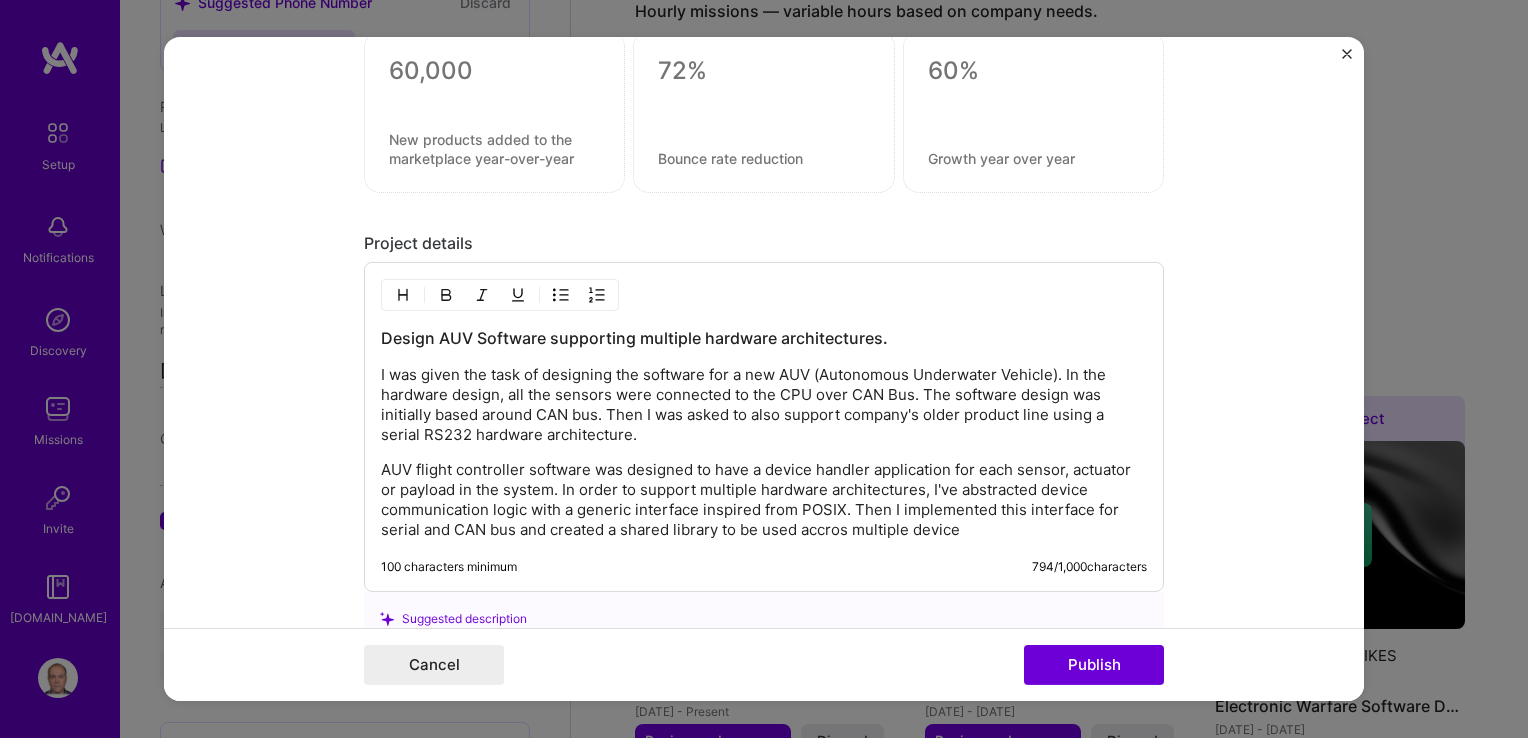 scroll, scrollTop: 1700, scrollLeft: 0, axis: vertical 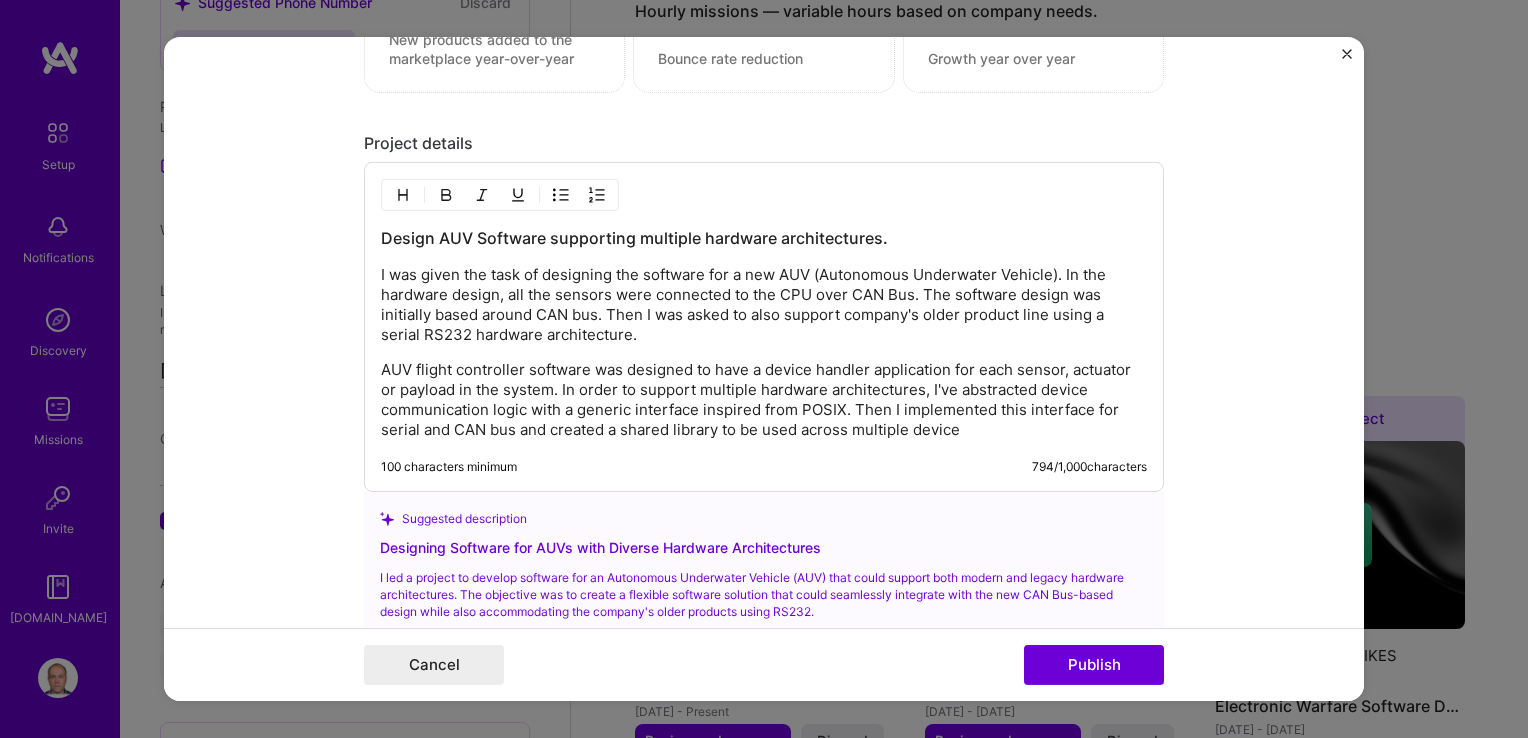 click on "AUV flight controller software was designed to have a device handler application for each sensor, actuator or payload in the system. In order to support multiple hardware architectures, I've abstracted device communication logic with a generic interface inspired from POSIX. Then I implemented this interface for serial and CAN bus and created a shared library to be used across multiple device" at bounding box center (764, 400) 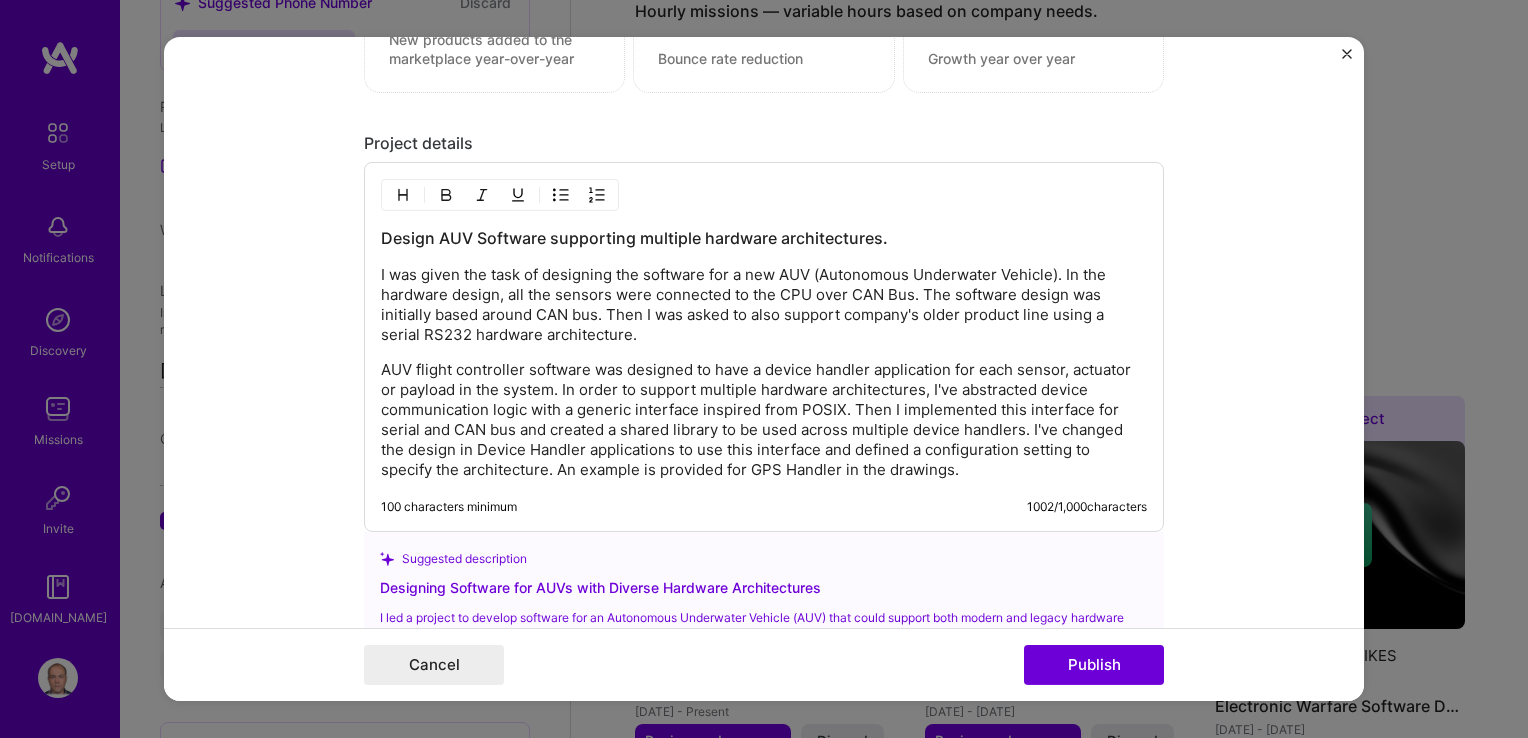 click on "Design AUV Software supporting multiple hardware architectures. I was given the task of designing the software for a new AUV (Autonomous Underwater Vehicle). In the hardware design, all the sensors were connected to the CPU over CAN Bus. The software design was initially based around CAN bus. Then I was asked to also support company's older product line using a serial RS232 hardware architecture.  AUV flight controller software was designed to have a device handler application for each sensor, actuator or payload in the system. In order to support multiple hardware architectures, I've abstracted device communication logic with a generic interface inspired from POSIX. Then I implemented this interface for serial and CAN bus and created a shared library to be used across multiple device handlers. I've changed the design in Device Handler applications to use this interface and defined a configuration setting to specify the architecture. An example is provided for GPS Handler in the drawings.   1002 / 1,000" at bounding box center (764, 347) 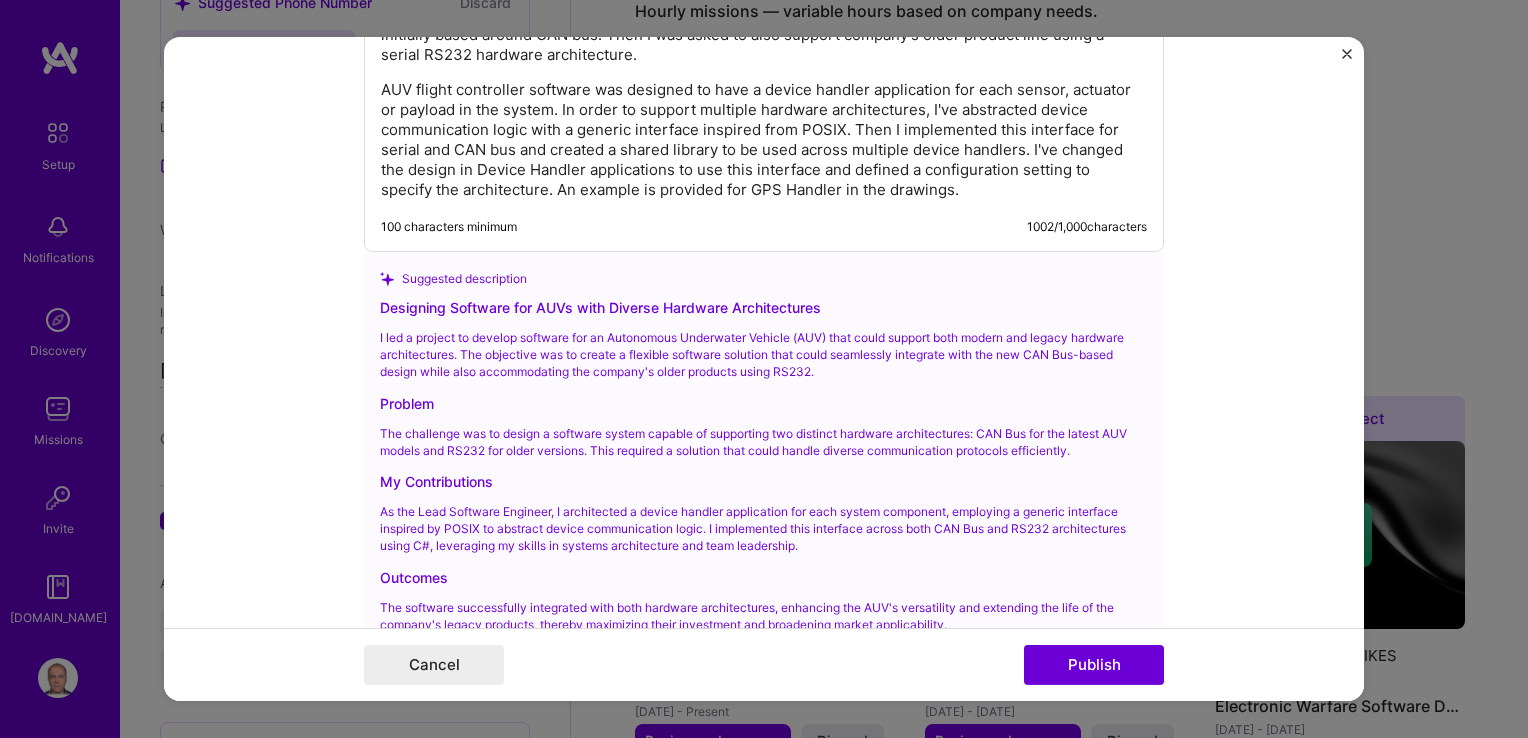 scroll, scrollTop: 2100, scrollLeft: 0, axis: vertical 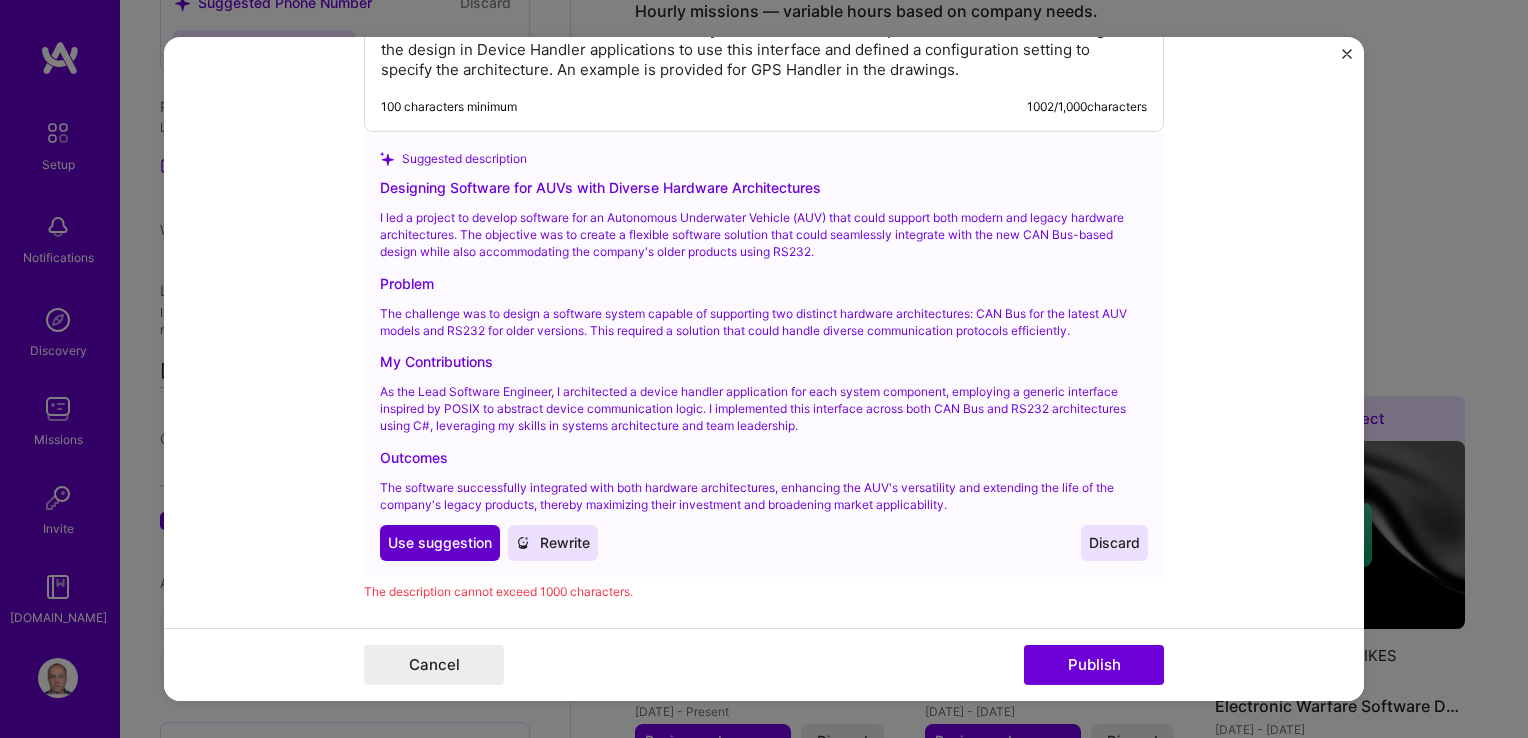 click on "Use suggestion" at bounding box center (440, 543) 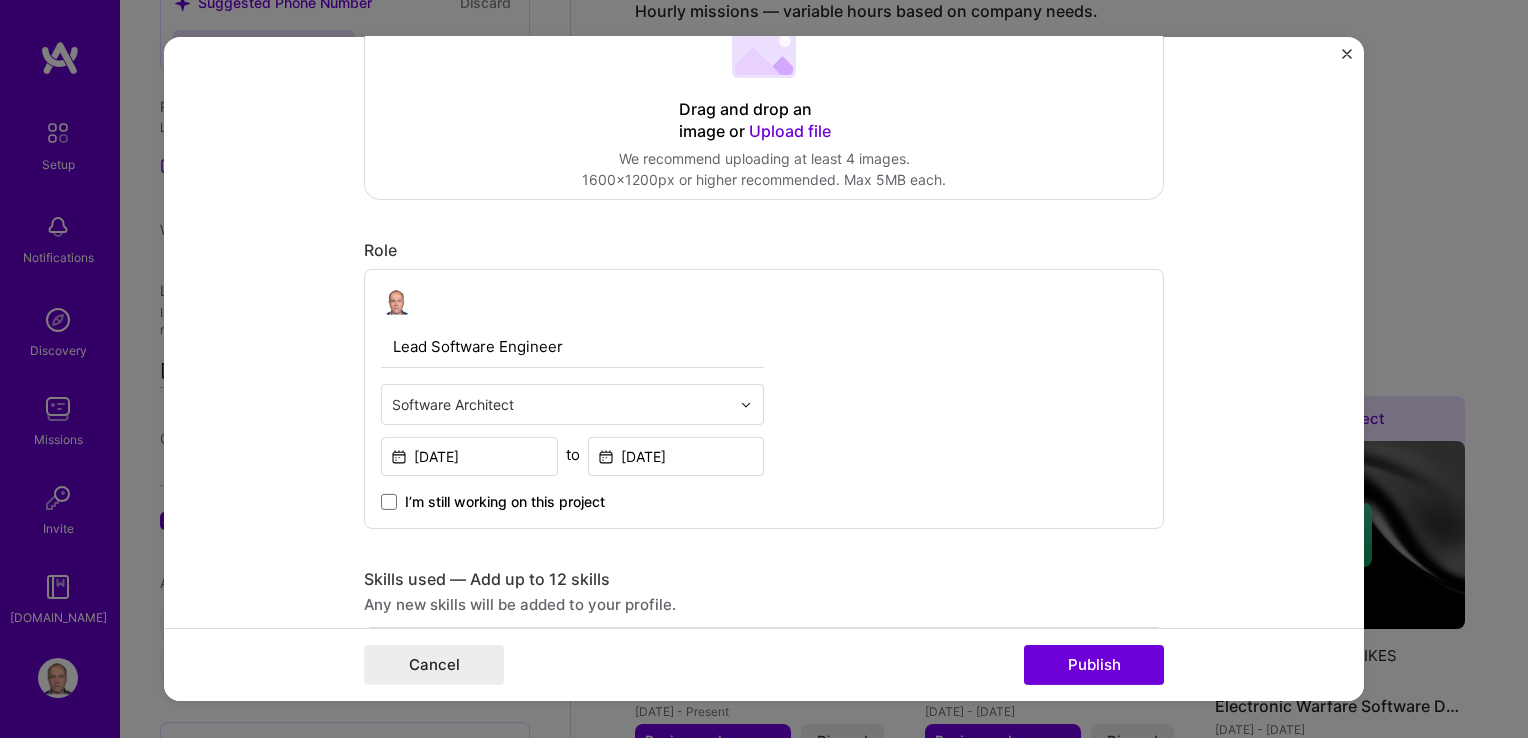 scroll, scrollTop: 77, scrollLeft: 0, axis: vertical 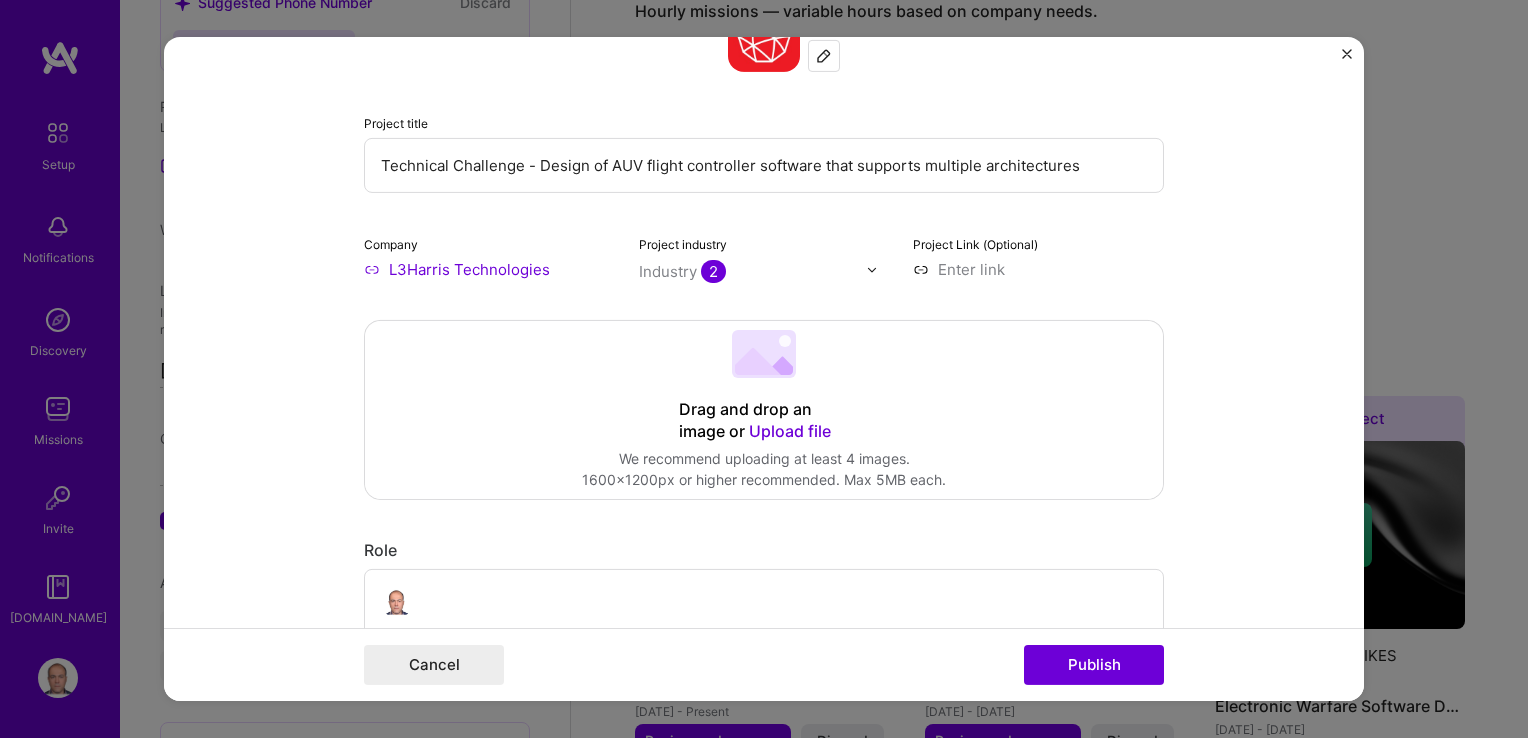 click on "Upload file" at bounding box center [790, 431] 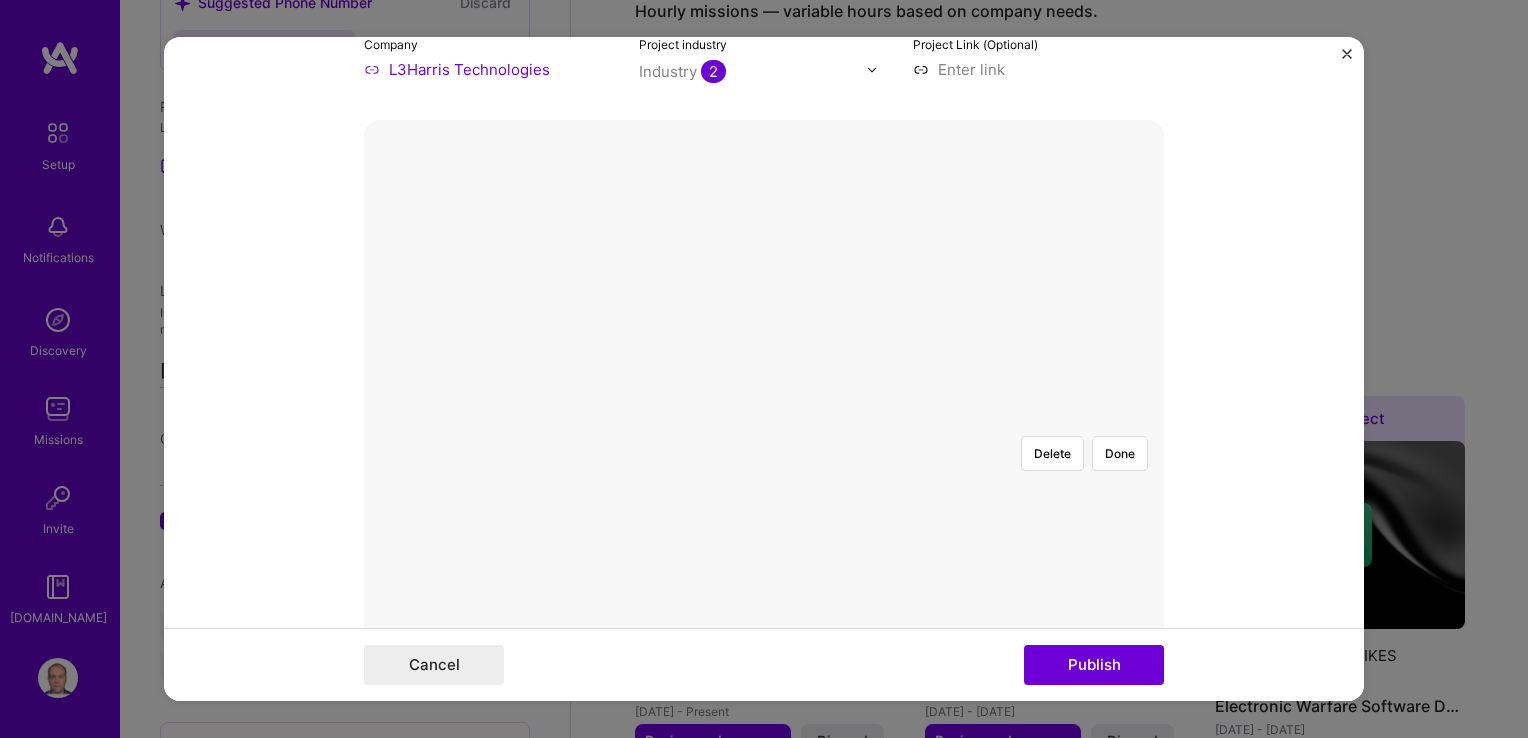 scroll, scrollTop: 377, scrollLeft: 0, axis: vertical 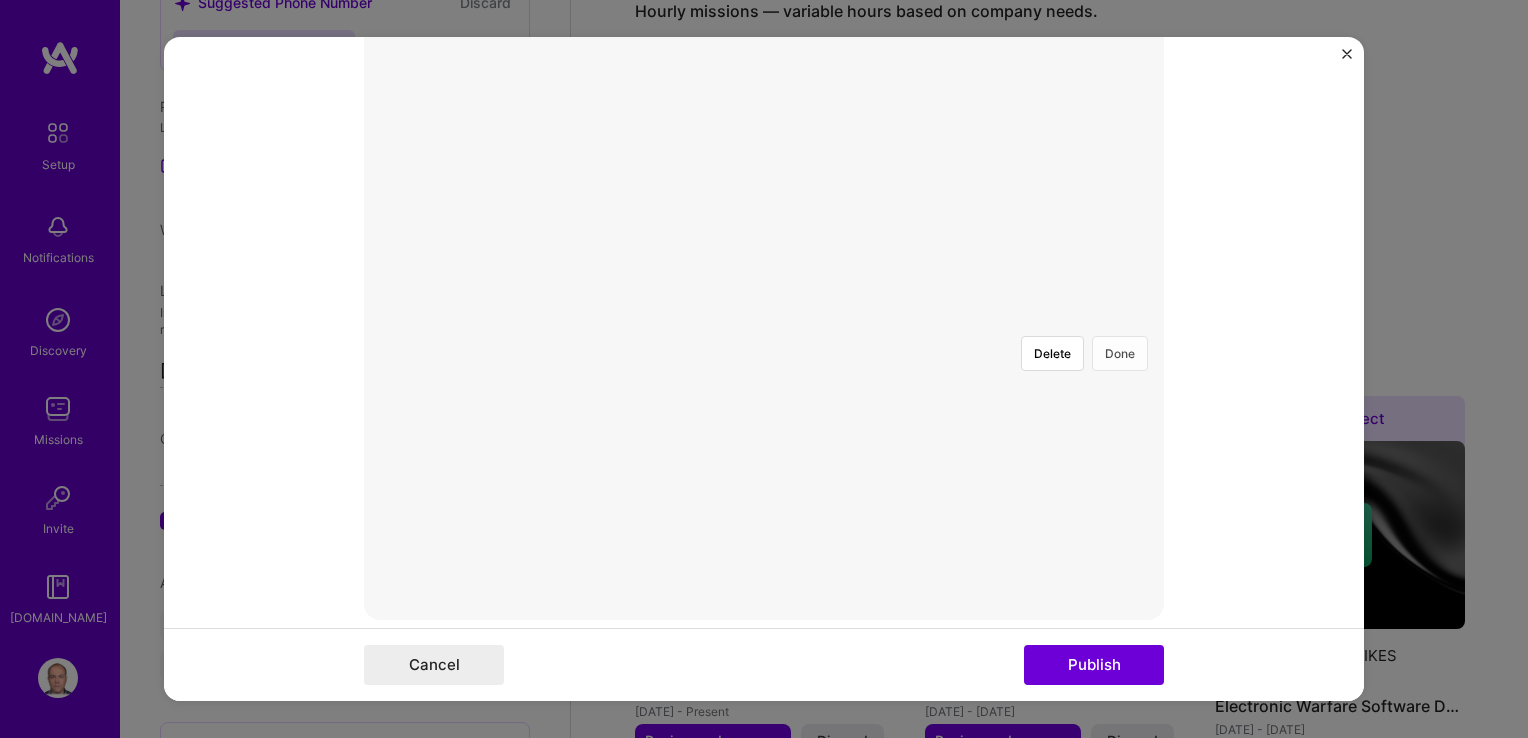 click on "Done" at bounding box center [1120, 353] 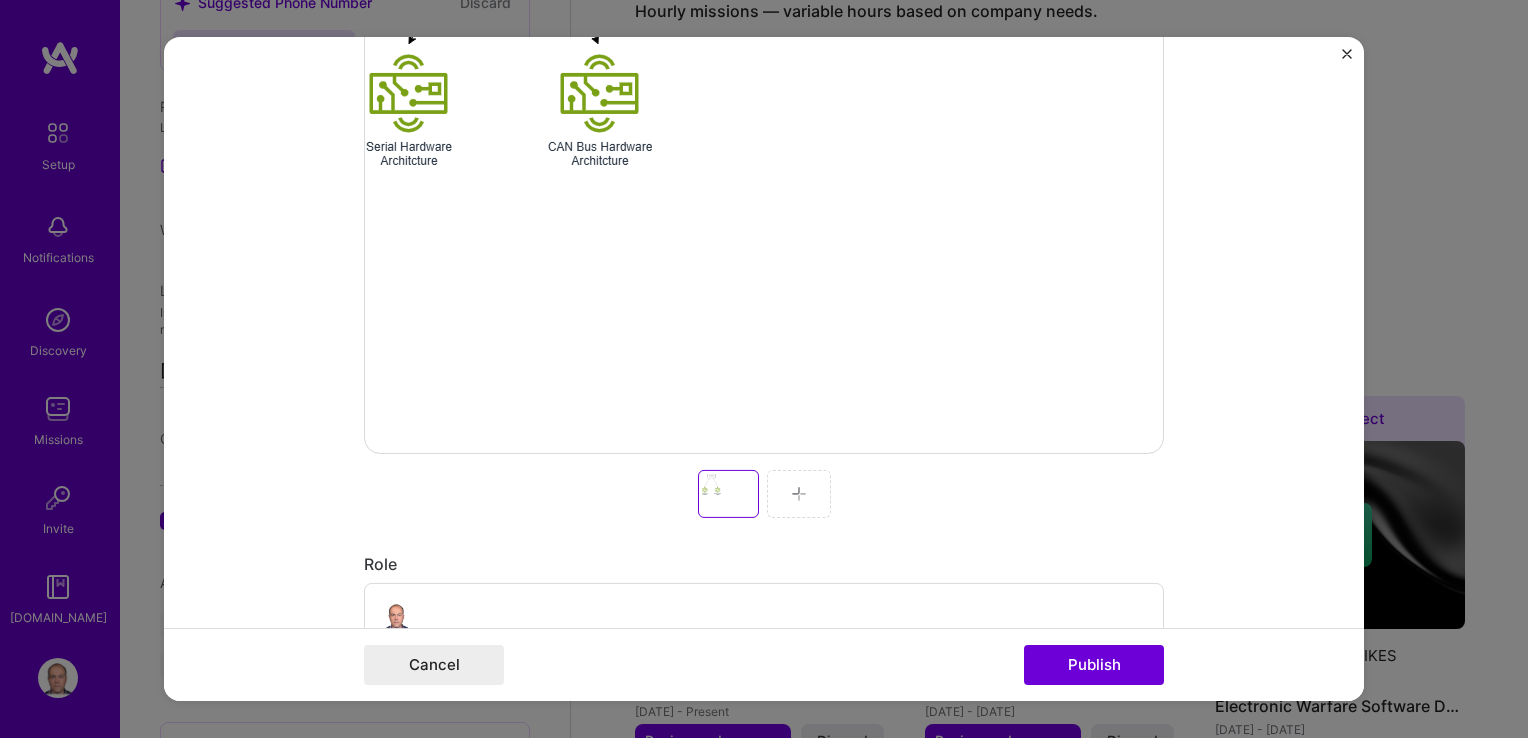 scroll, scrollTop: 577, scrollLeft: 0, axis: vertical 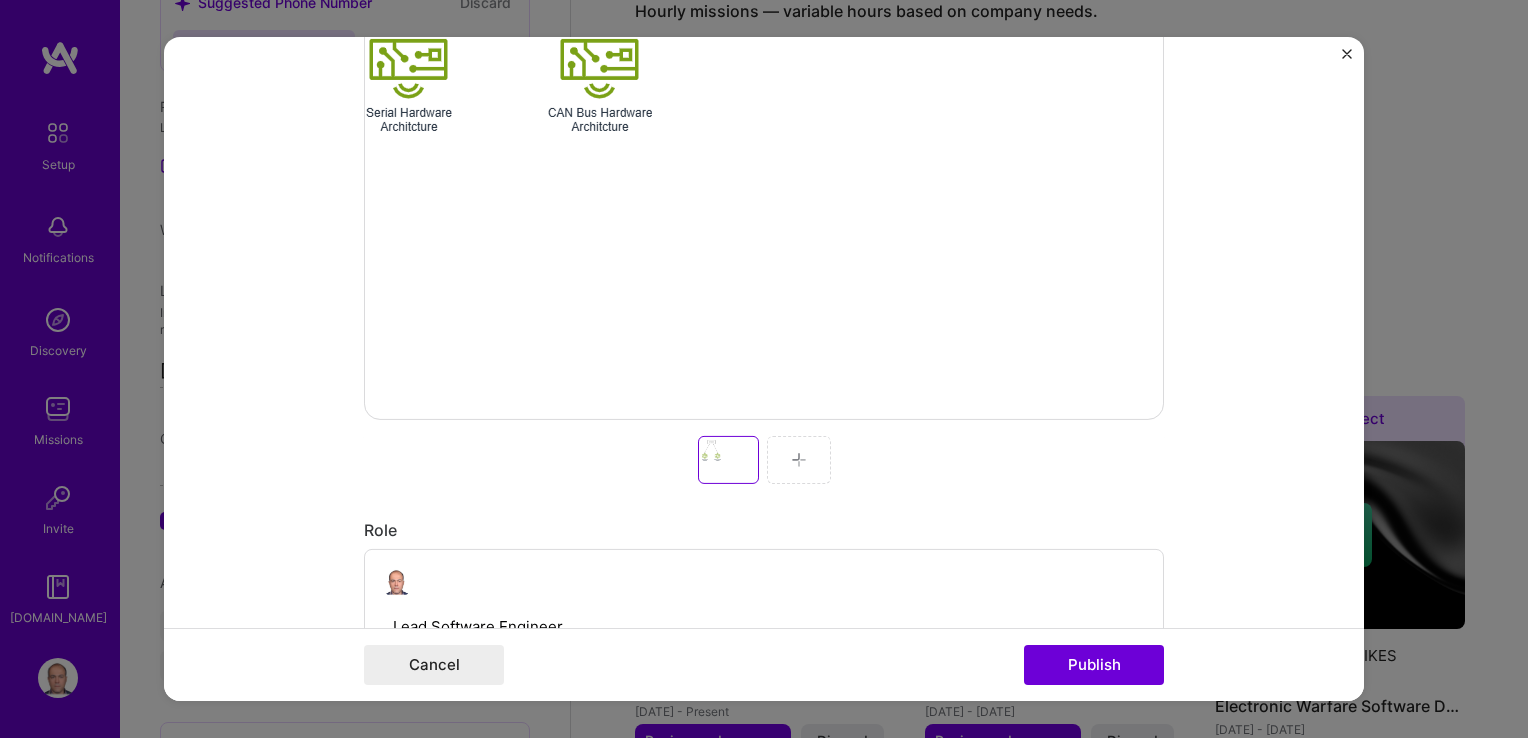 click at bounding box center [799, 460] 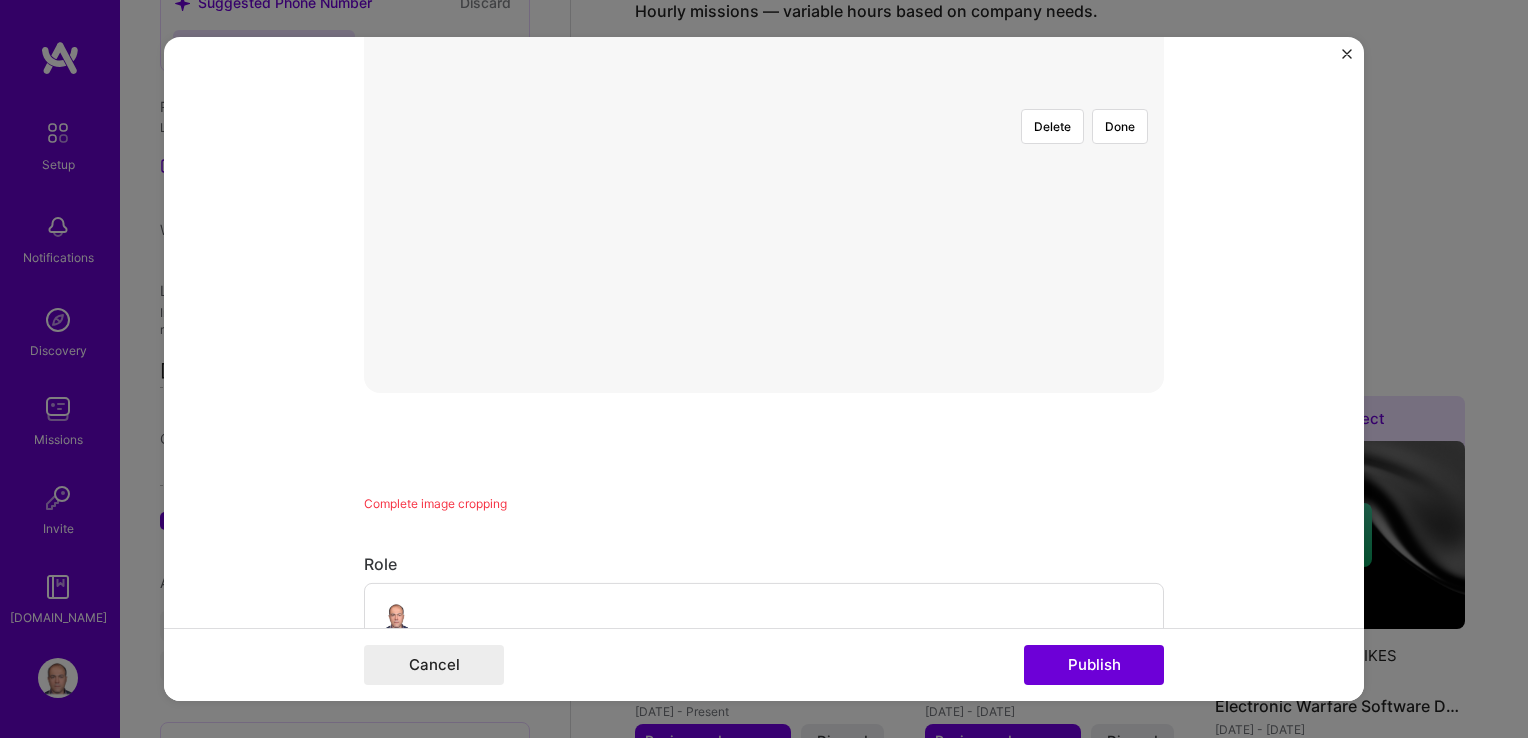 scroll, scrollTop: 304, scrollLeft: 0, axis: vertical 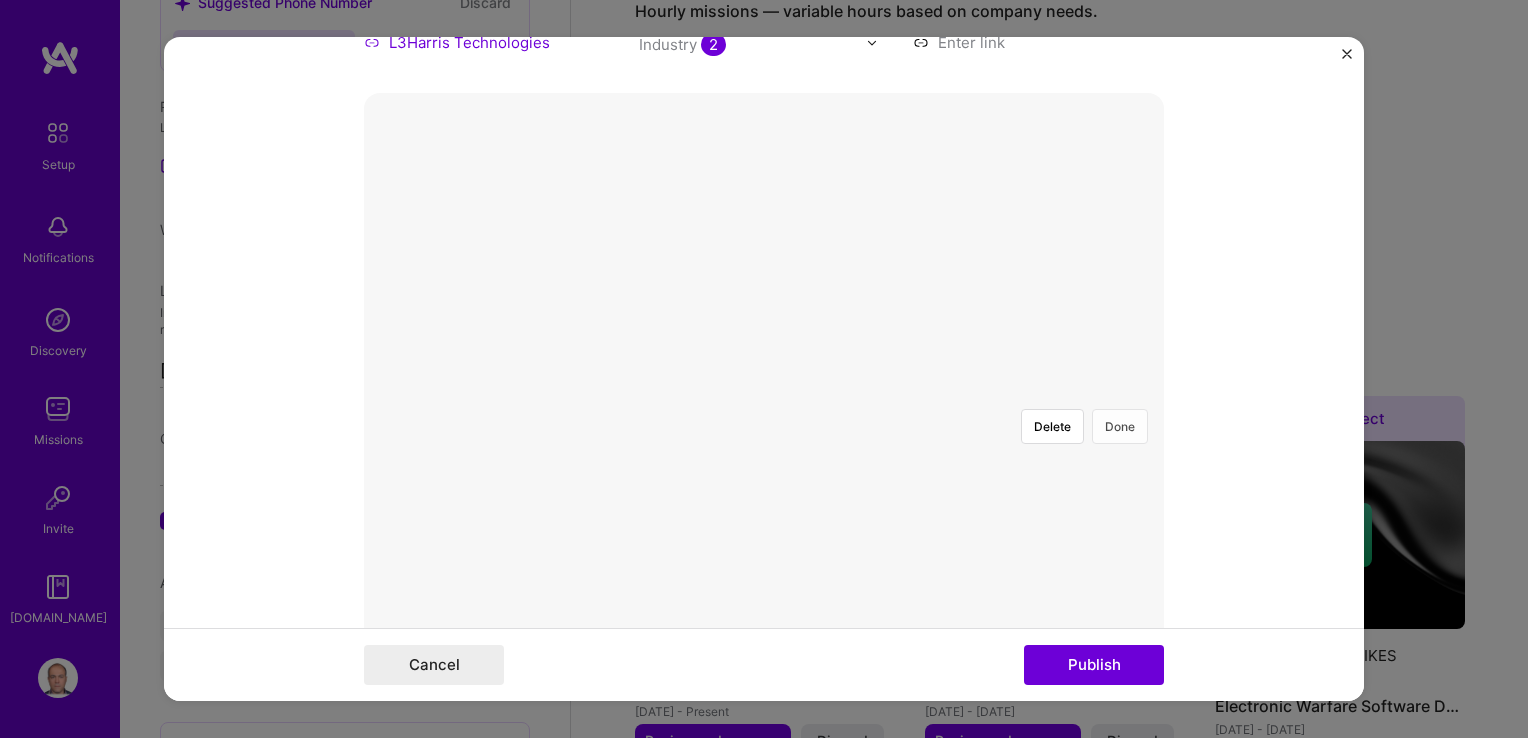 click on "Done" at bounding box center [1120, 426] 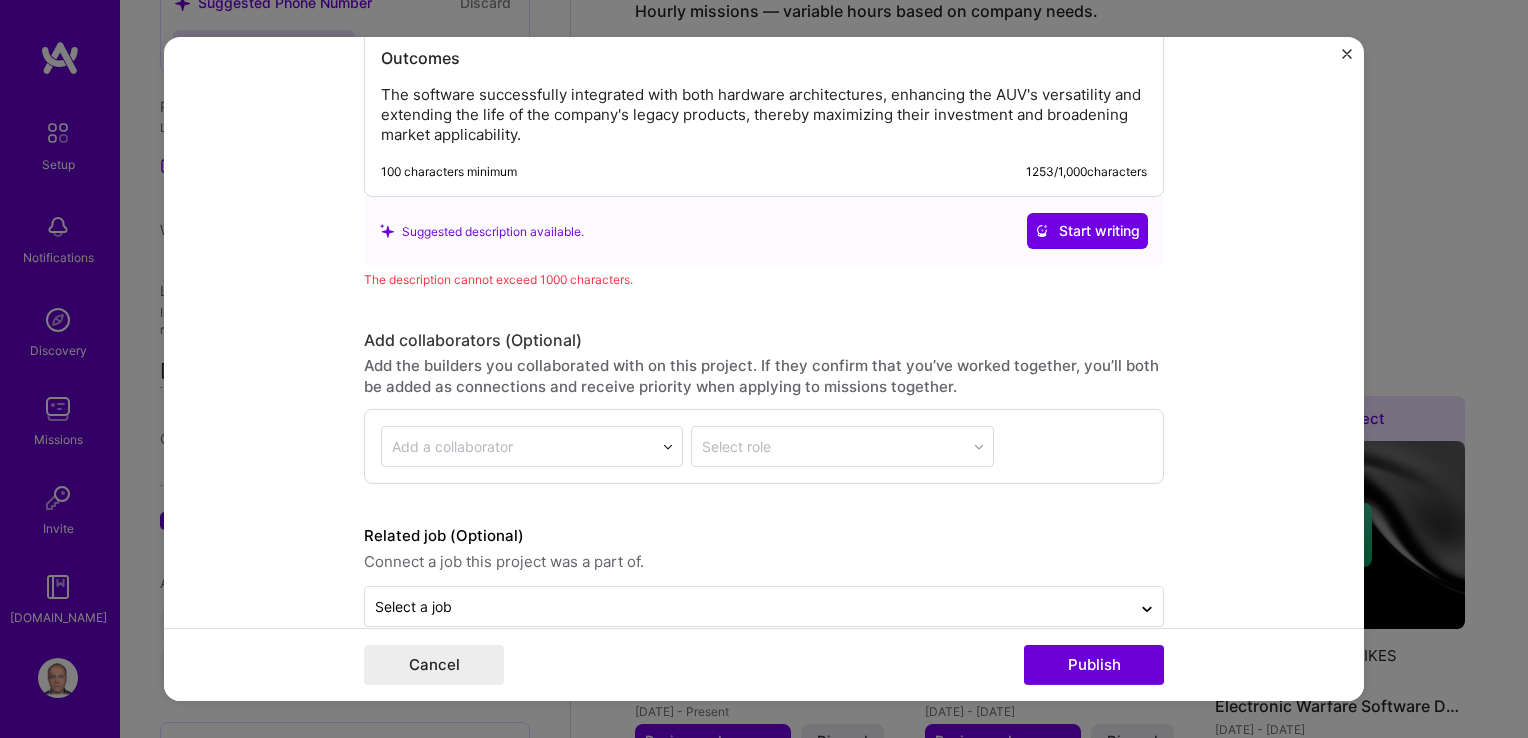 scroll, scrollTop: 2772, scrollLeft: 0, axis: vertical 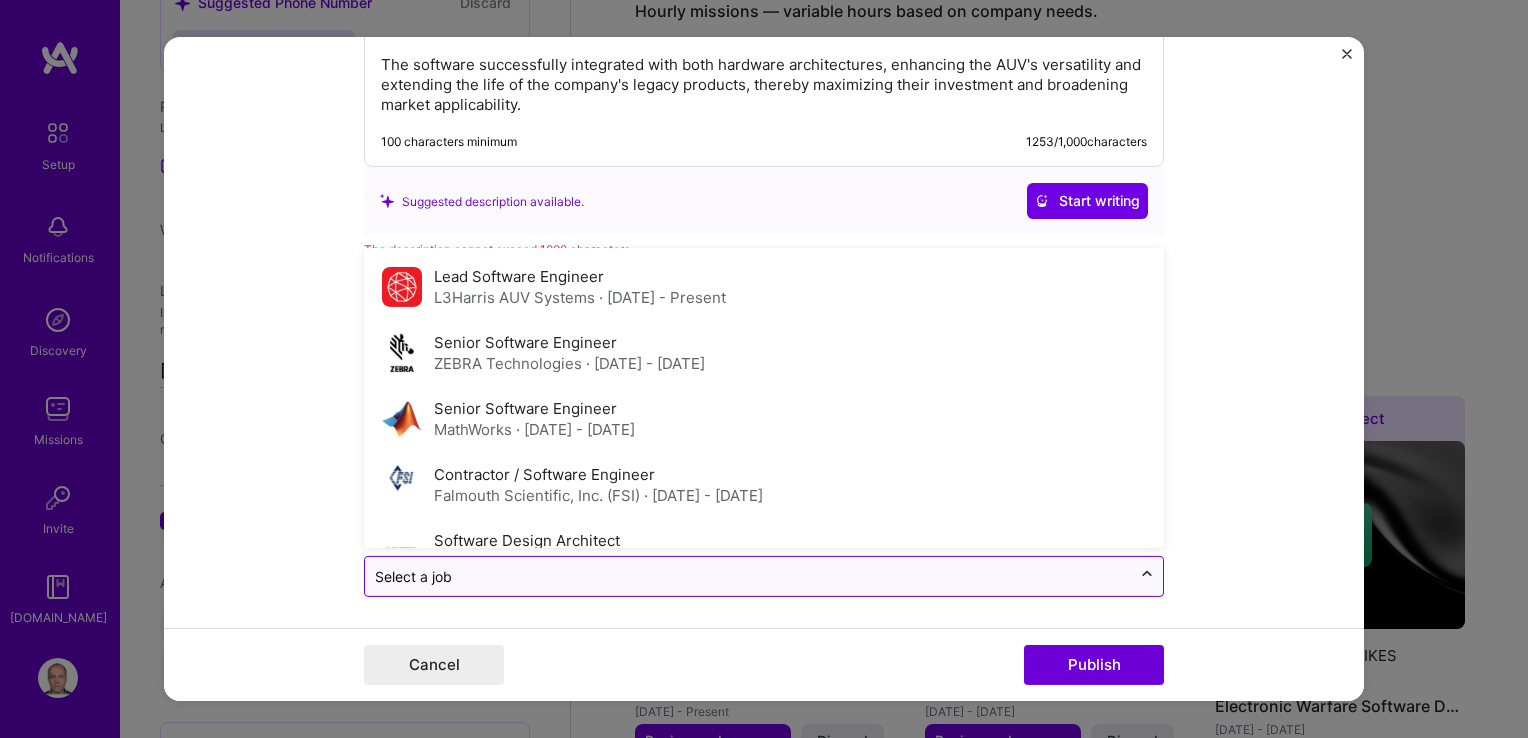 click 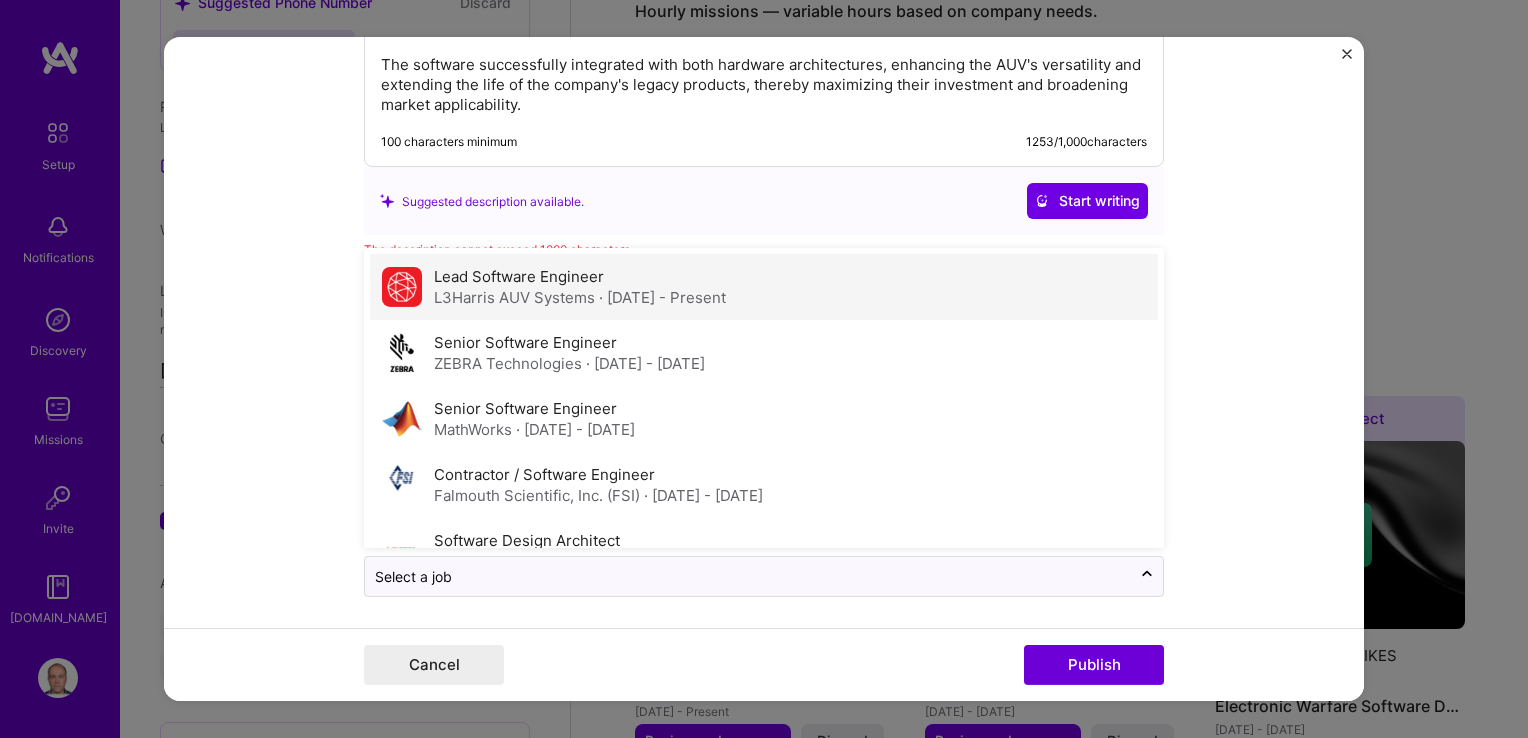 click on "Lead Software Engineer L3Harris AUV Systems   ·   [DATE]   -   Present" at bounding box center [764, 287] 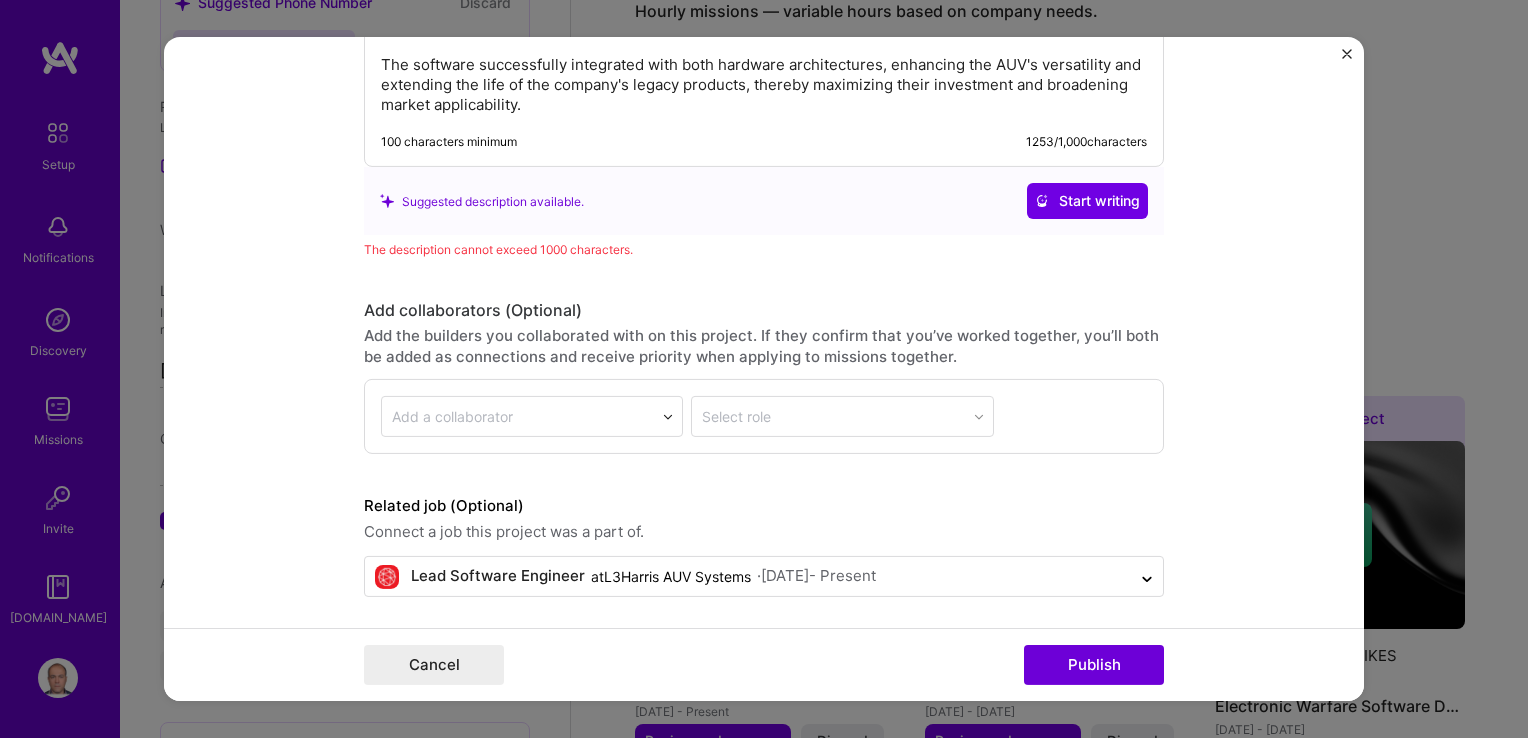 click on "Project title Technical Challenge - Design of AUV flight controller software that supports multiple architectures Company L3Harris Technologies
Project industry Industry 2 Project Link (Optional)
Set as cover Add New Image  |  Set as Cover Remove Image Role Lead Software Engineer Software Architect [DATE]
to [DATE]
I’m still working on this project Skills used — Add up to 12 skills Any new skills will be added to your profile. Enter skills... 3 C# 1 2 3 4 5 Team Leadership 1 2 3 4 5 Systems Architecture 1 2 3 4 5 Did this role require you to manage team members? (Optional) Yes, I managed — team members. Were you involved from inception to launch (0  ->  1)? (Optional) Zero to one is creation and development of a unique product from the ground up. I was involved in zero to one with this project Add metrics (Optional) Project details   Problem My Contributions Outcomes 1253" at bounding box center (764, 369) 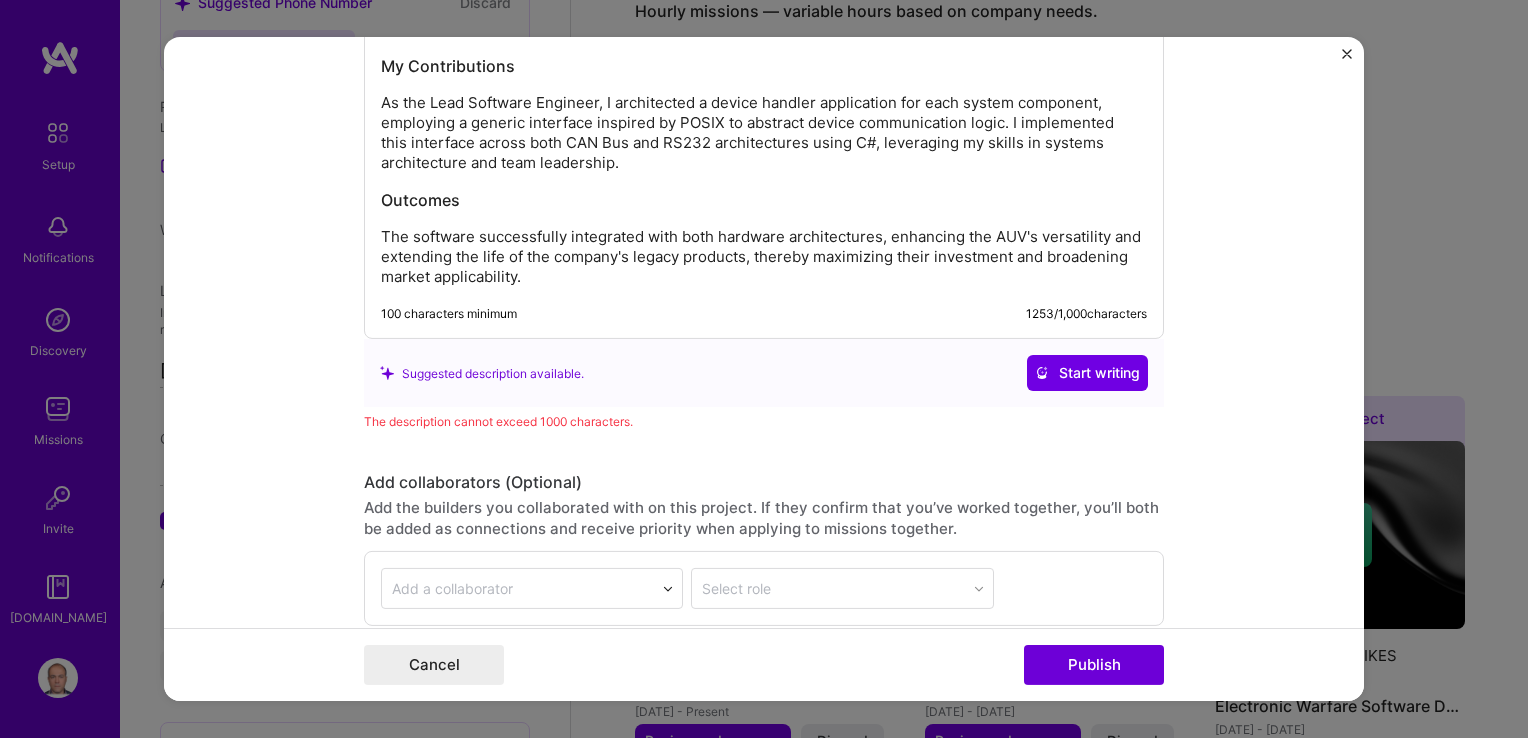 scroll, scrollTop: 2772, scrollLeft: 0, axis: vertical 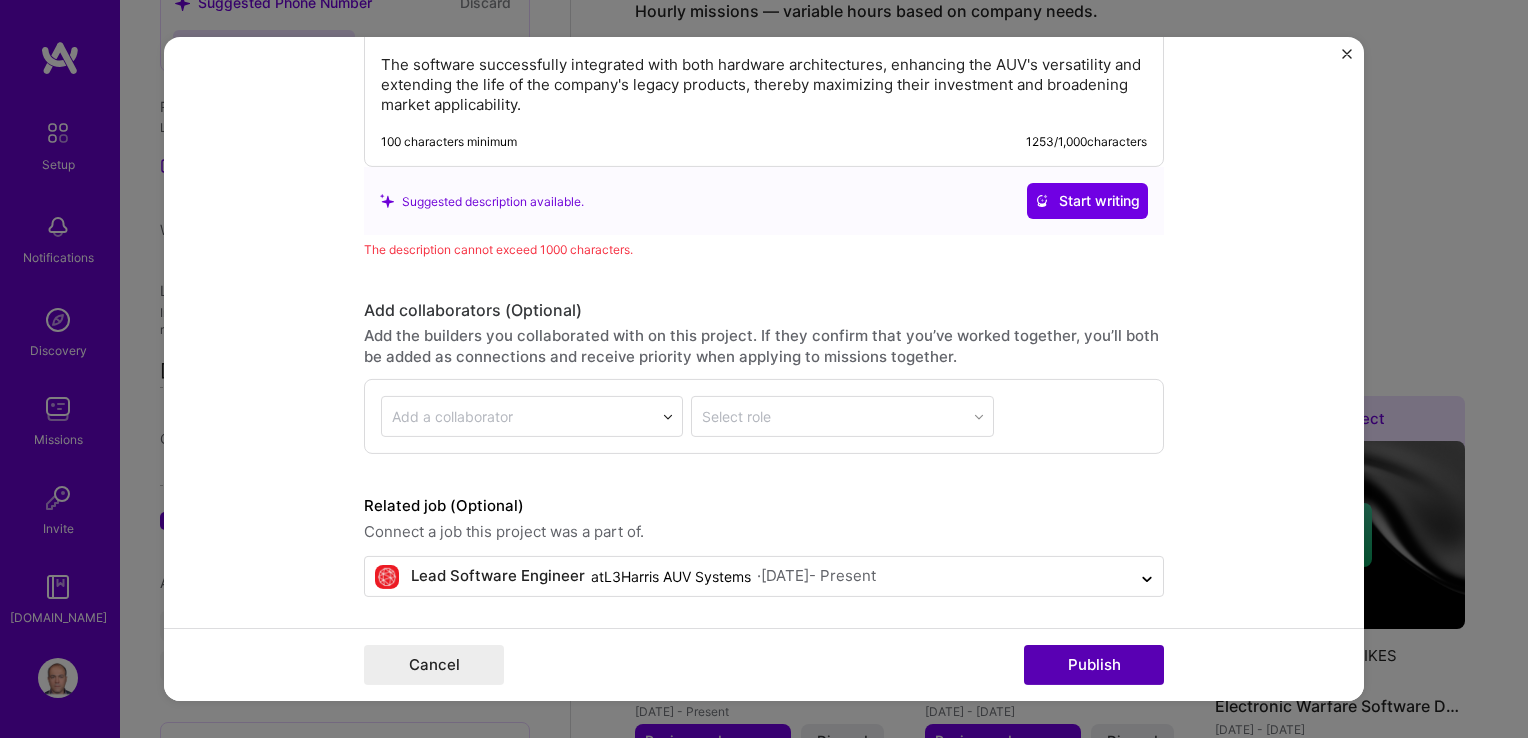 click on "Publish" at bounding box center [1094, 665] 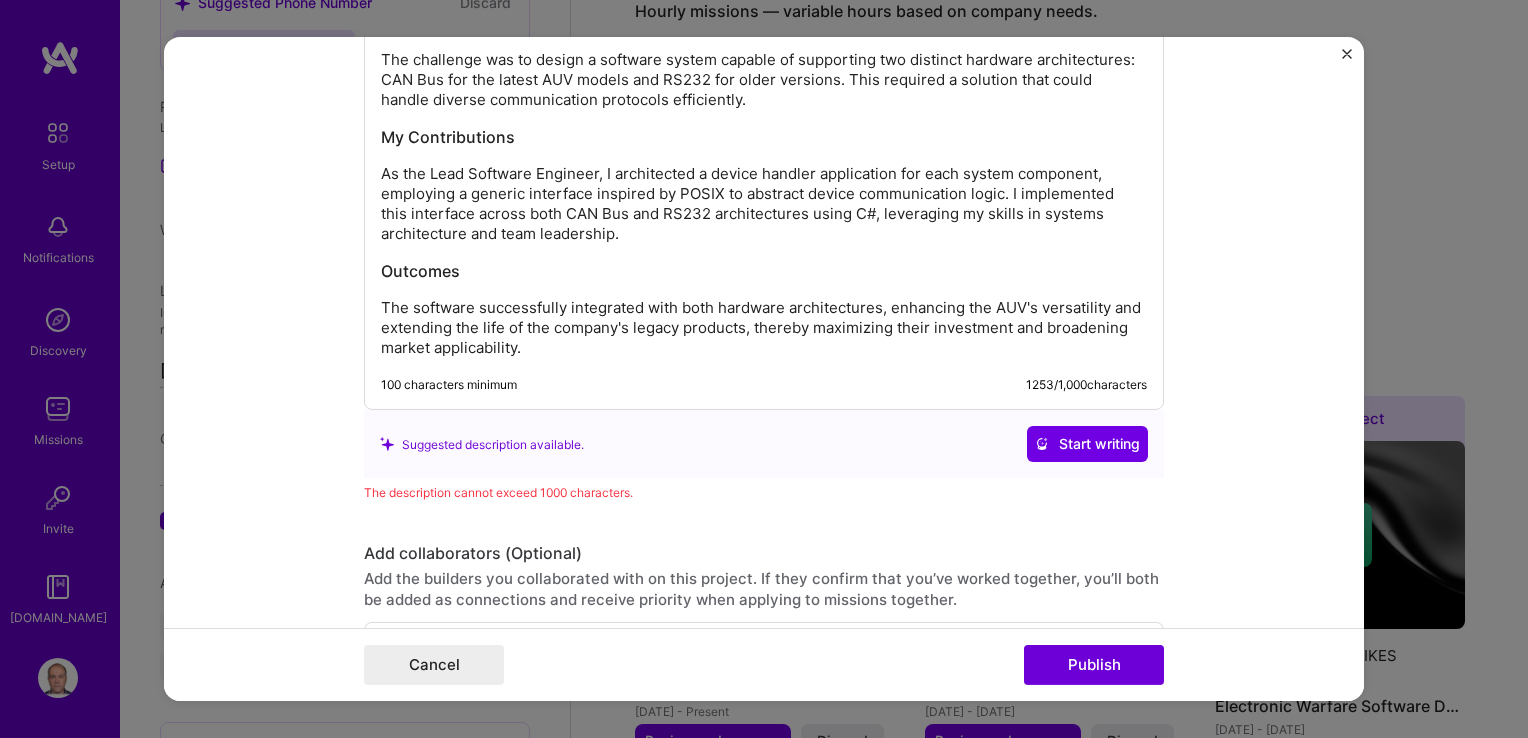 scroll, scrollTop: 2472, scrollLeft: 0, axis: vertical 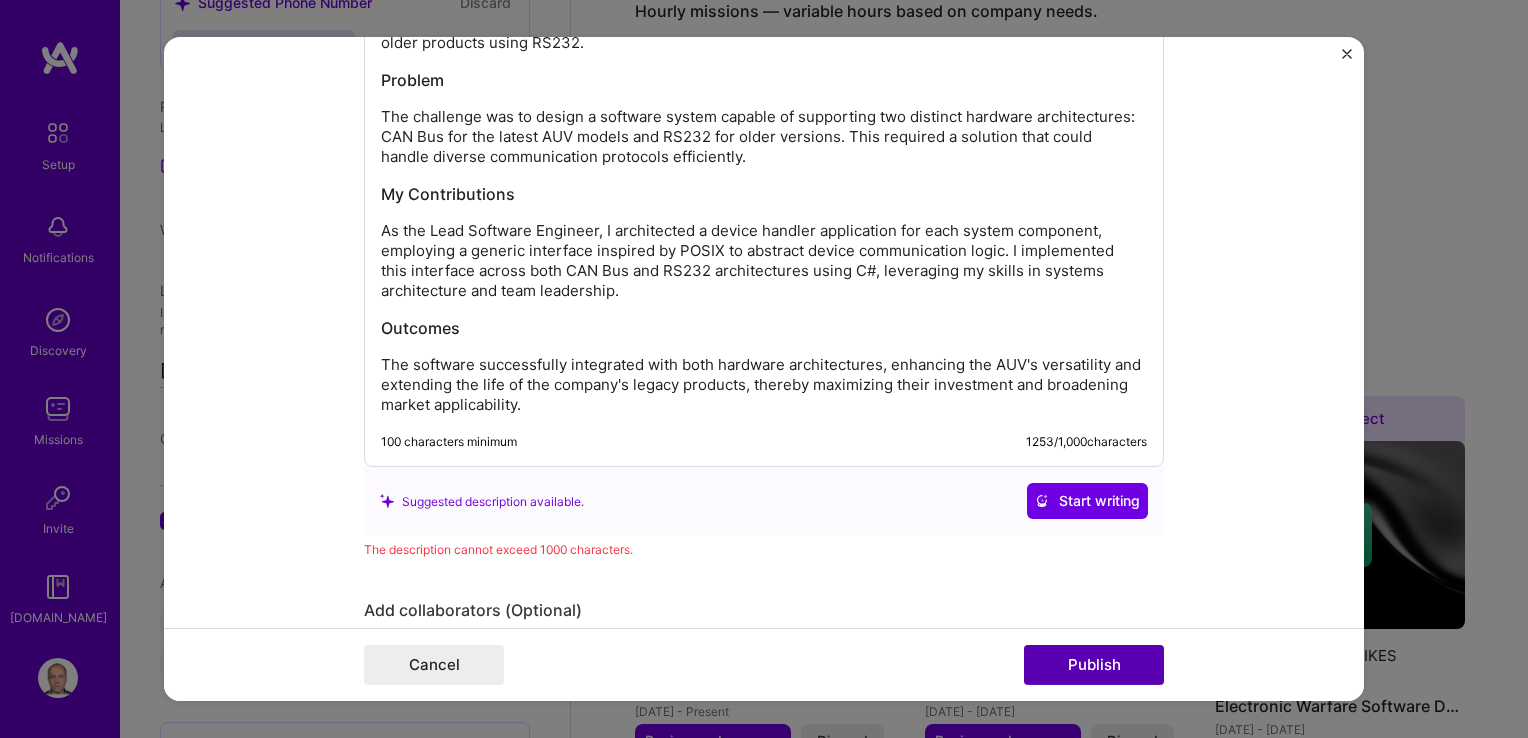 click on "Publish" at bounding box center [1094, 665] 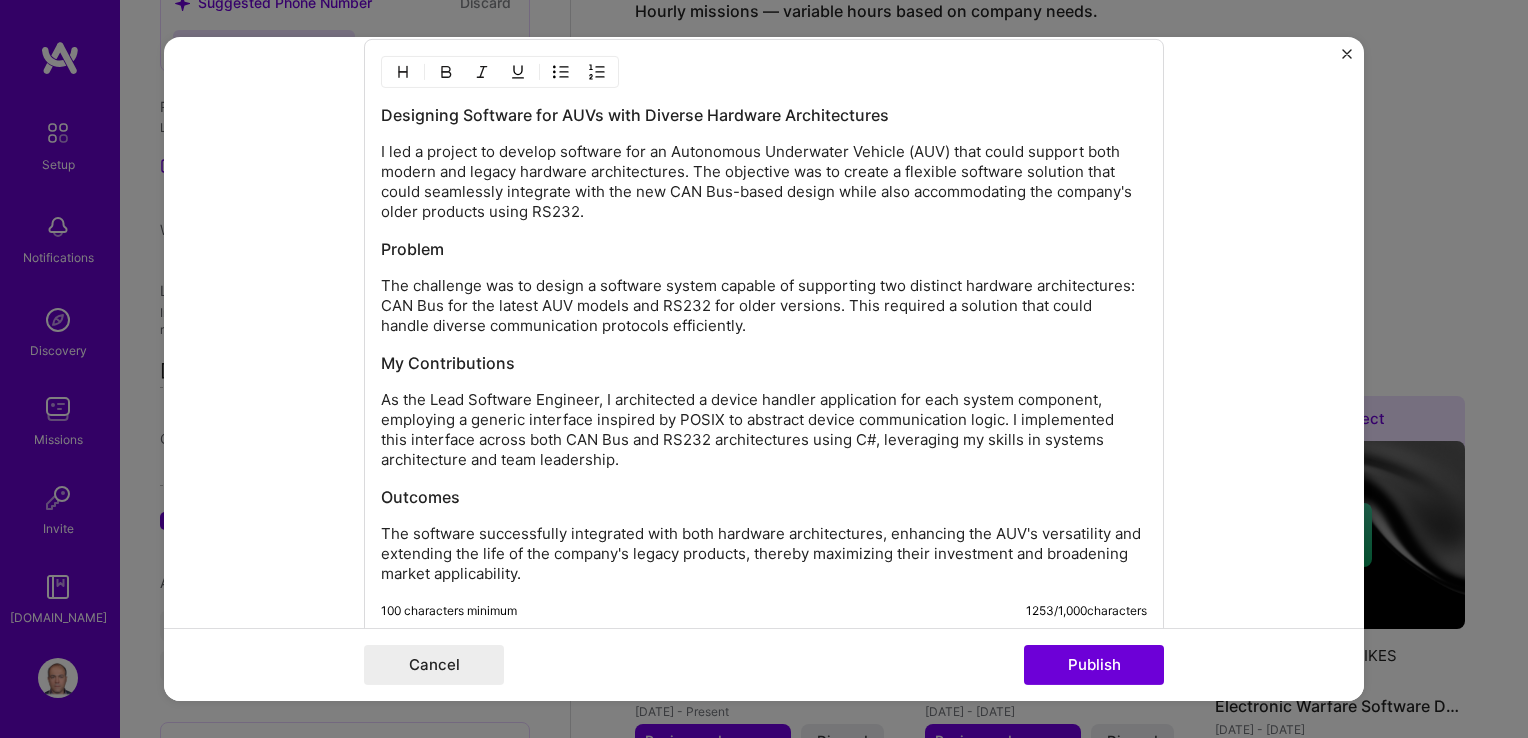 scroll, scrollTop: 2272, scrollLeft: 0, axis: vertical 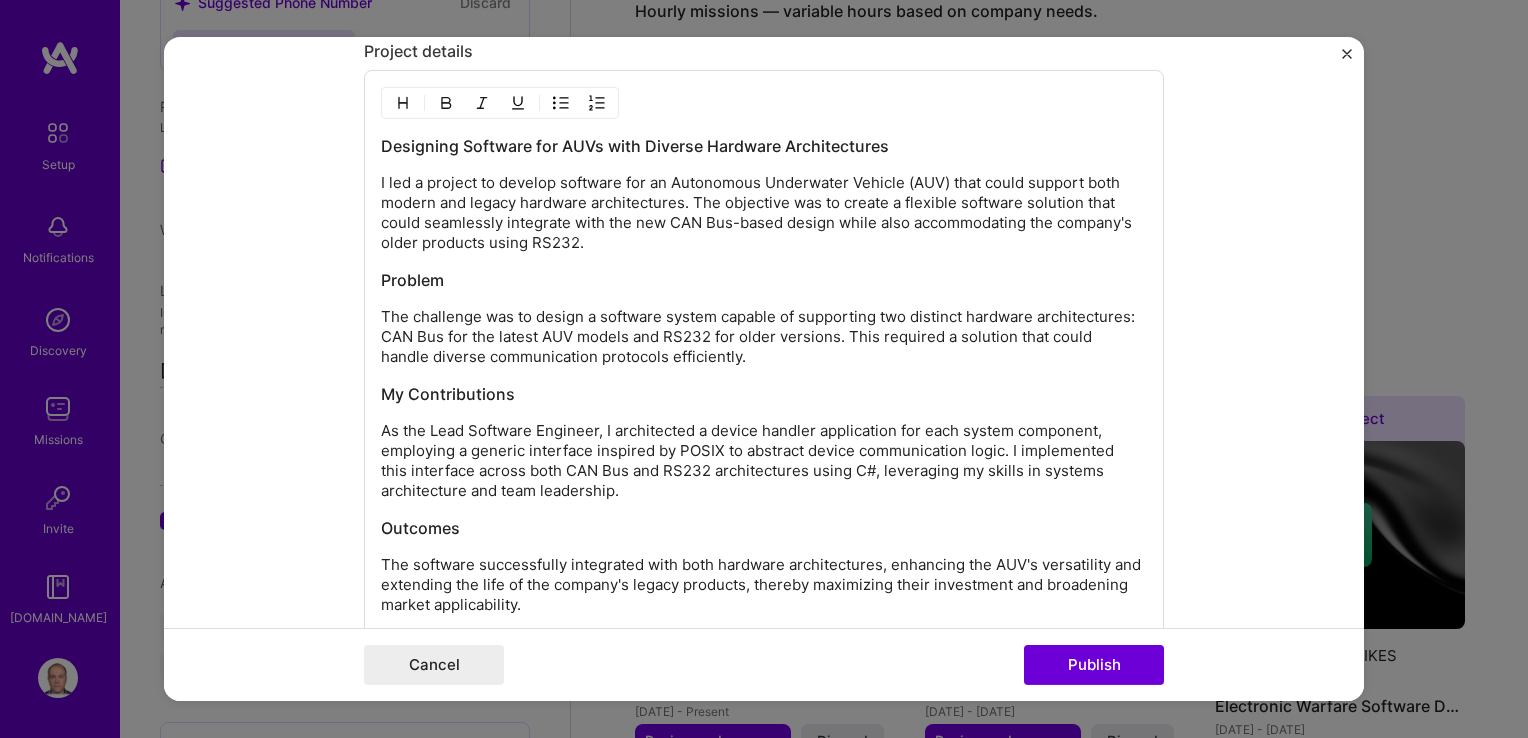 click on "I led a project to develop software for an Autonomous Underwater Vehicle (AUV) that could support both modern and legacy hardware architectures. The objective was to create a flexible software solution that could seamlessly integrate with the new CAN Bus-based design while also accommodating the company's older products using RS232." at bounding box center (764, 213) 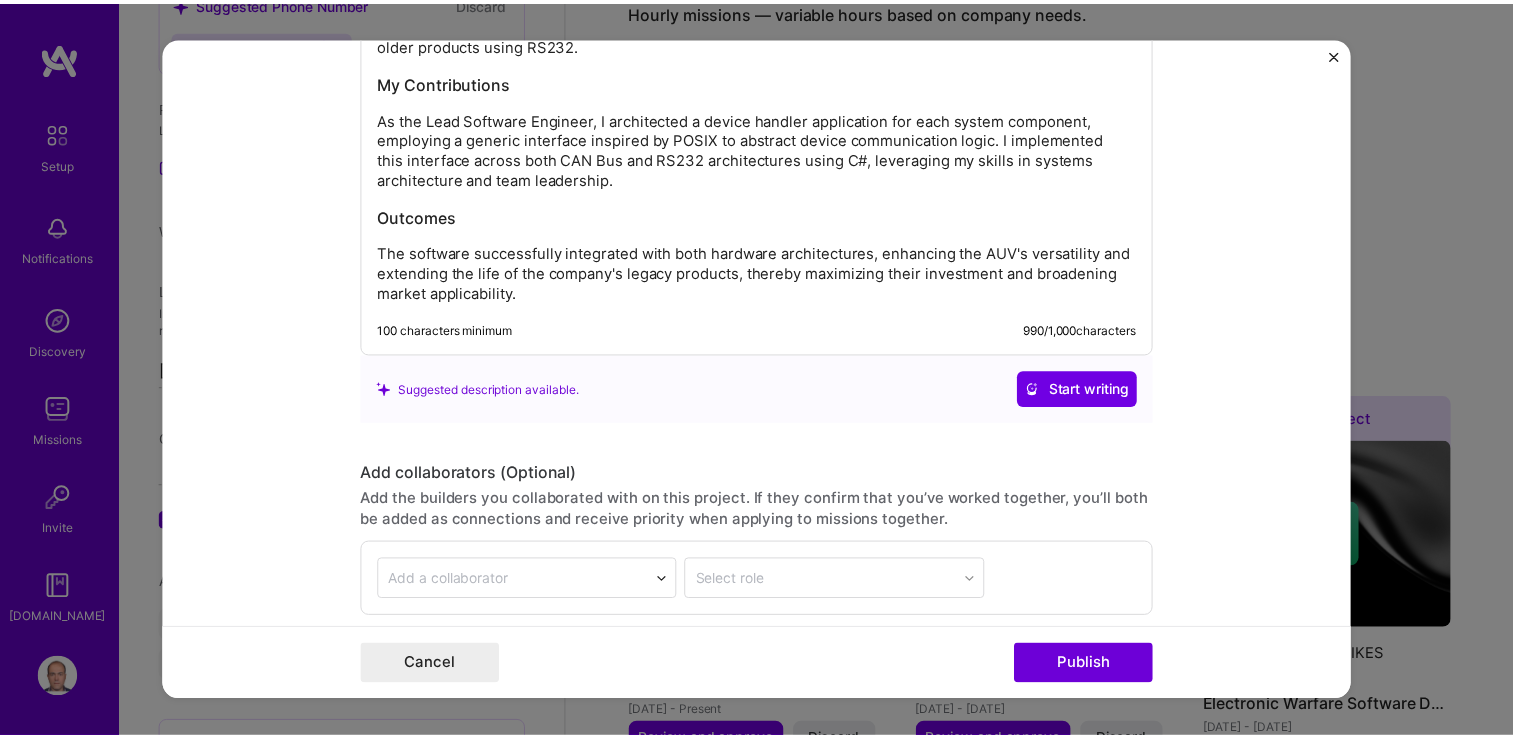 scroll, scrollTop: 2472, scrollLeft: 0, axis: vertical 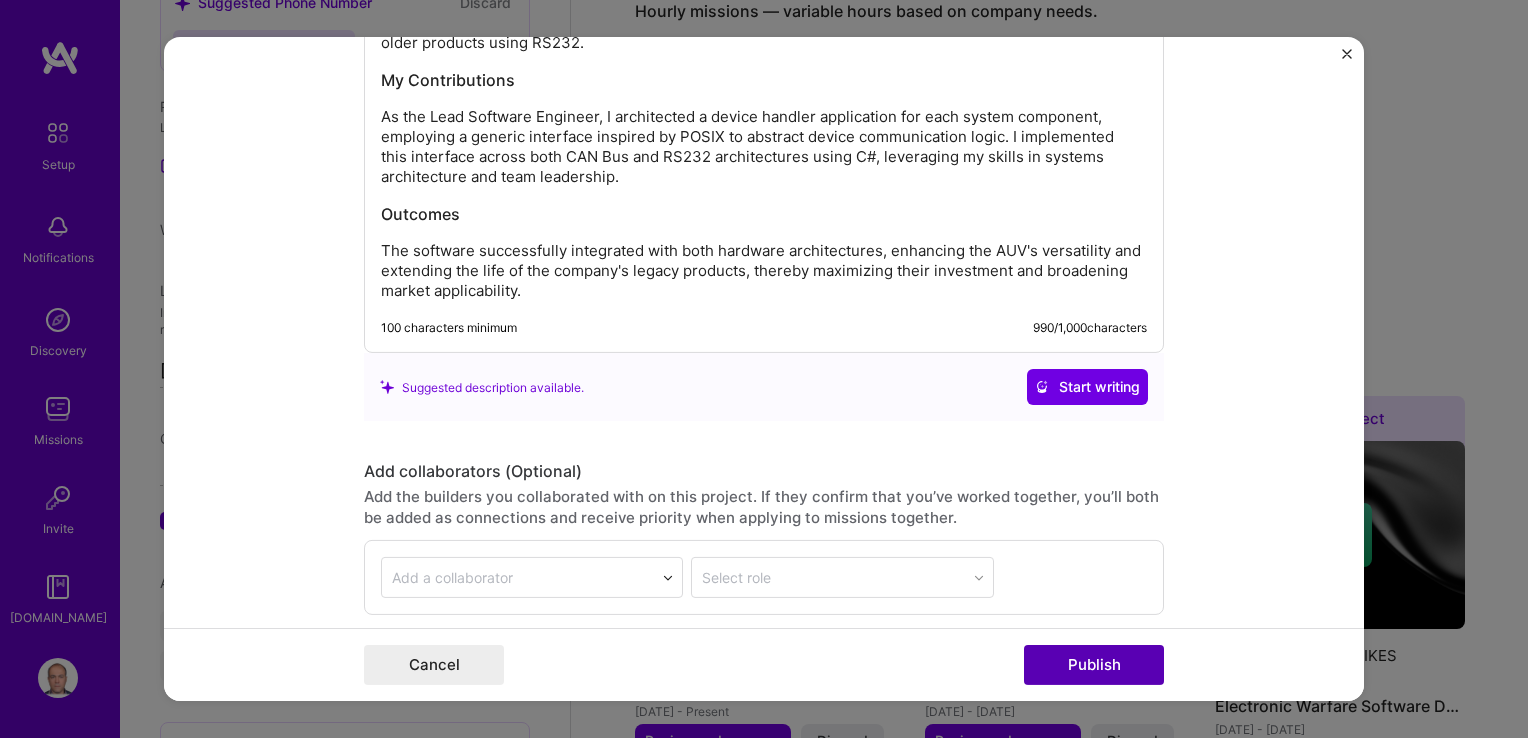 click on "Publish" at bounding box center (1094, 665) 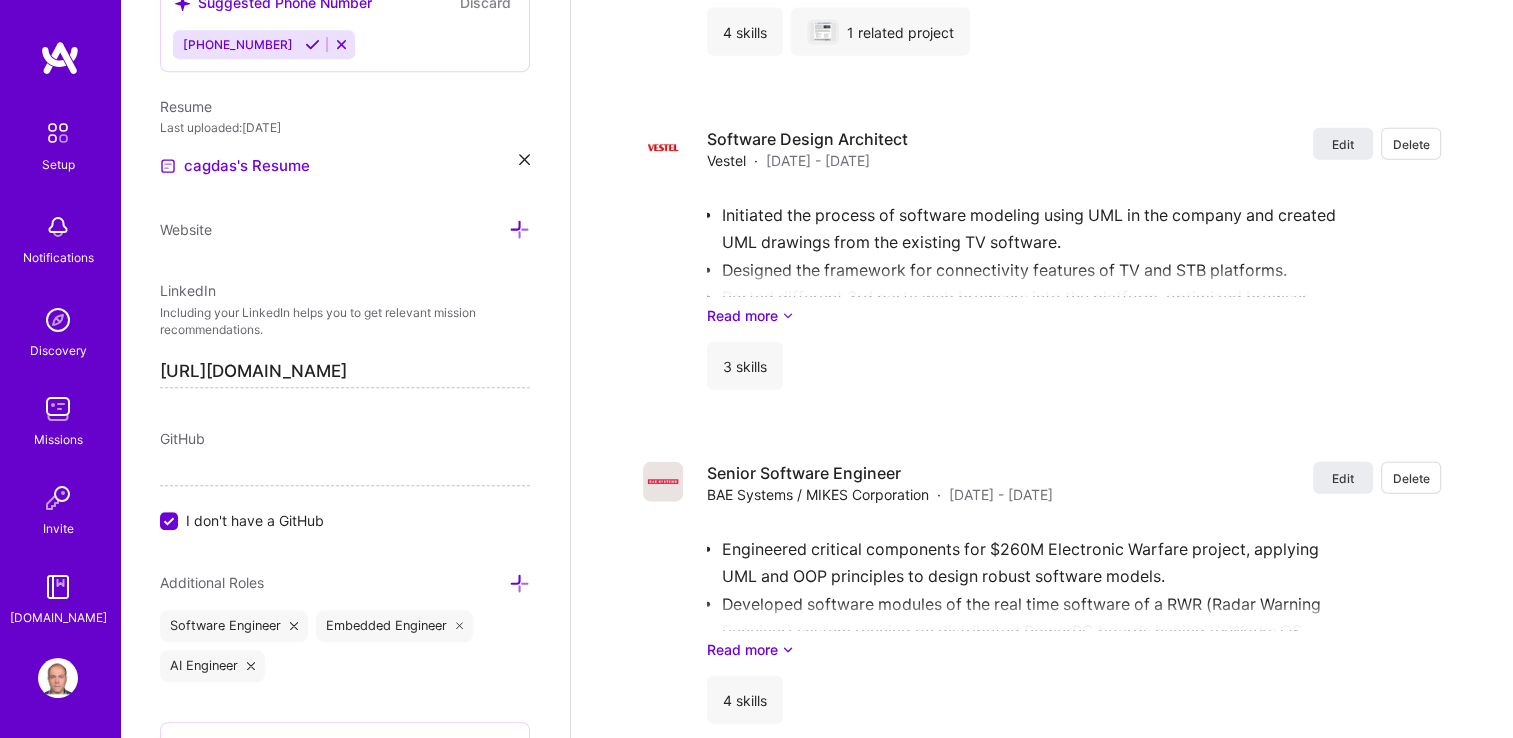 scroll, scrollTop: 4939, scrollLeft: 0, axis: vertical 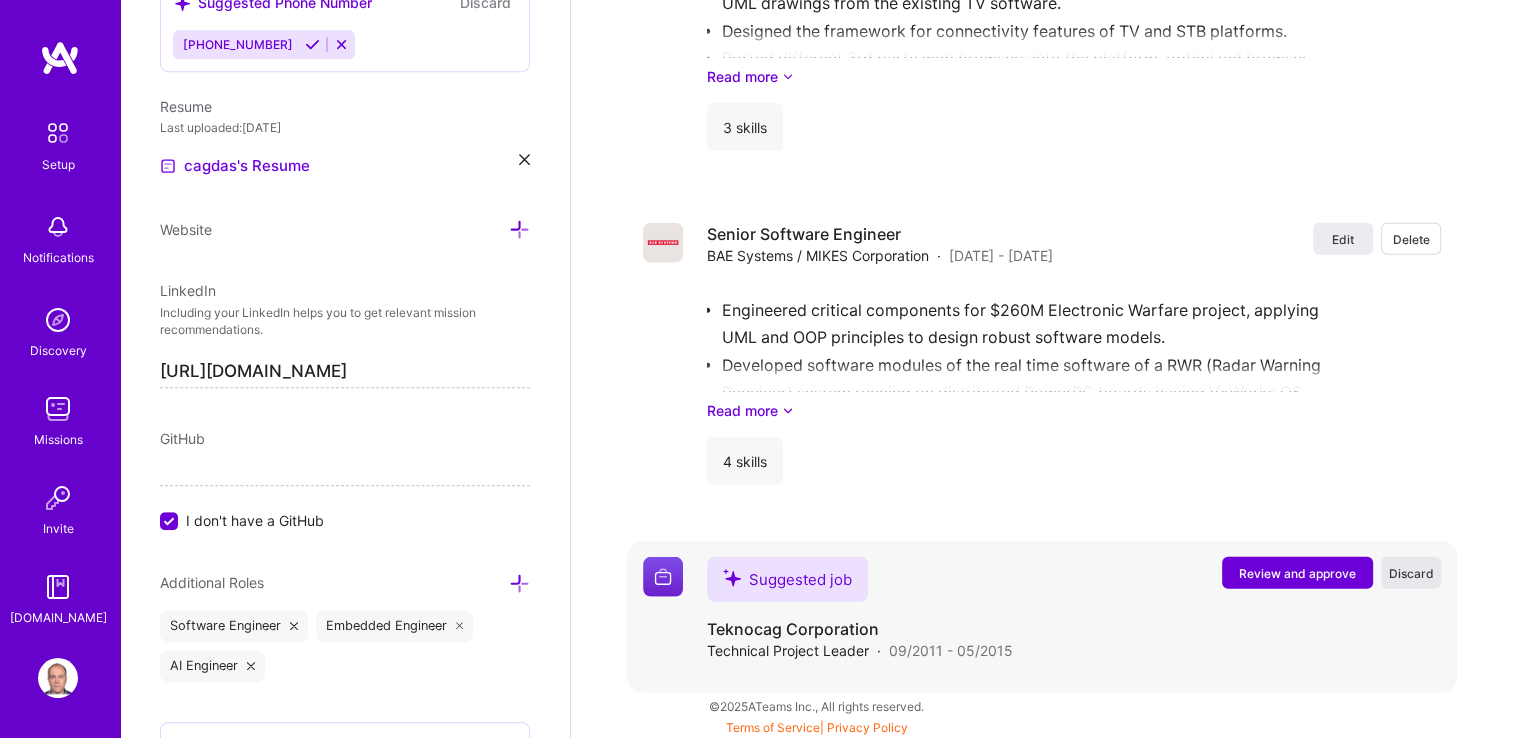 click on "Discard" at bounding box center (1411, 573) 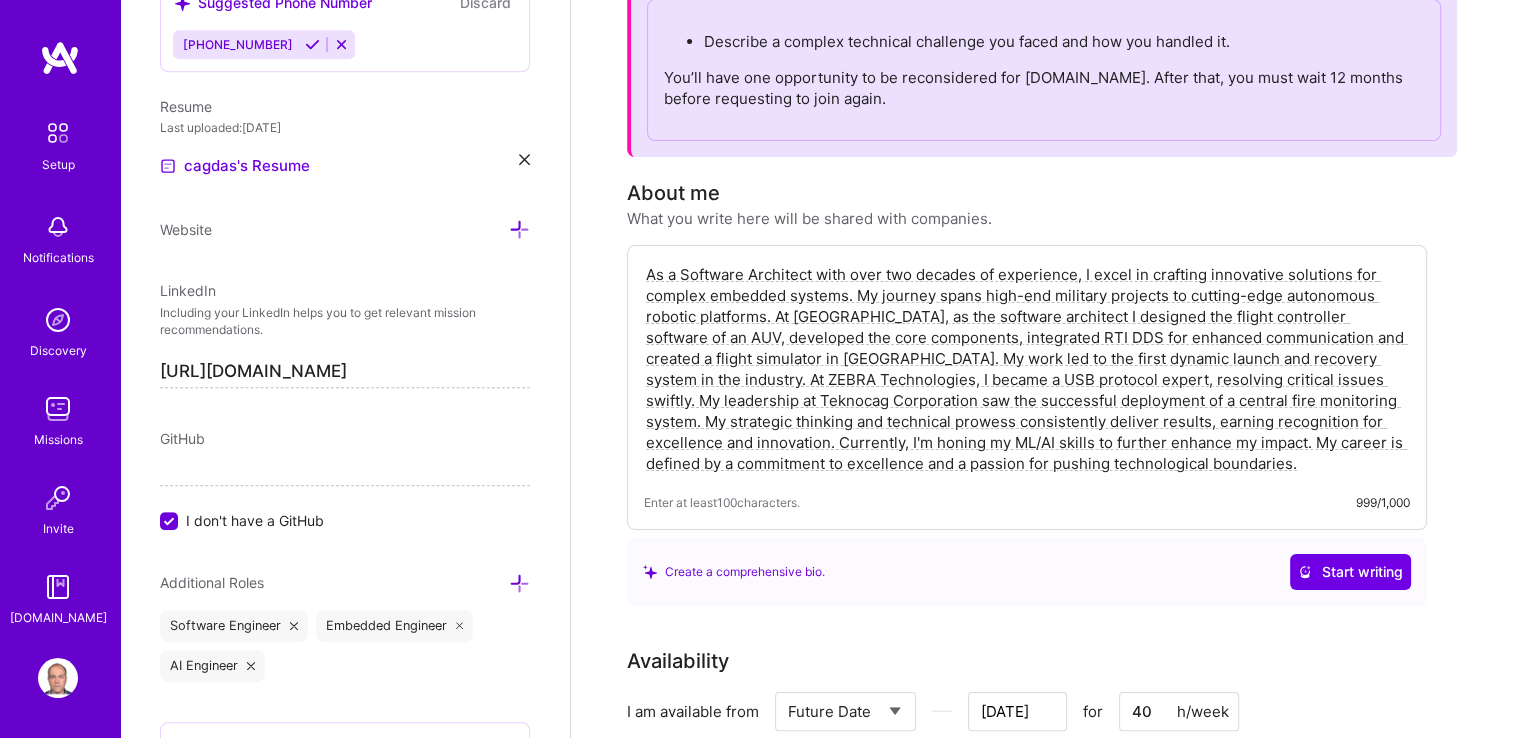 scroll, scrollTop: 0, scrollLeft: 0, axis: both 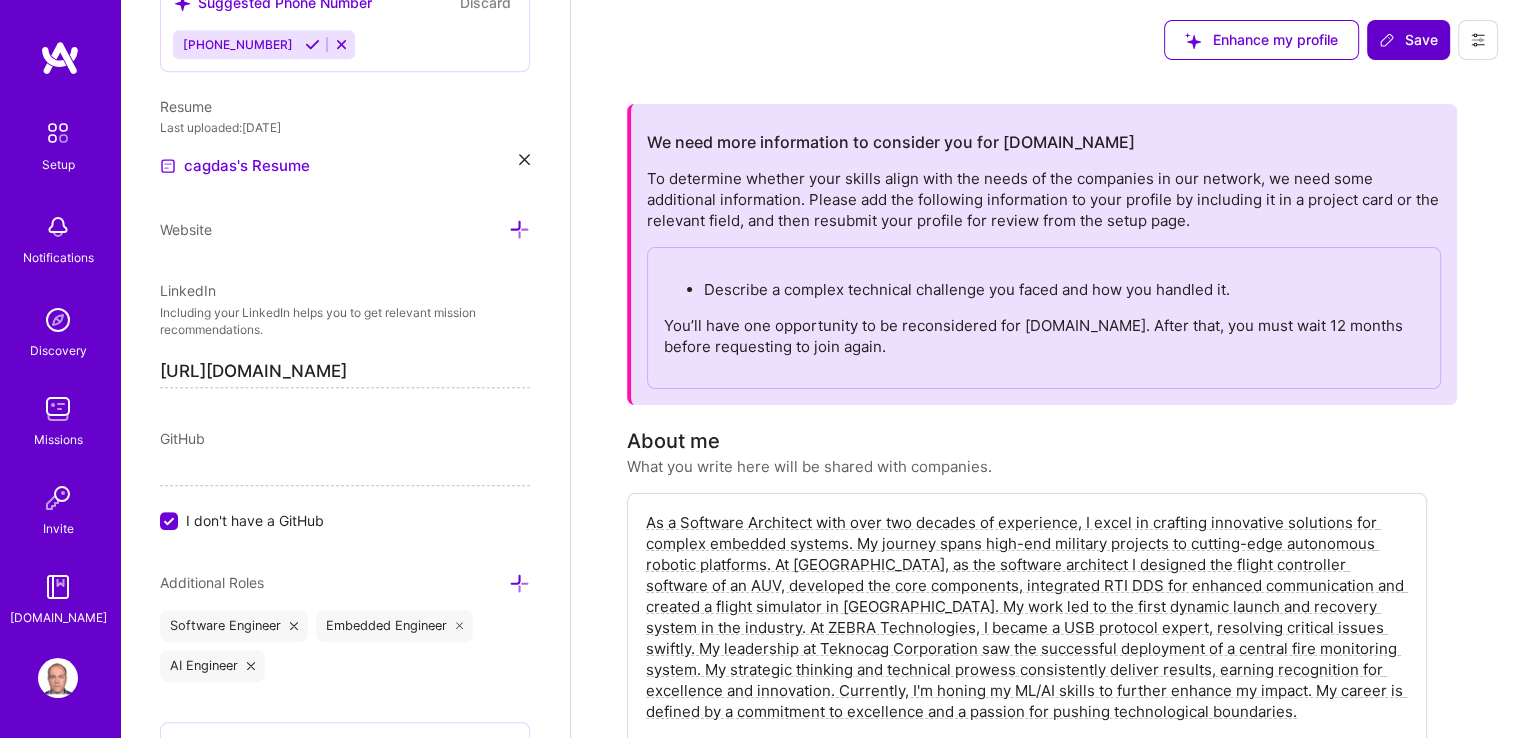 click on "Save" at bounding box center [1408, 40] 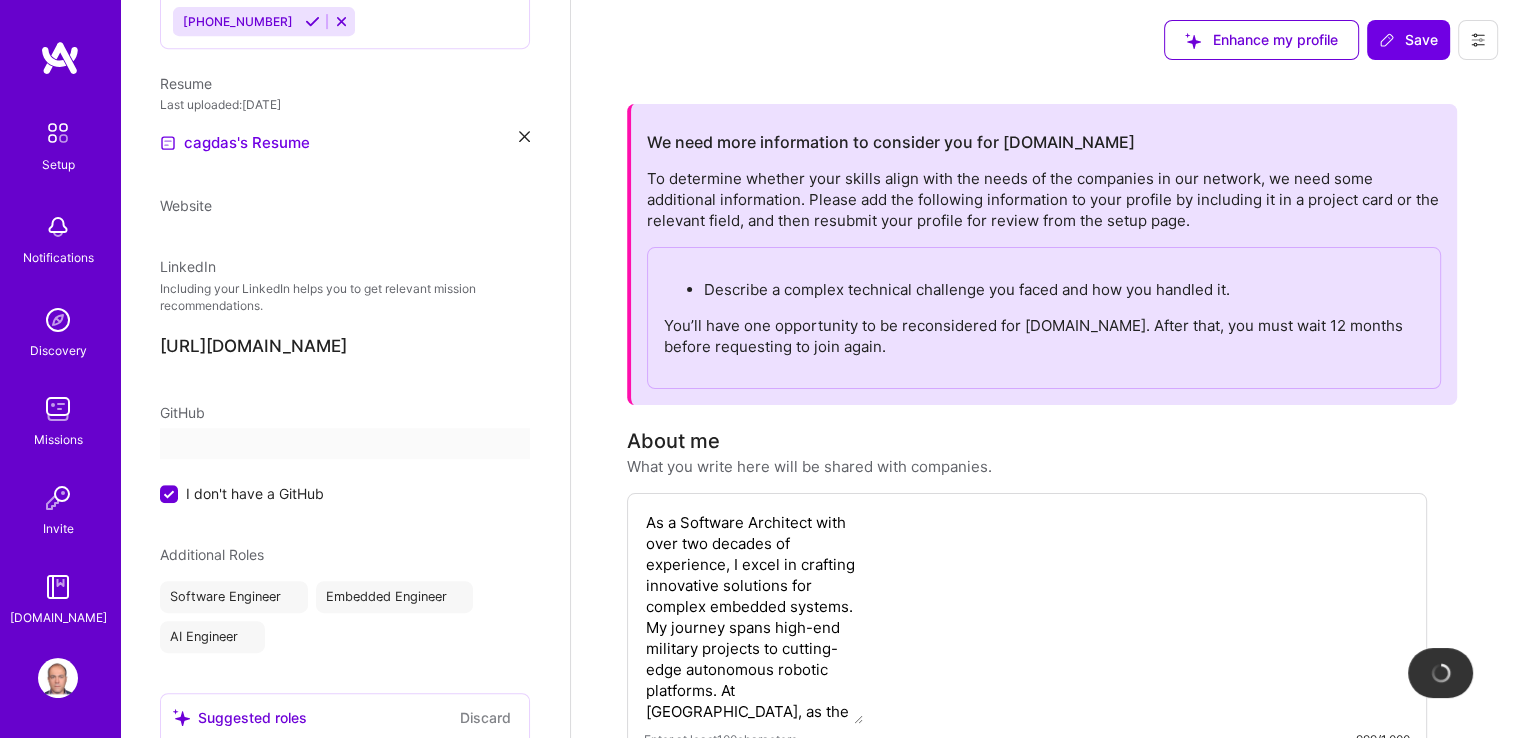 scroll, scrollTop: 573, scrollLeft: 0, axis: vertical 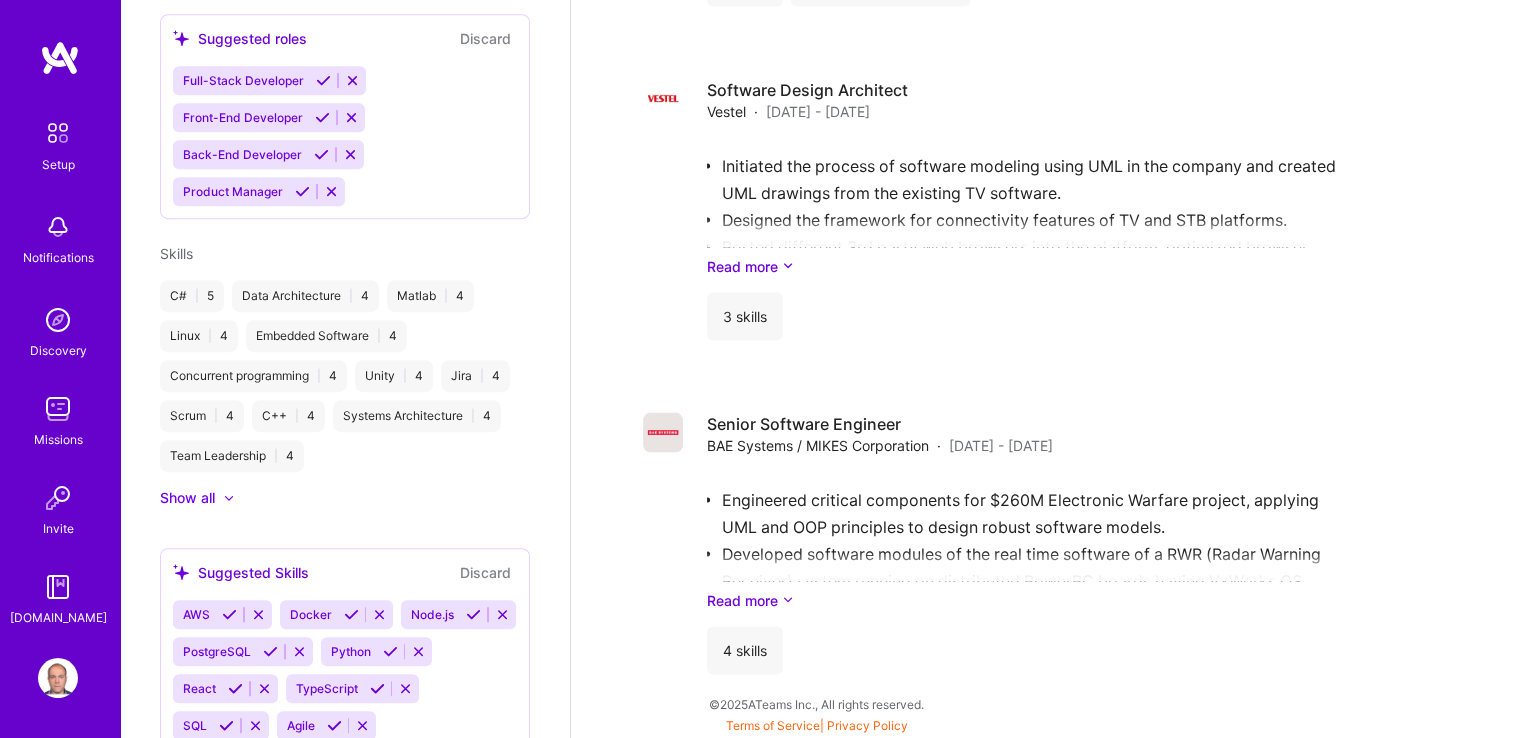 click at bounding box center (58, 133) 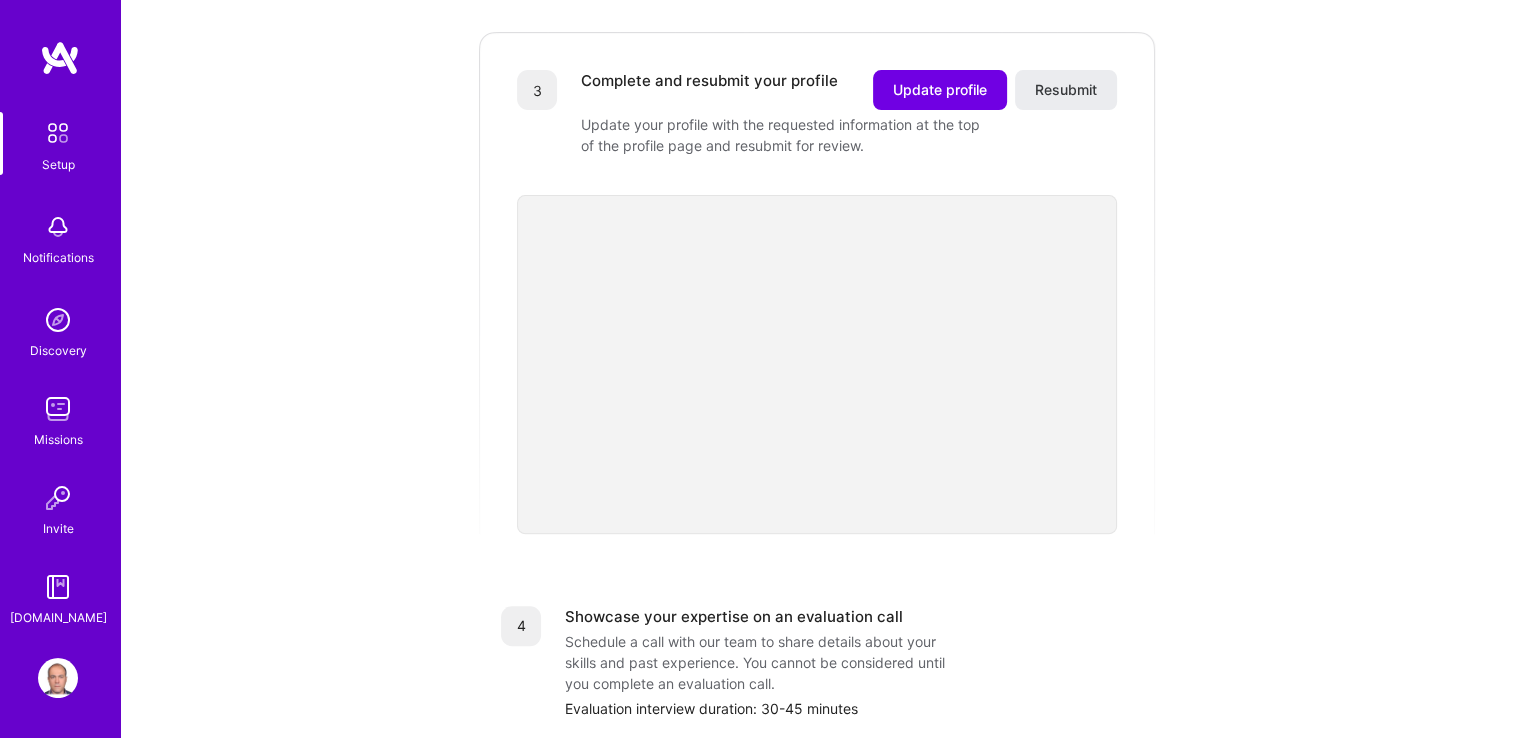 scroll, scrollTop: 372, scrollLeft: 0, axis: vertical 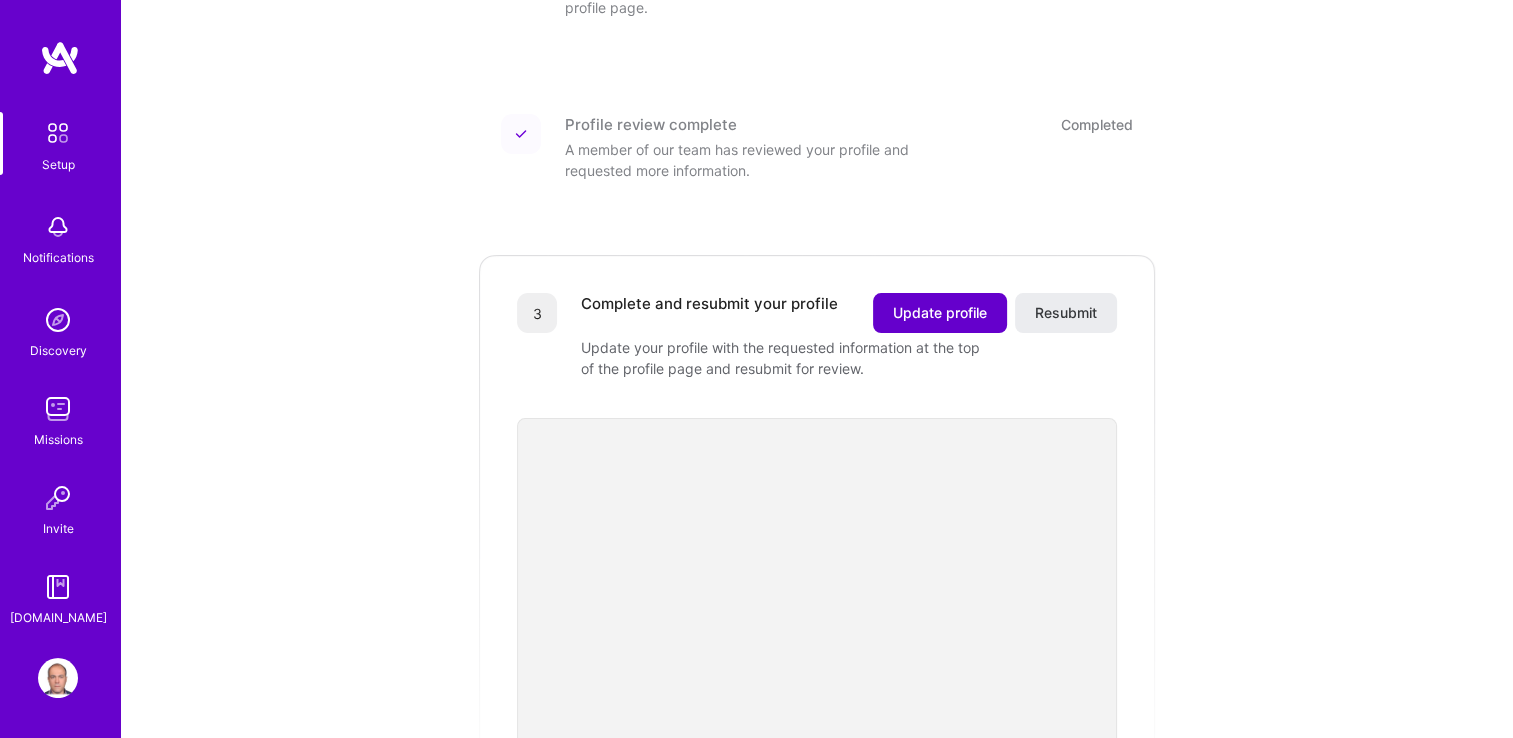 click on "Update profile" at bounding box center (940, 313) 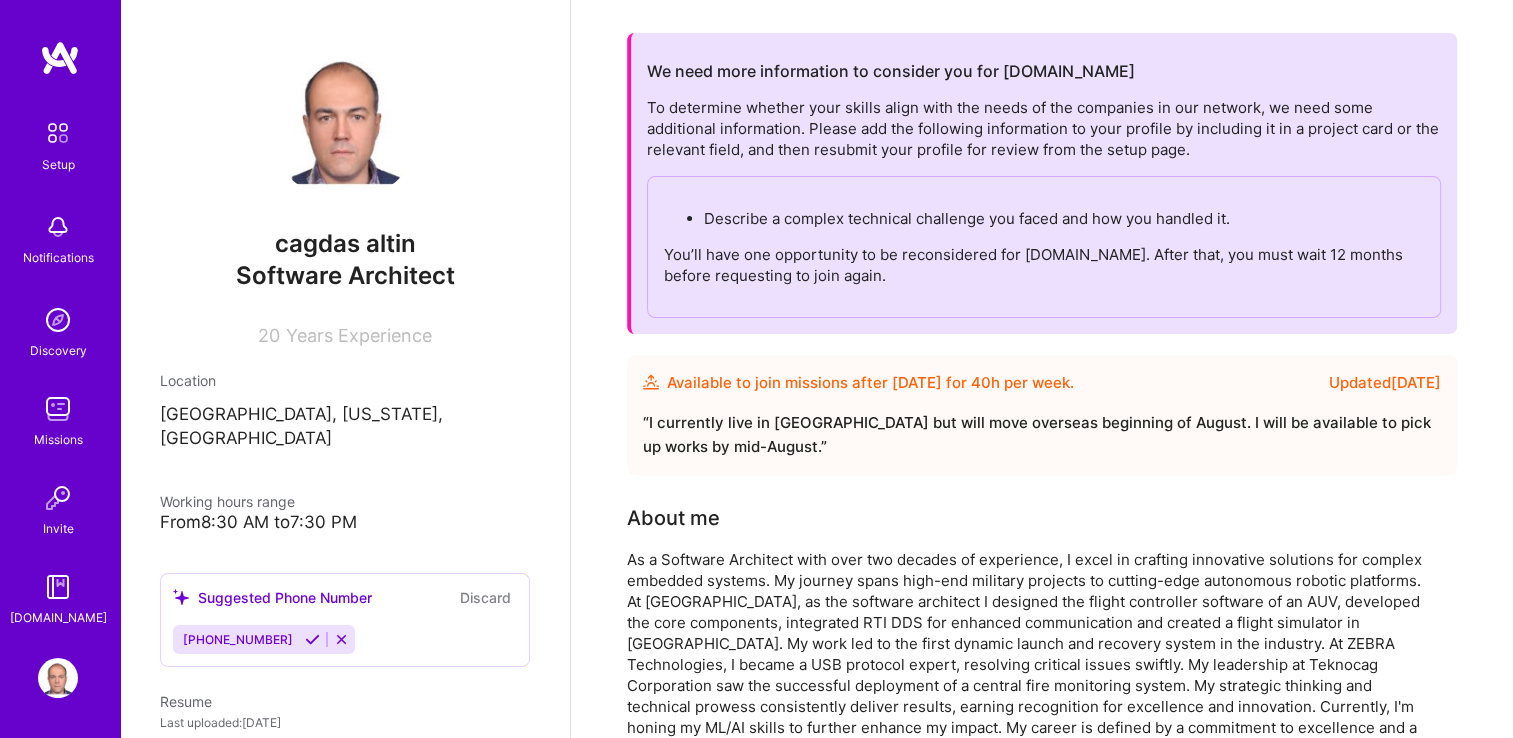scroll, scrollTop: 0, scrollLeft: 0, axis: both 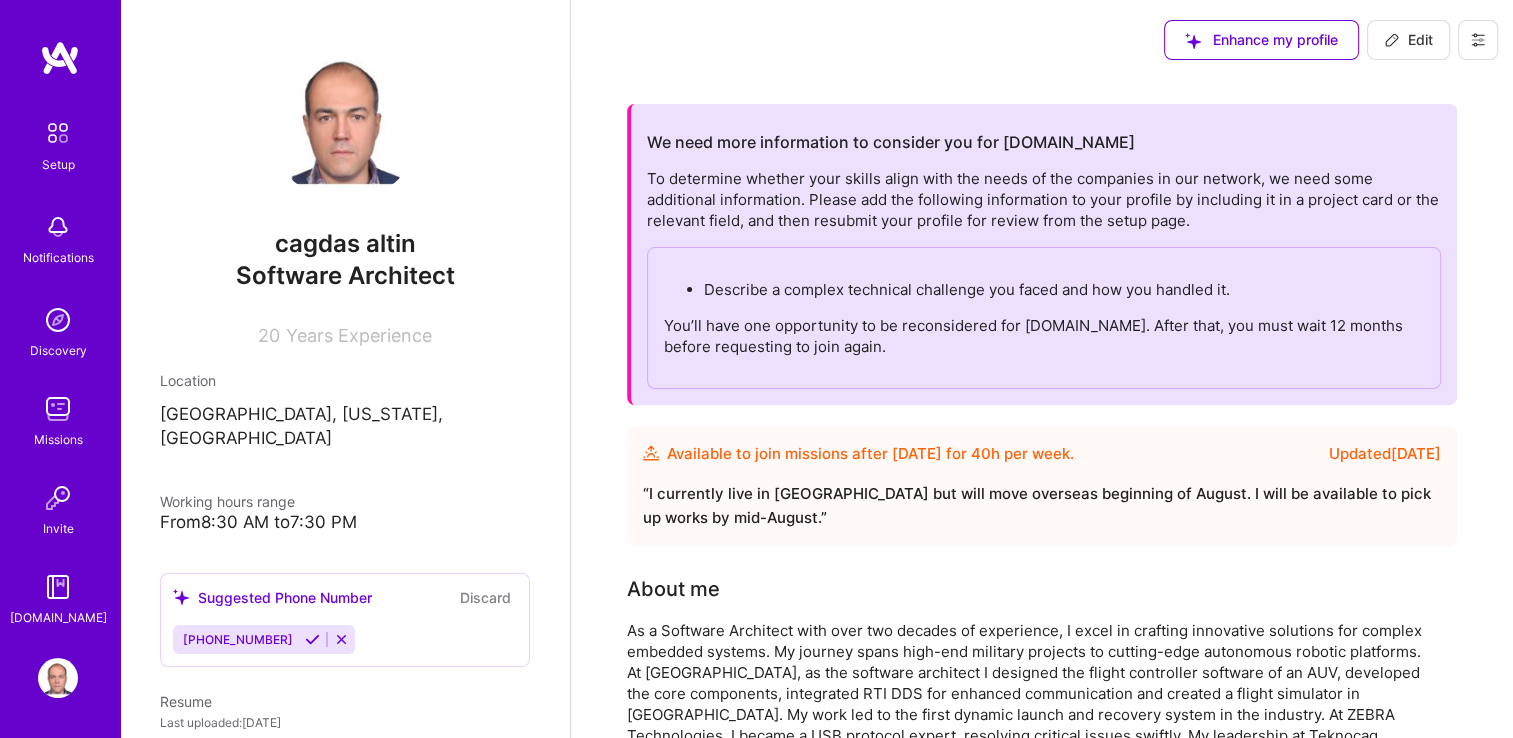 click at bounding box center (58, 133) 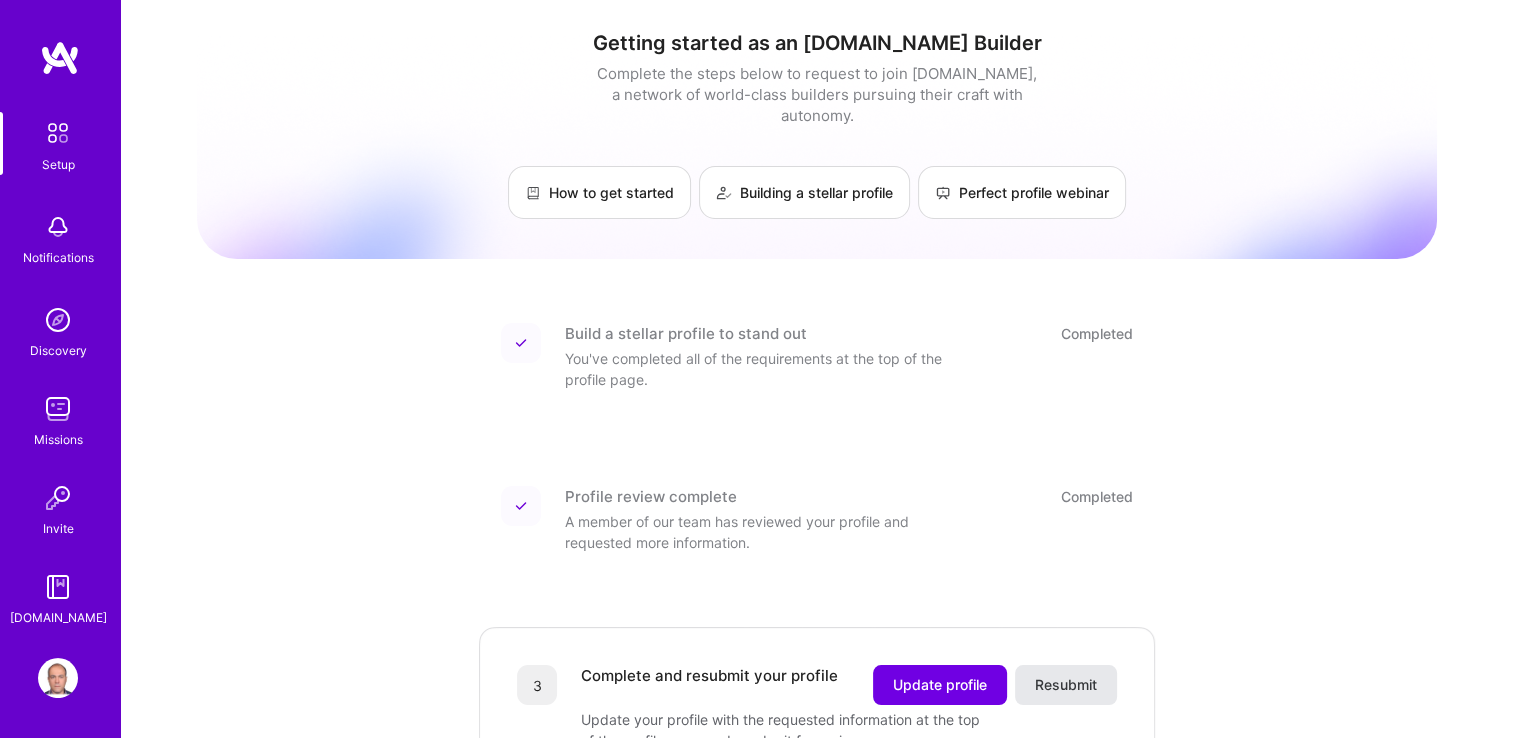 click on "Resubmit" at bounding box center (1066, 685) 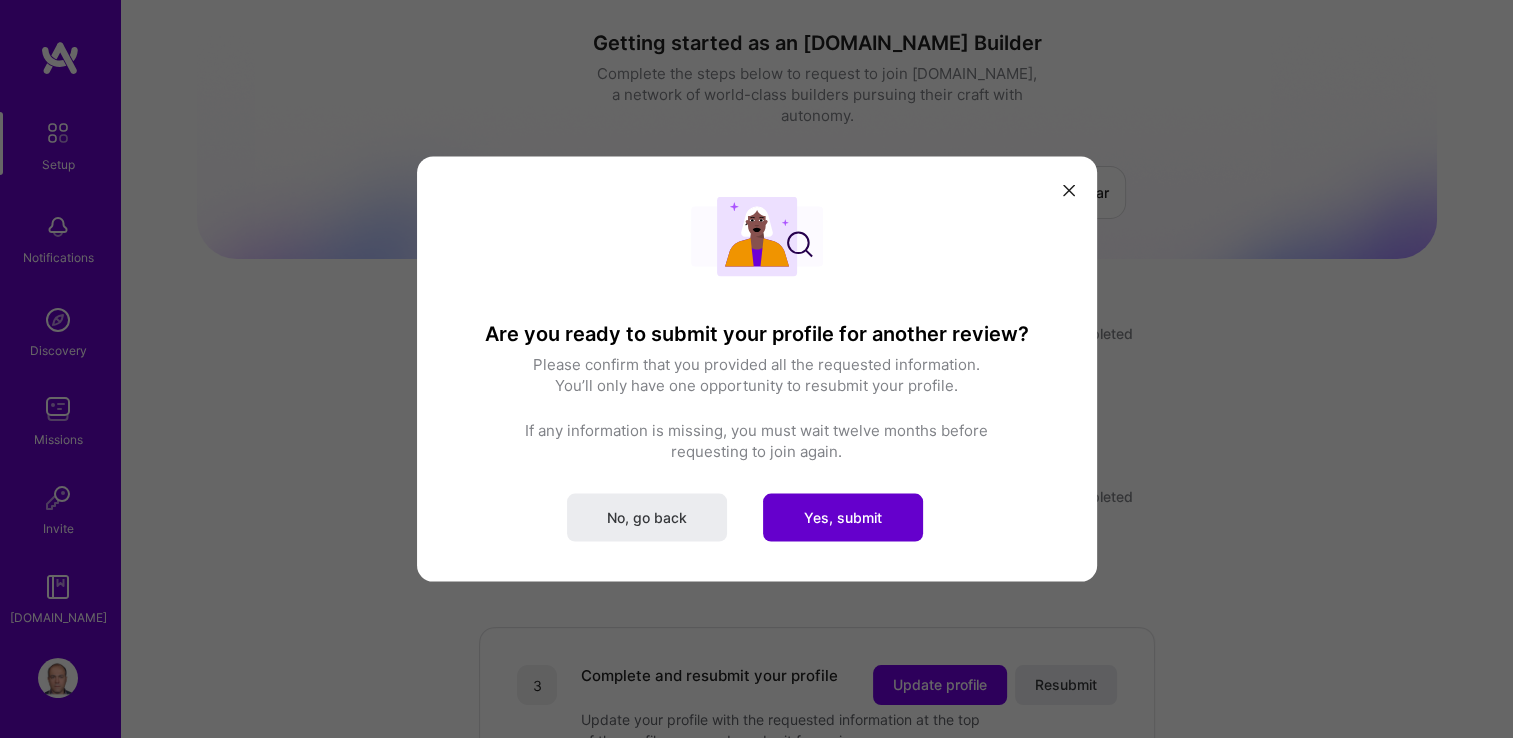 click on "Yes, submit" at bounding box center (843, 517) 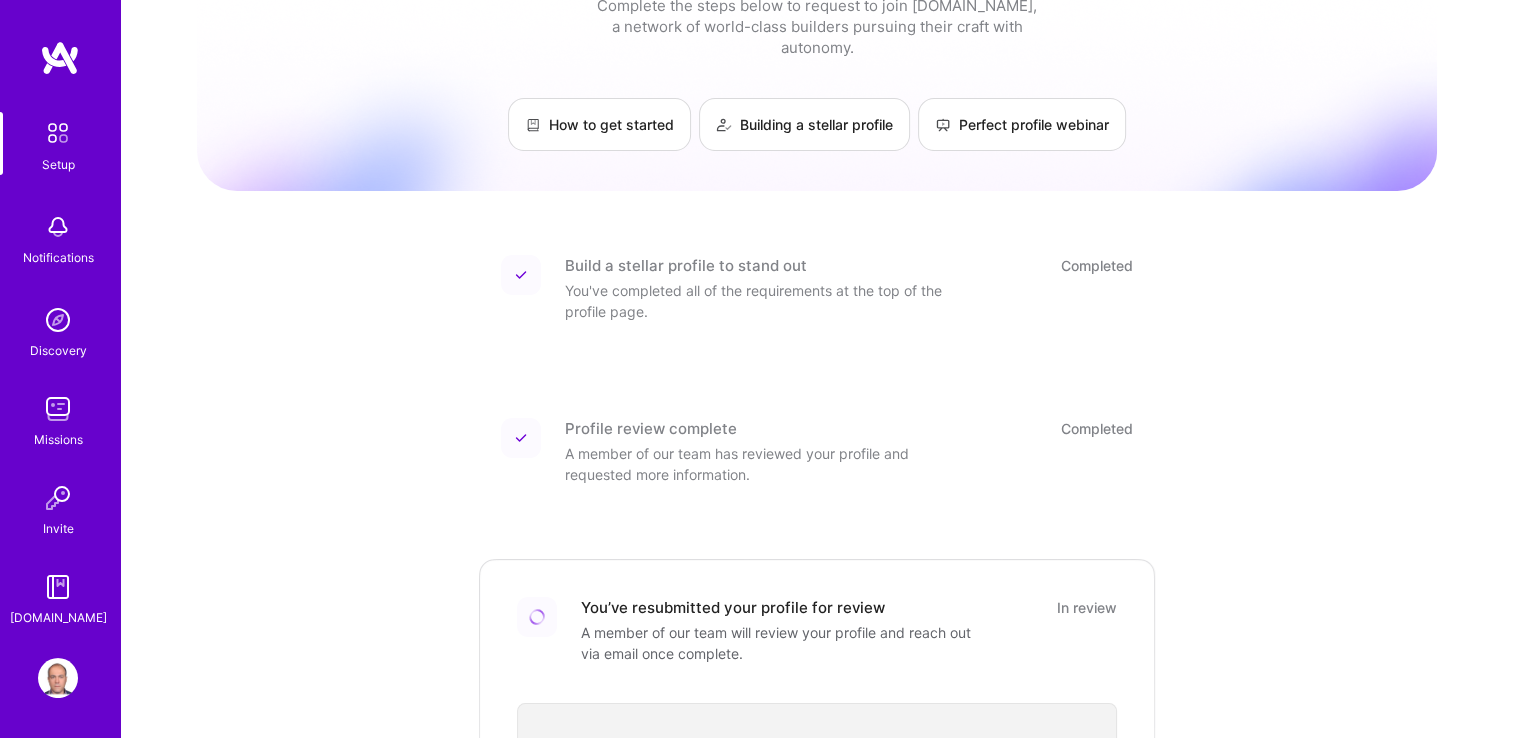 scroll, scrollTop: 0, scrollLeft: 0, axis: both 